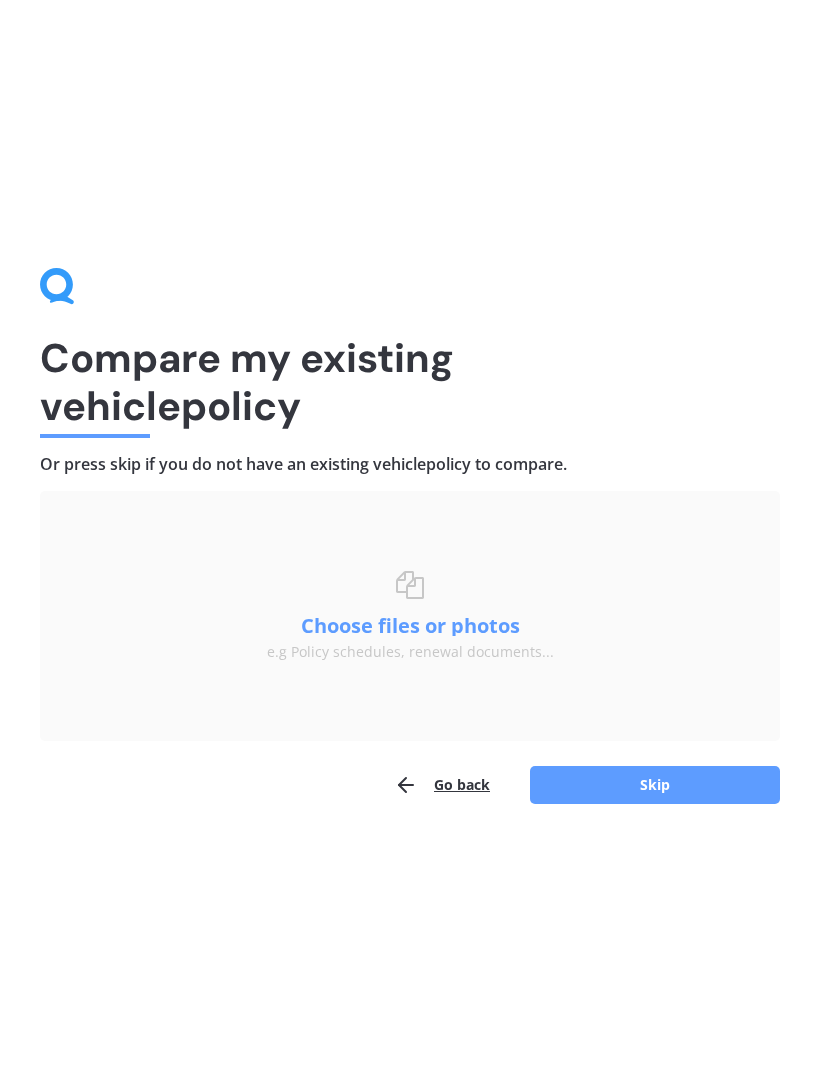 scroll, scrollTop: 0, scrollLeft: 0, axis: both 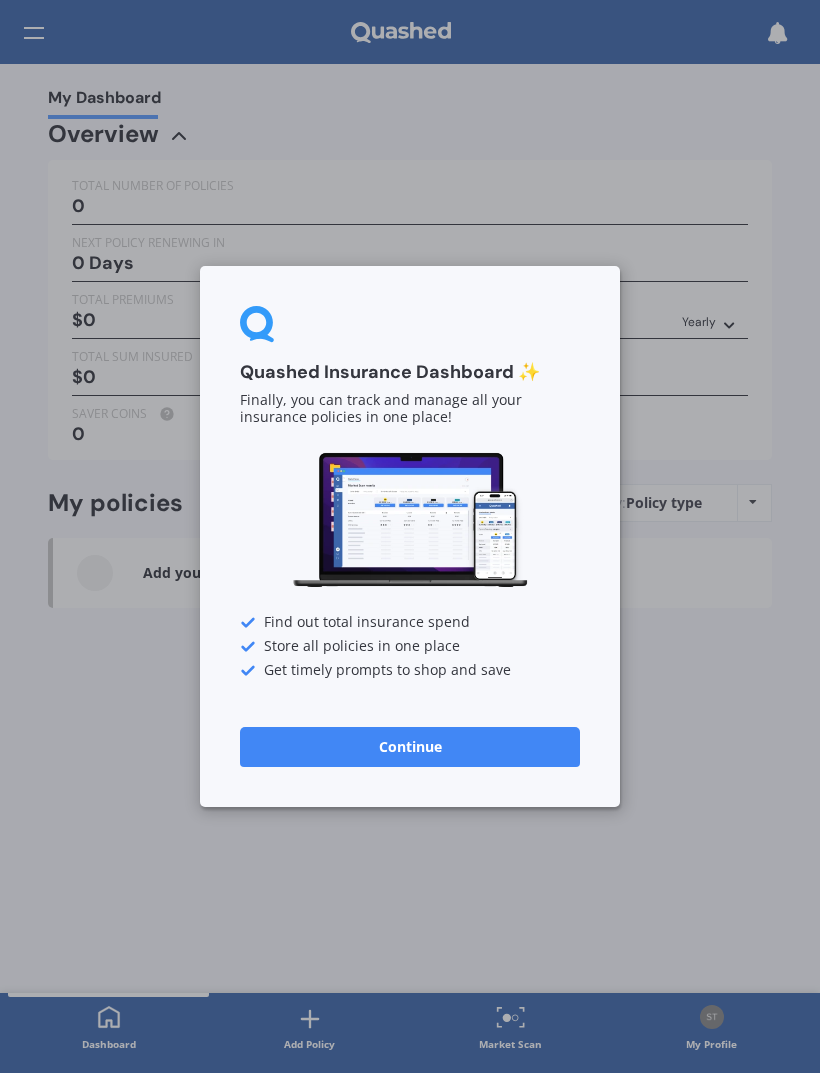 click on "Continue" at bounding box center [410, 747] 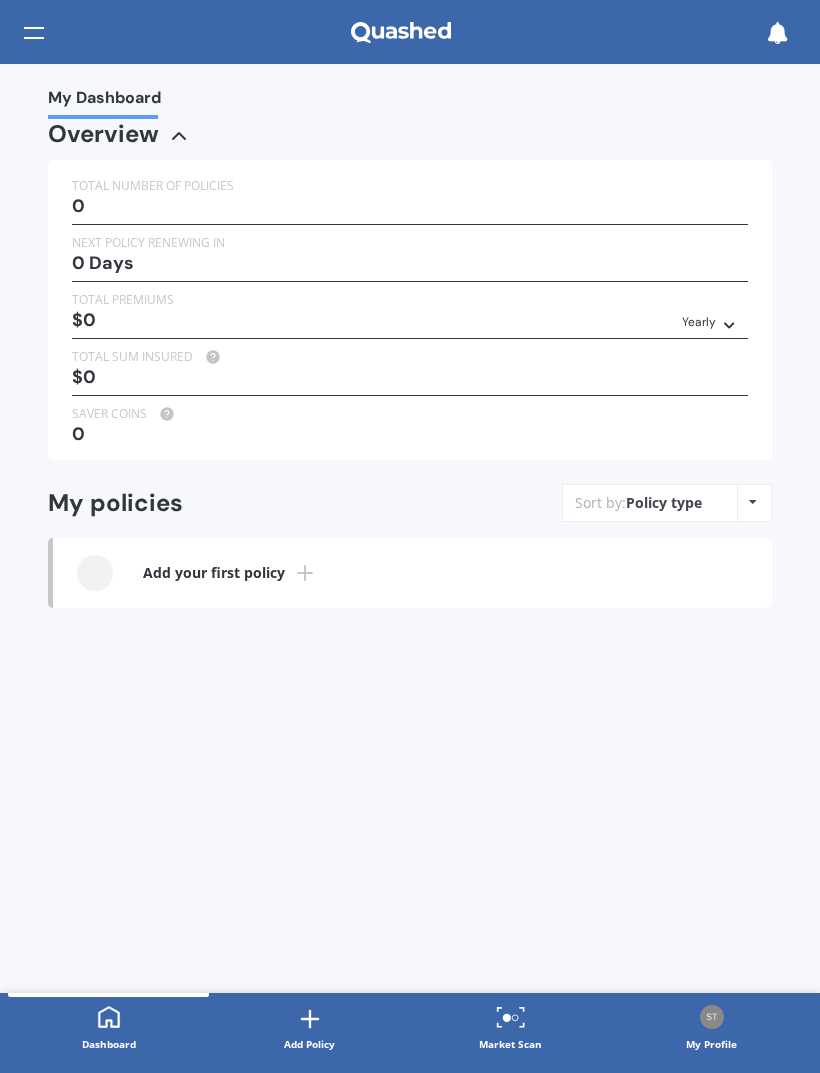 click at bounding box center [34, 33] 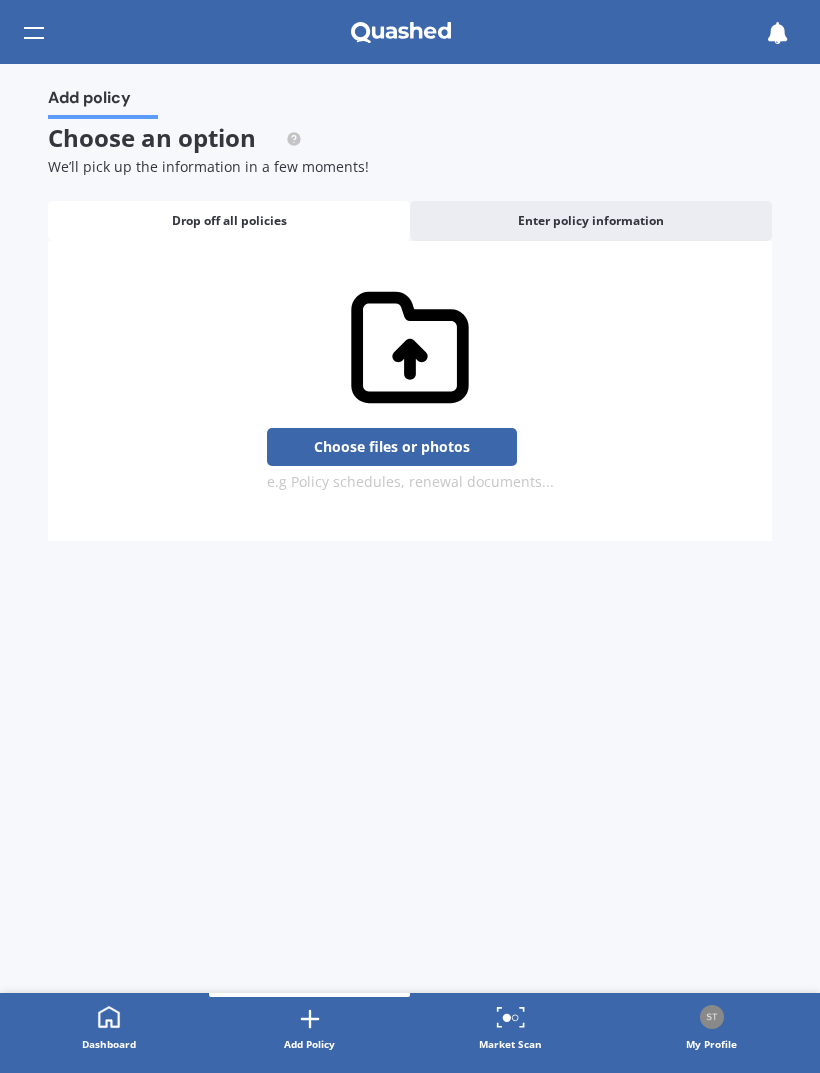 click on "Add policy Choose an option   to  add  your policies We’ll pick up the information in a few moments! Recommended method Drop off all policies Enter policy information Uploading Choose files   or  drag and drop  your files here. Choose files or photos e.g Policy schedules, renewal documents... The file name   already exists, would you like to replace it? Confirm Cancel" at bounding box center [410, 528] 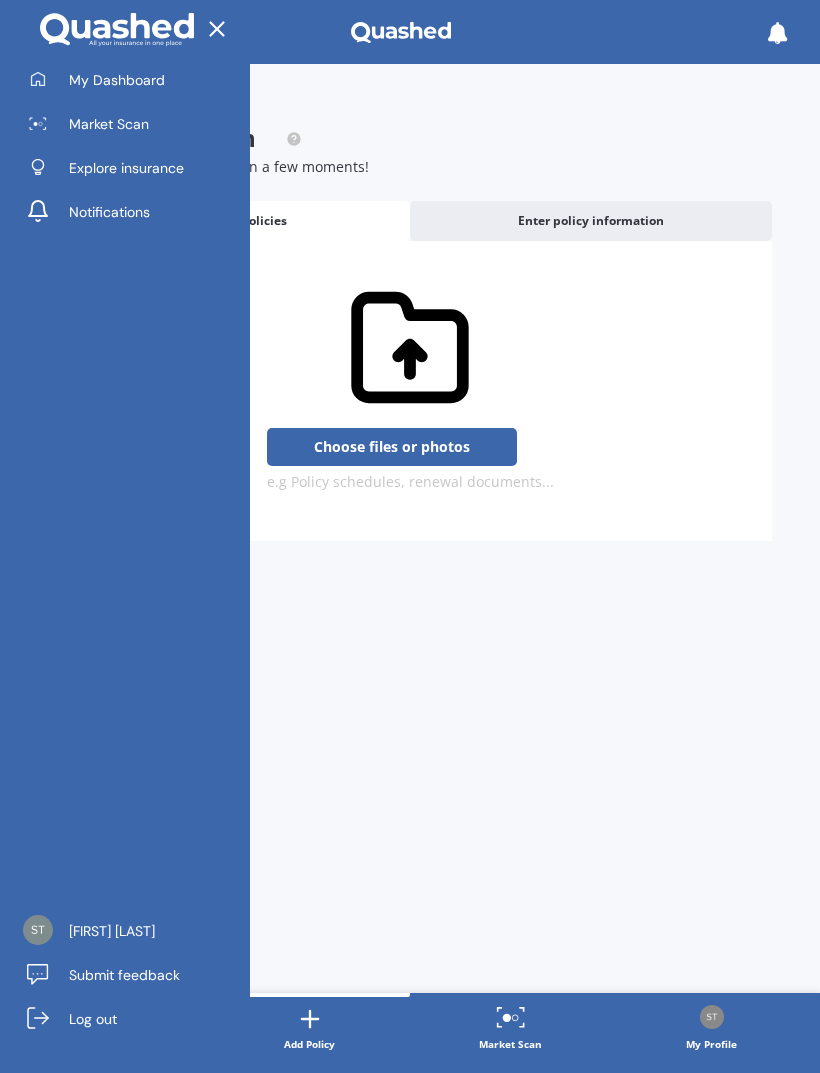 click on "My Dashboard" at bounding box center [117, 80] 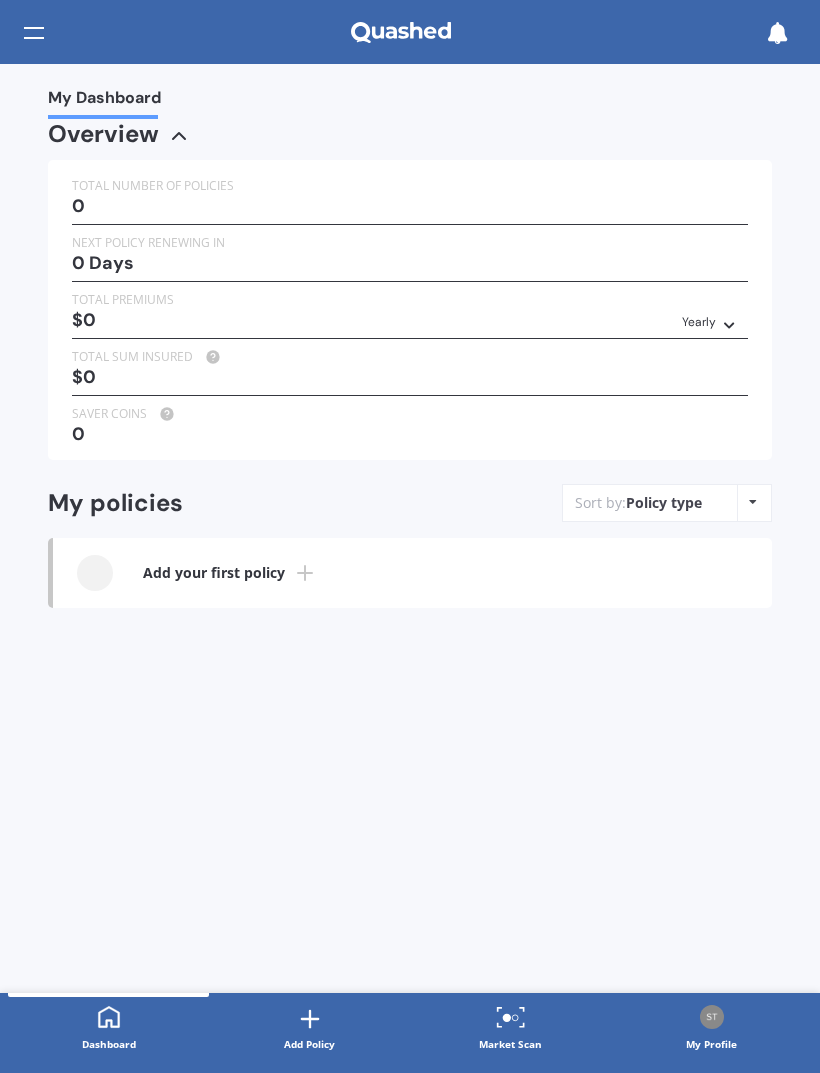 click on "Add your first policy" at bounding box center (214, 573) 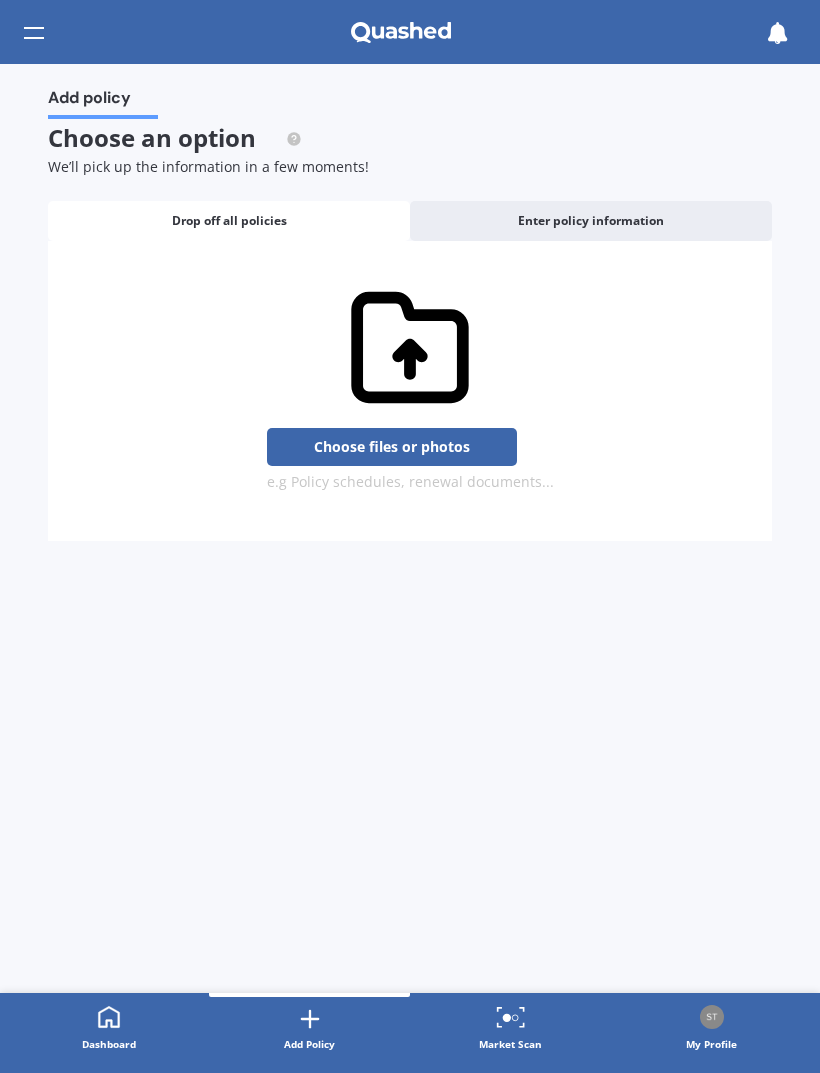click on "Choose files or photos" at bounding box center [392, 447] 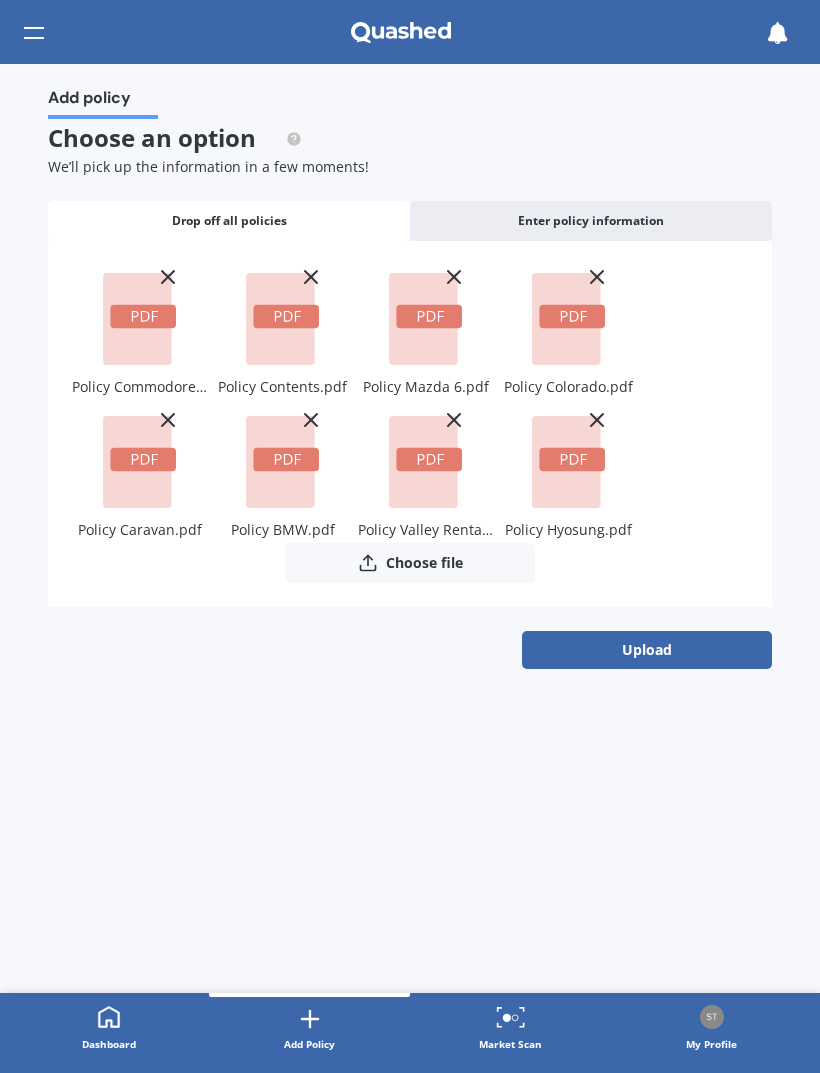 click on "Upload" at bounding box center (647, 650) 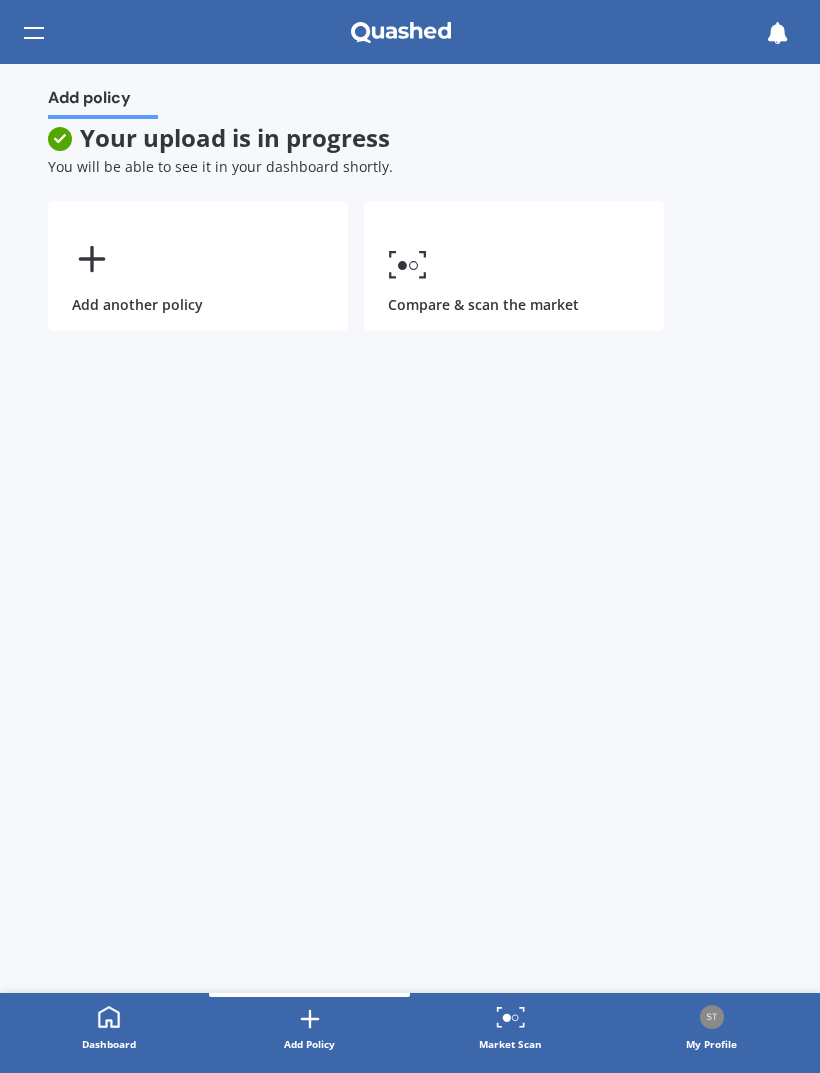 click 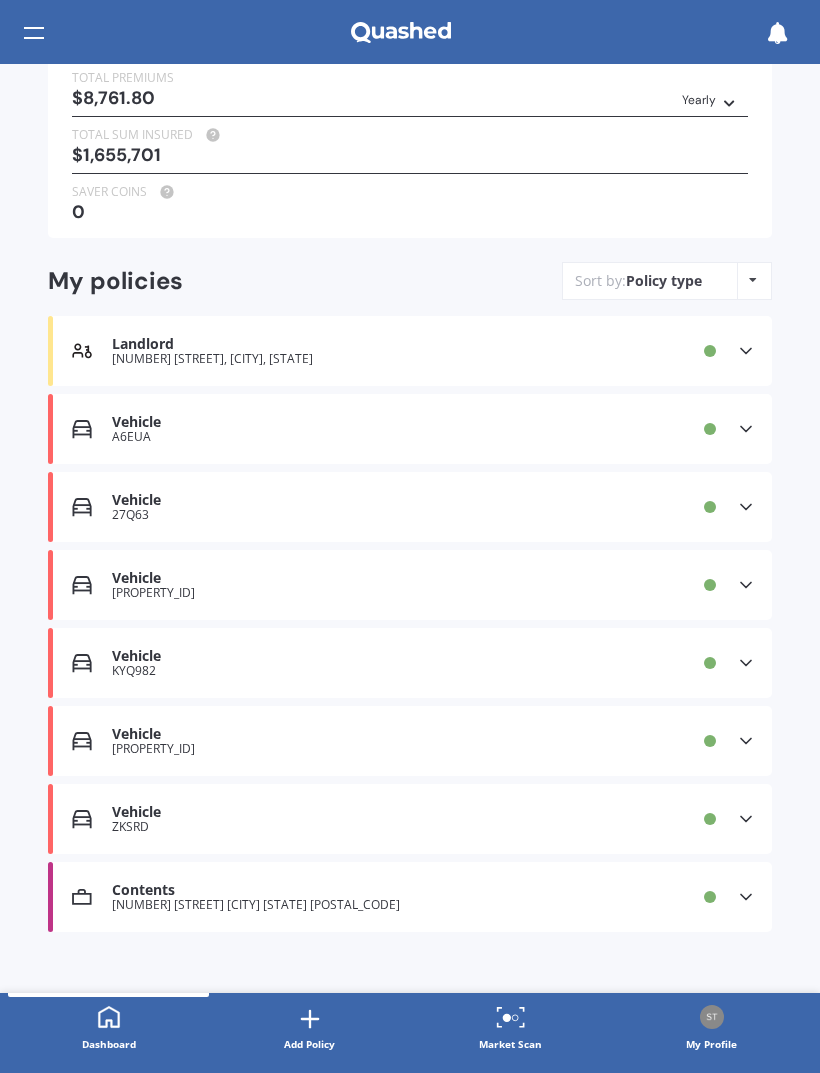 scroll, scrollTop: 223, scrollLeft: 0, axis: vertical 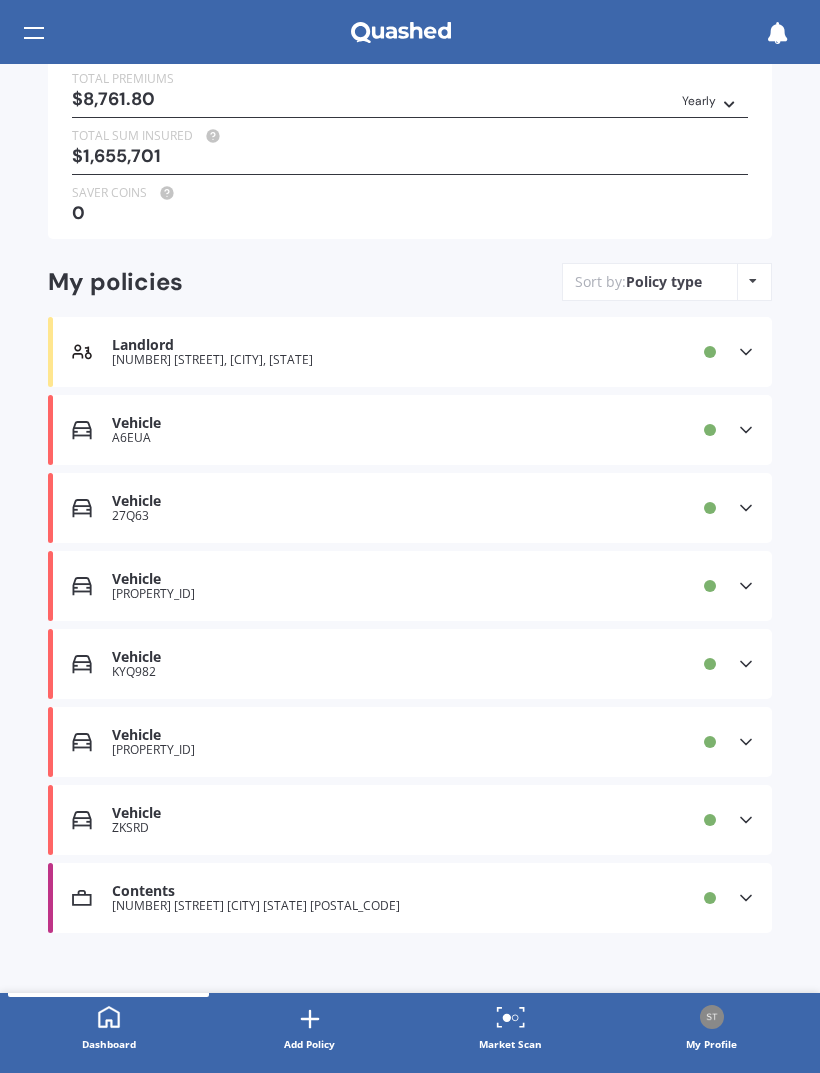 click 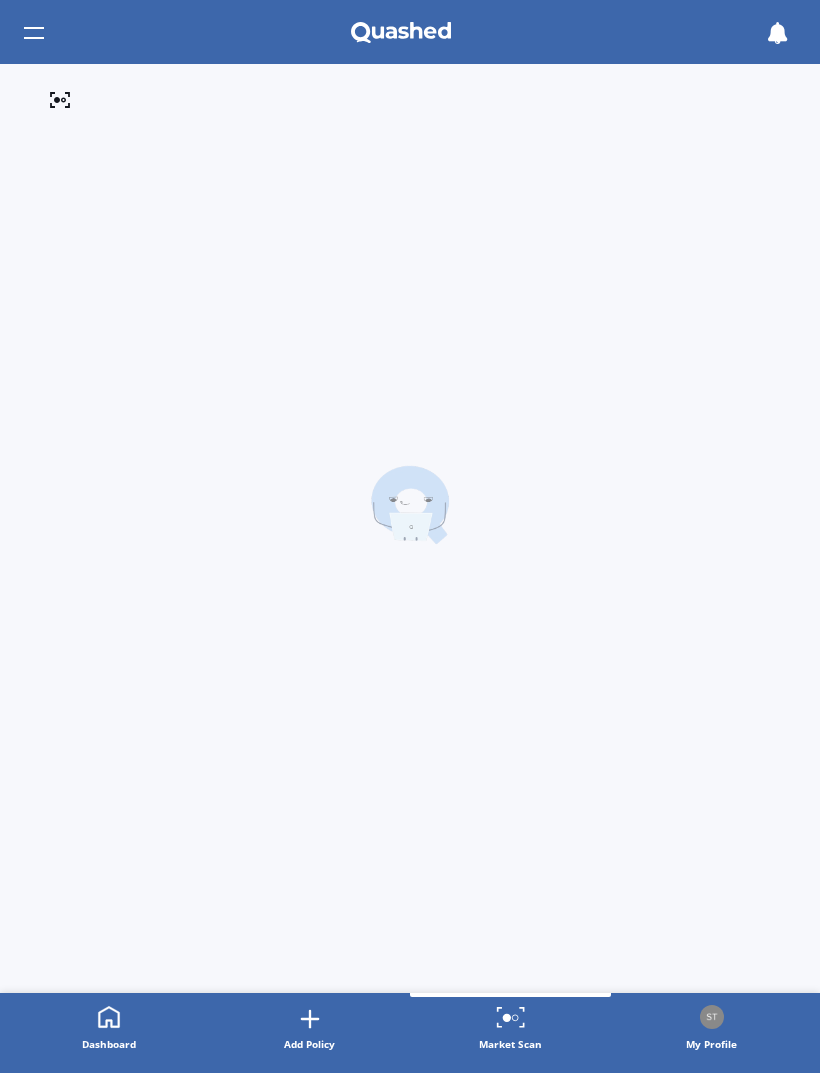 scroll, scrollTop: 0, scrollLeft: 0, axis: both 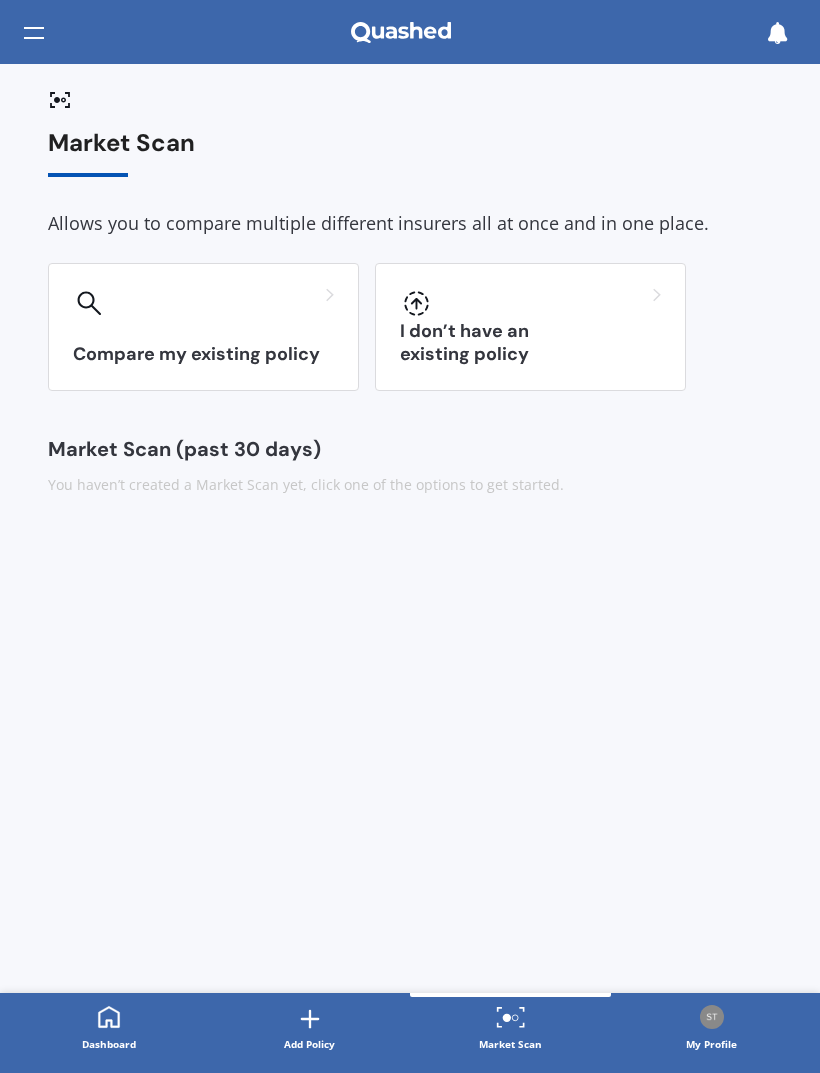 click on "Compare my existing policy" at bounding box center [203, 354] 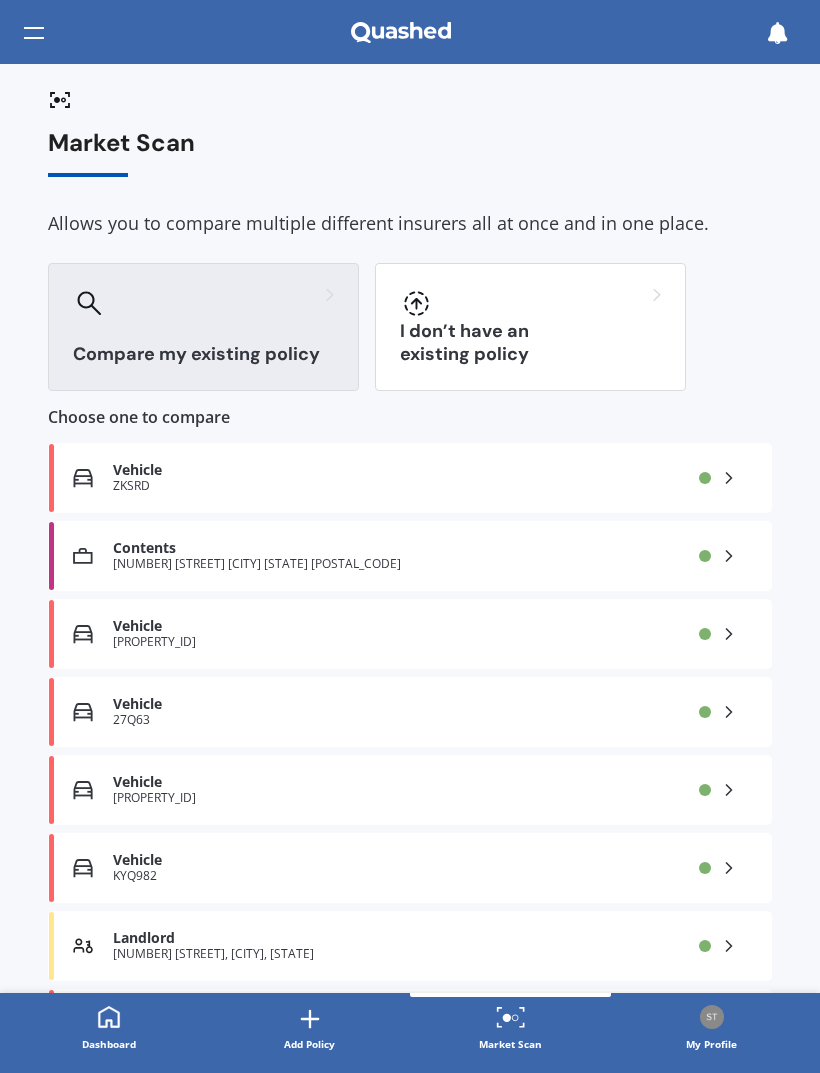 click on "ZKSRD" at bounding box center (375, 486) 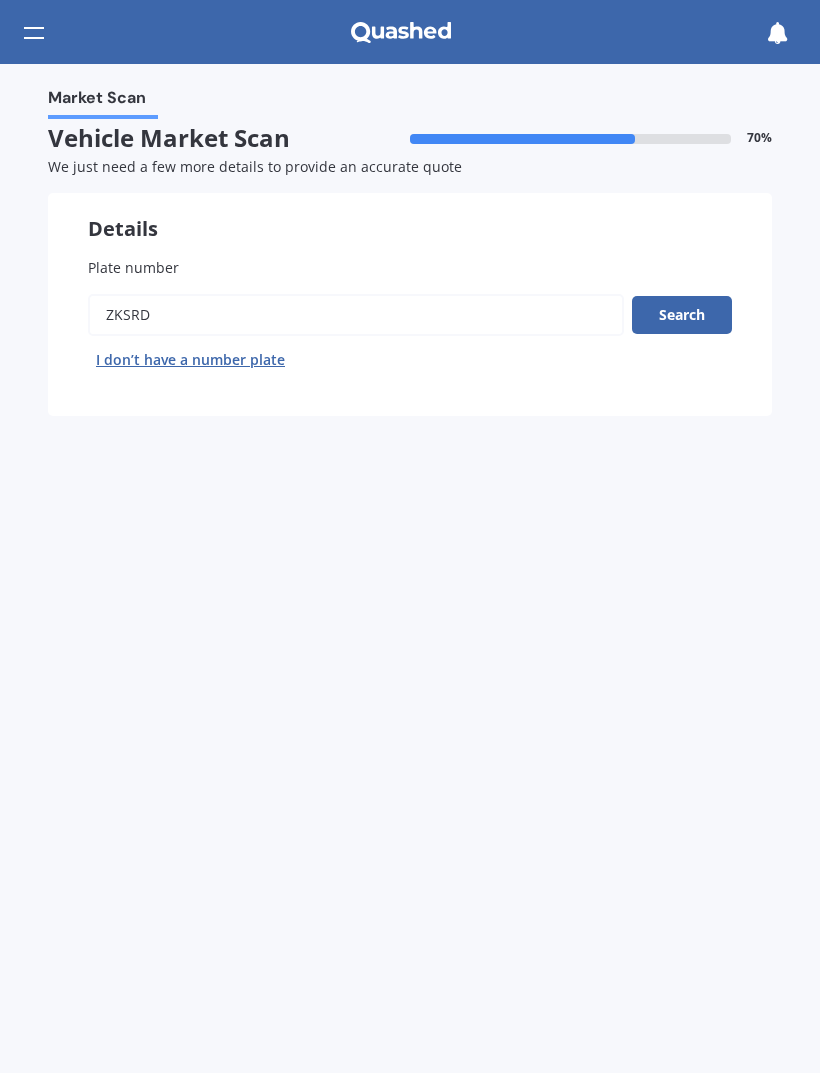 click on "Search" at bounding box center [682, 315] 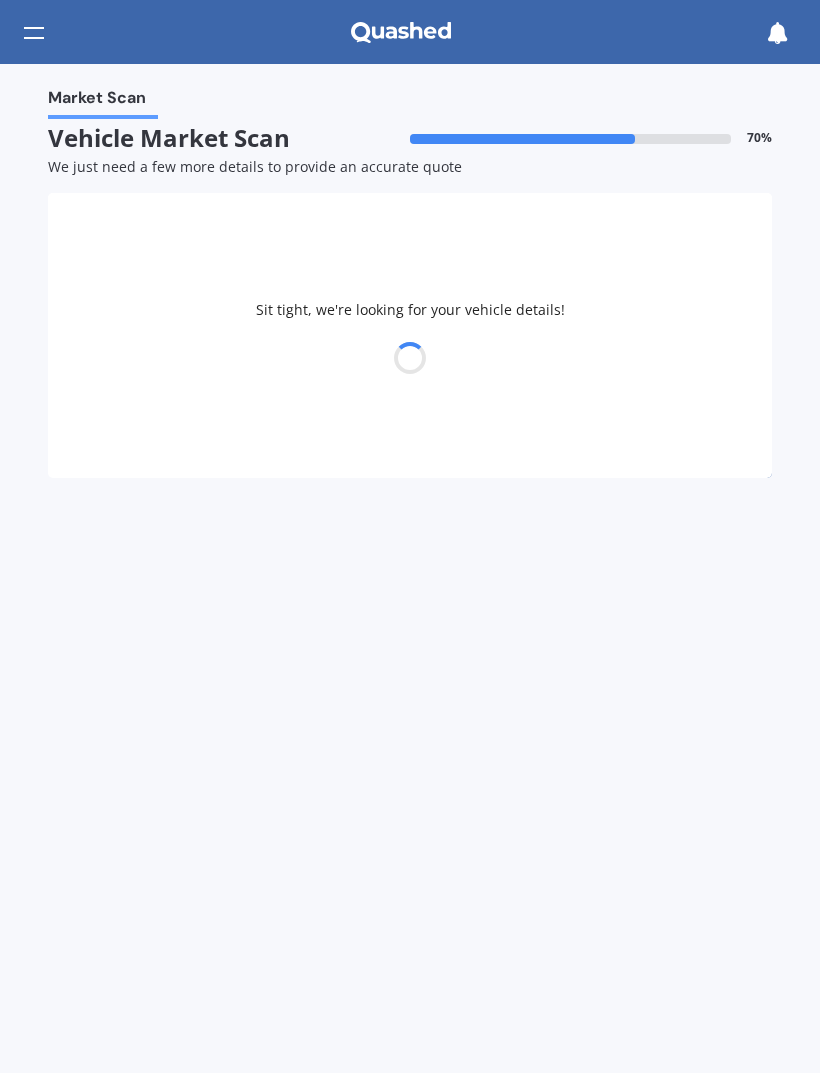 select on "HOLDEN" 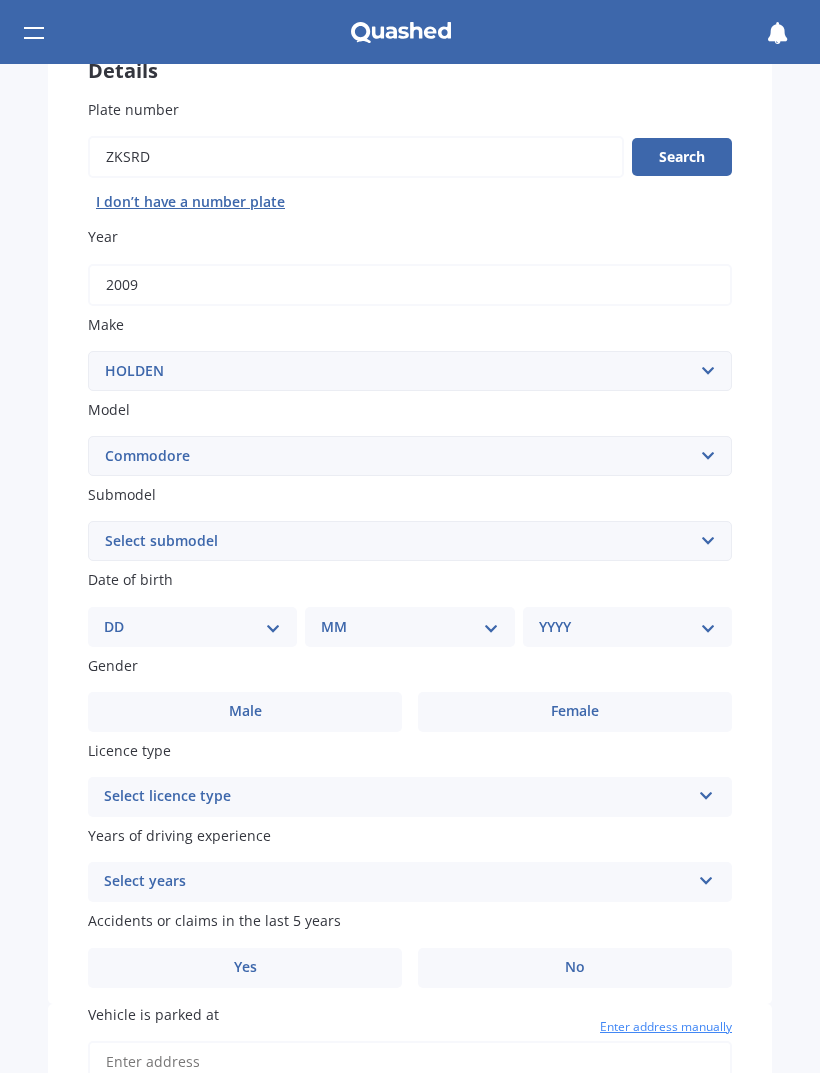 scroll, scrollTop: 154, scrollLeft: 0, axis: vertical 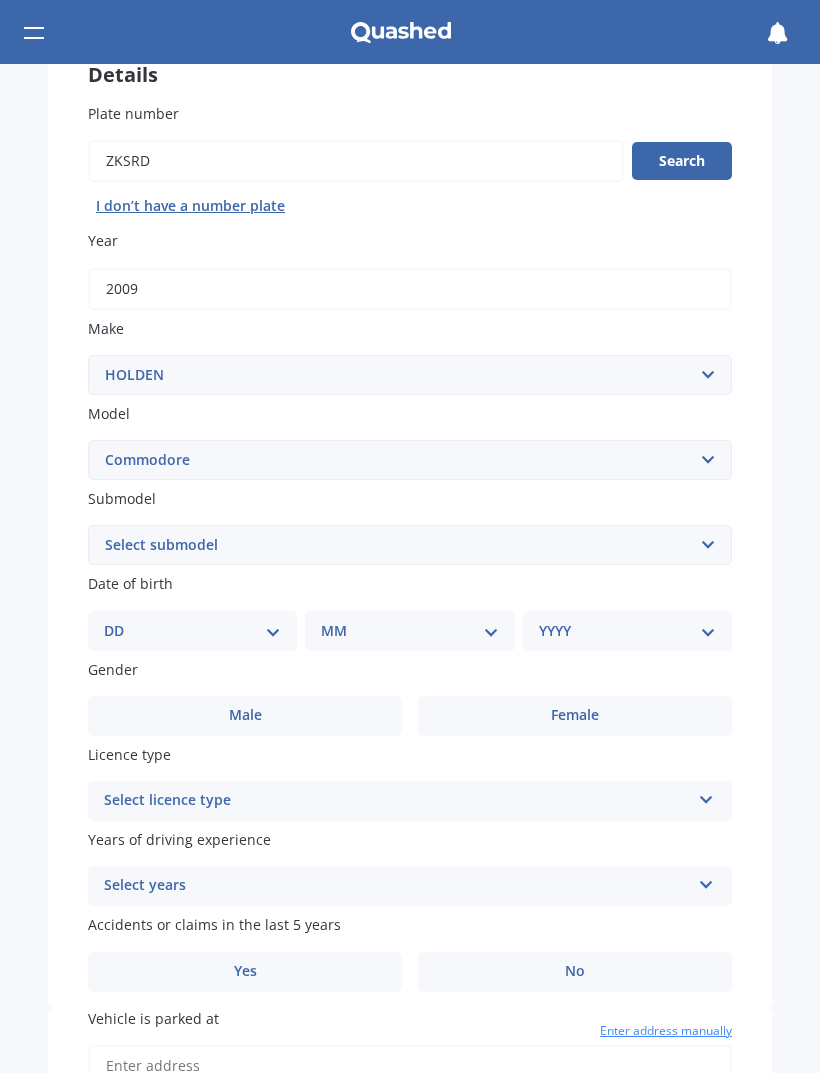 click on "DD 01 02 03 04 05 06 07 08 09 10 11 12 13 14 15 16 17 18 19 20 21 22 23 24 25 26 27 28 29 30 31" at bounding box center [192, 631] 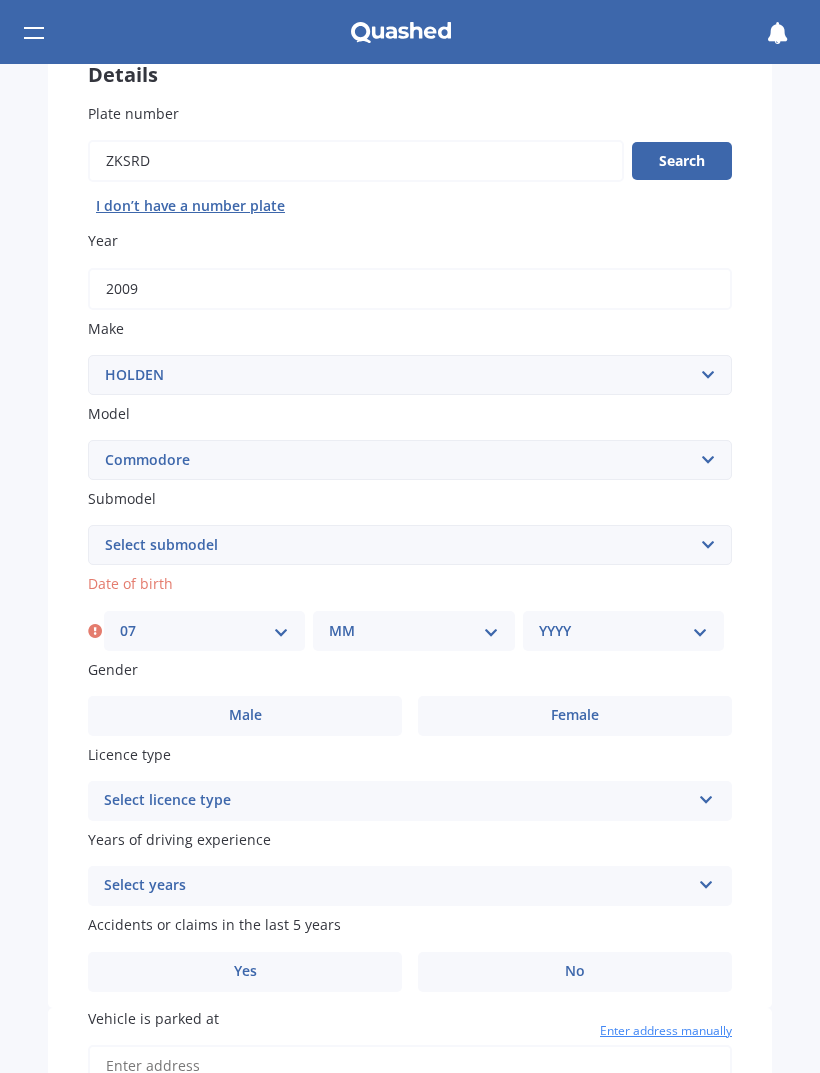 click on "MM 01 02 03 04 05 06 07 08 09 10 11 12" at bounding box center (413, 631) 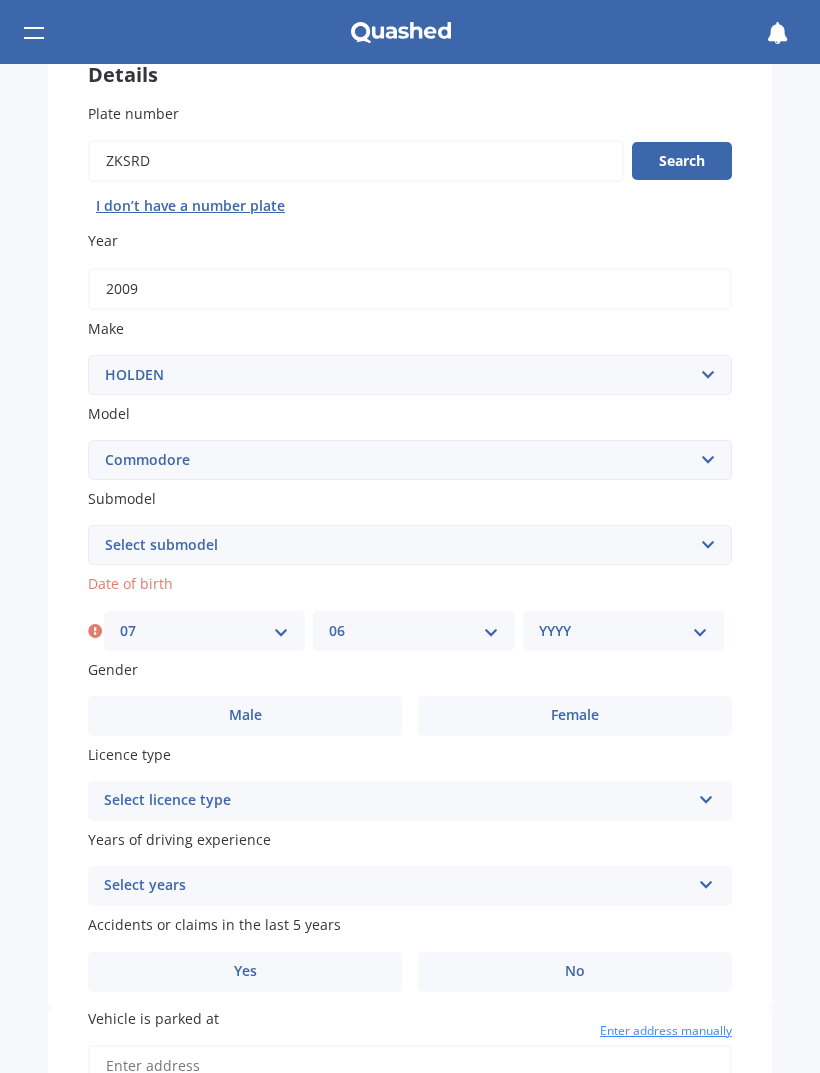 click on "YYYY 2025 2024 2023 2022 2021 2020 2019 2018 2017 2016 2015 2014 2013 2012 2011 2010 2009 2008 2007 2006 2005 2004 2003 2002 2001 2000 1999 1998 1997 1996 1995 1994 1993 1992 1991 1990 1989 1988 1987 1986 1985 1984 1983 1982 1981 1980 1979 1978 1977 1976 1975 1974 1973 1972 1971 1970 1969 1968 1967 1966 1965 1964 1963 1962 1961 1960 1959 1958 1957 1956 1955 1954 1953 1952 1951 1950 1949 1948 1947 1946 1945 1944 1943 1942 1941 1940 1939 1938 1937 1936 1935 1934 1933 1932 1931 1930 1929 1928 1927 1926" at bounding box center [623, 631] 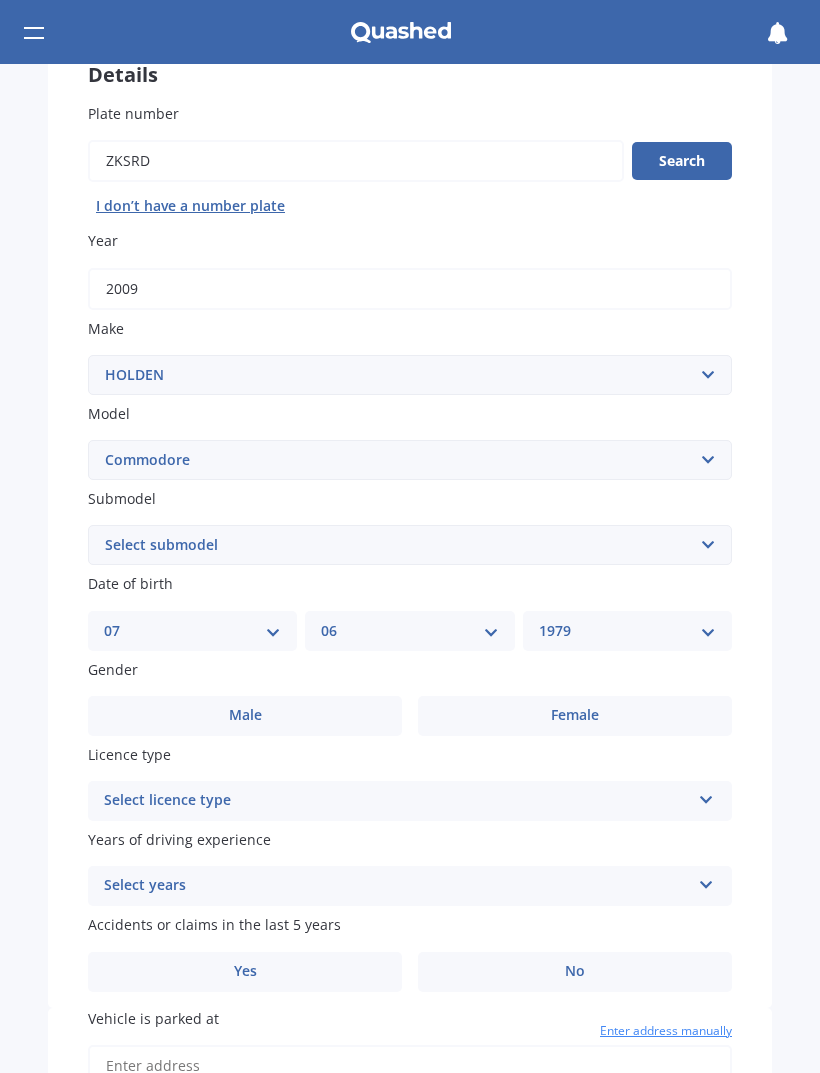 click on "Male" at bounding box center [245, 716] 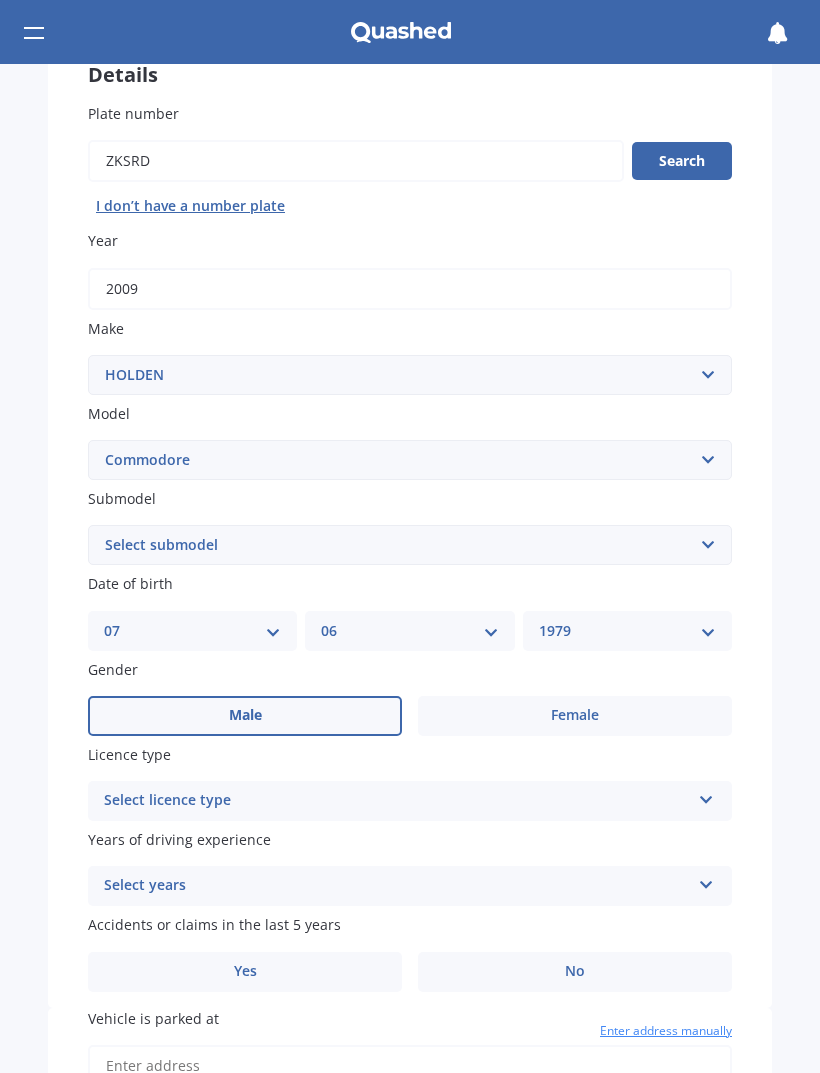 click at bounding box center [706, 796] 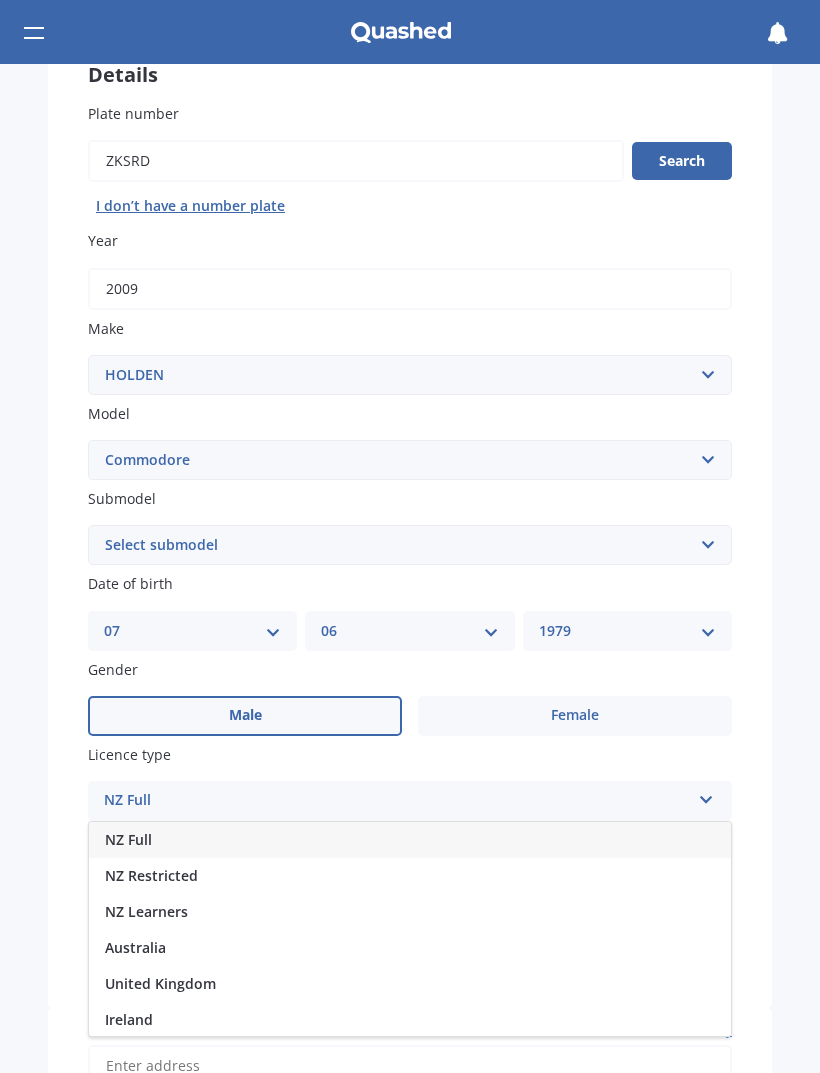 click on "NZ Full" at bounding box center [410, 840] 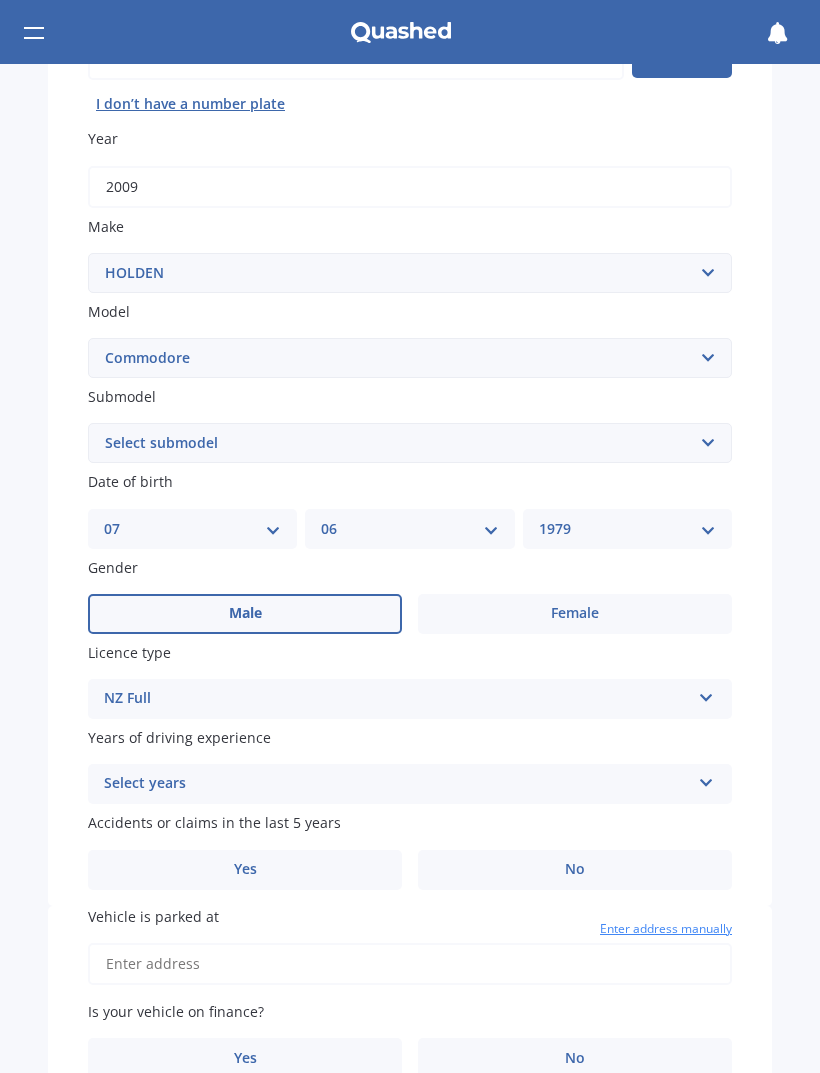 scroll, scrollTop: 257, scrollLeft: 0, axis: vertical 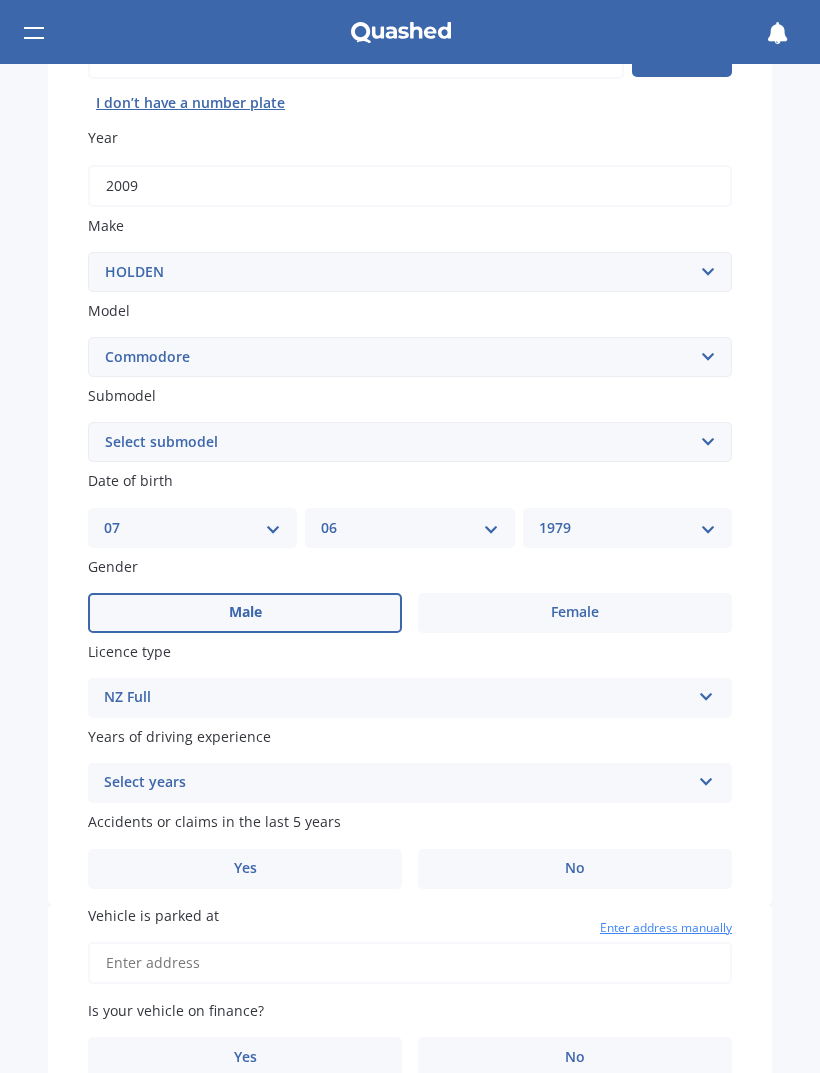 click on "Select years 5 or more years 4 years 3 years 2 years 1 year" at bounding box center (410, 783) 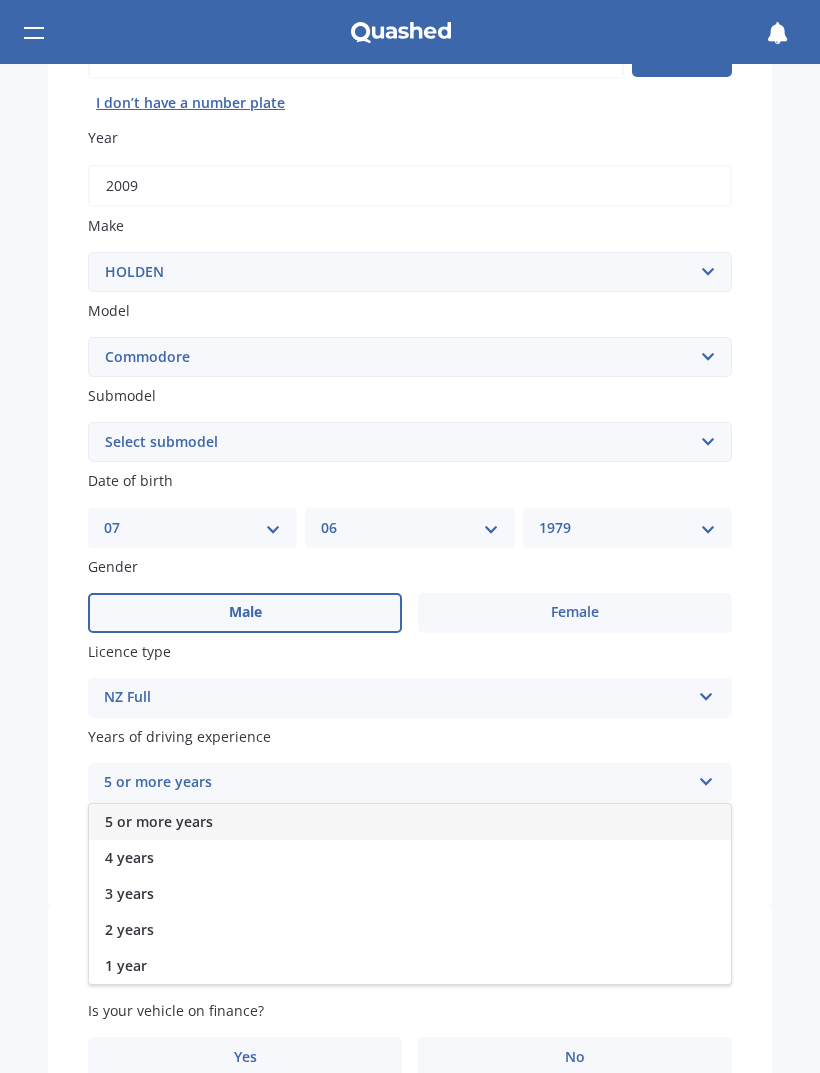 click on "5 or more years" at bounding box center (410, 822) 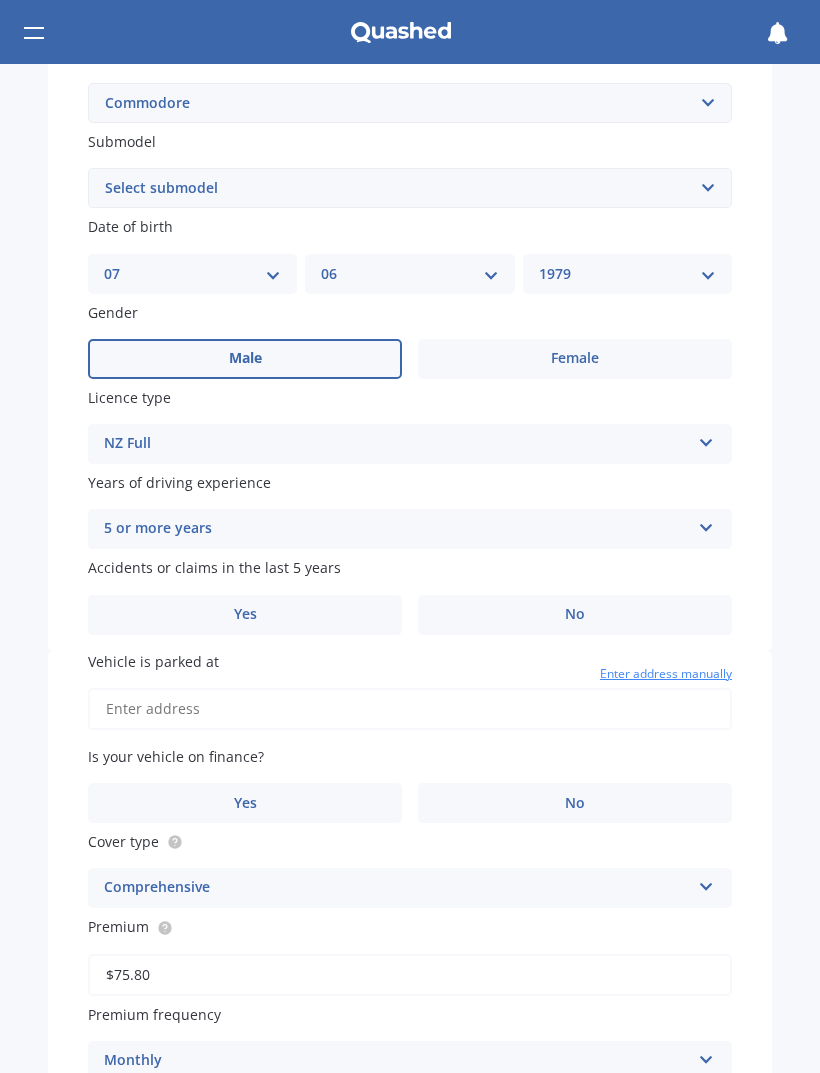 scroll, scrollTop: 502, scrollLeft: 0, axis: vertical 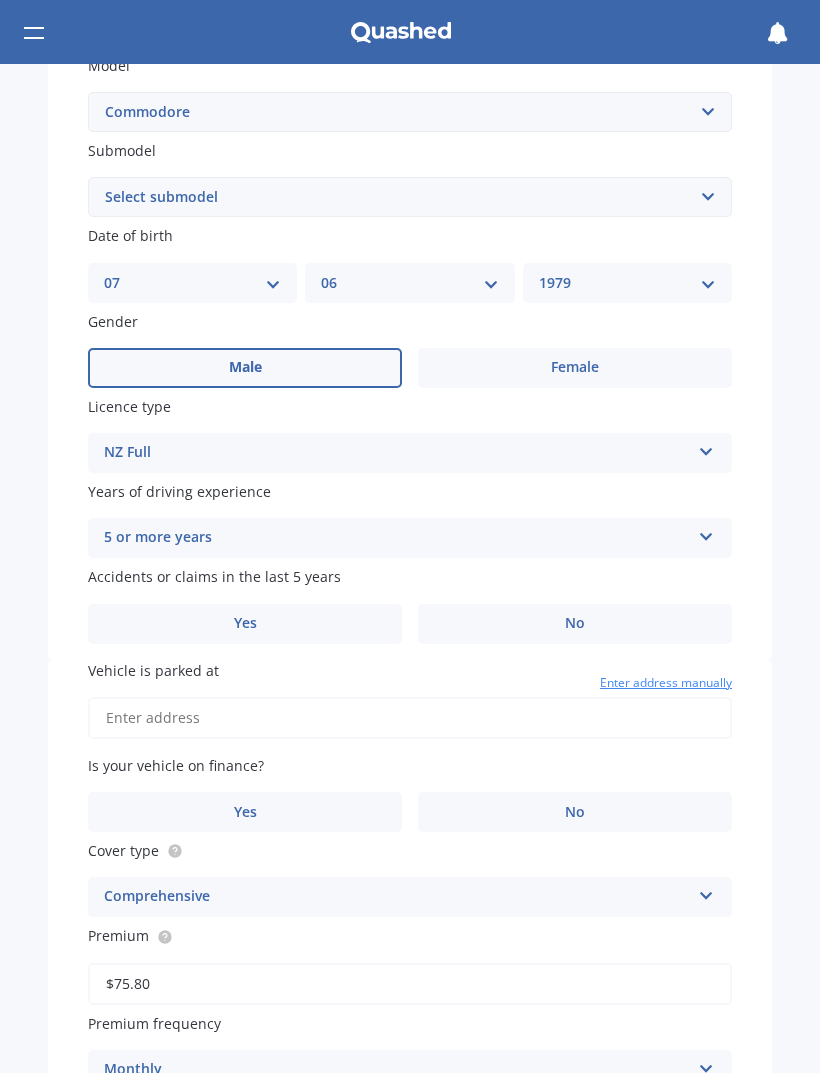 click on "Yes" at bounding box center [245, 624] 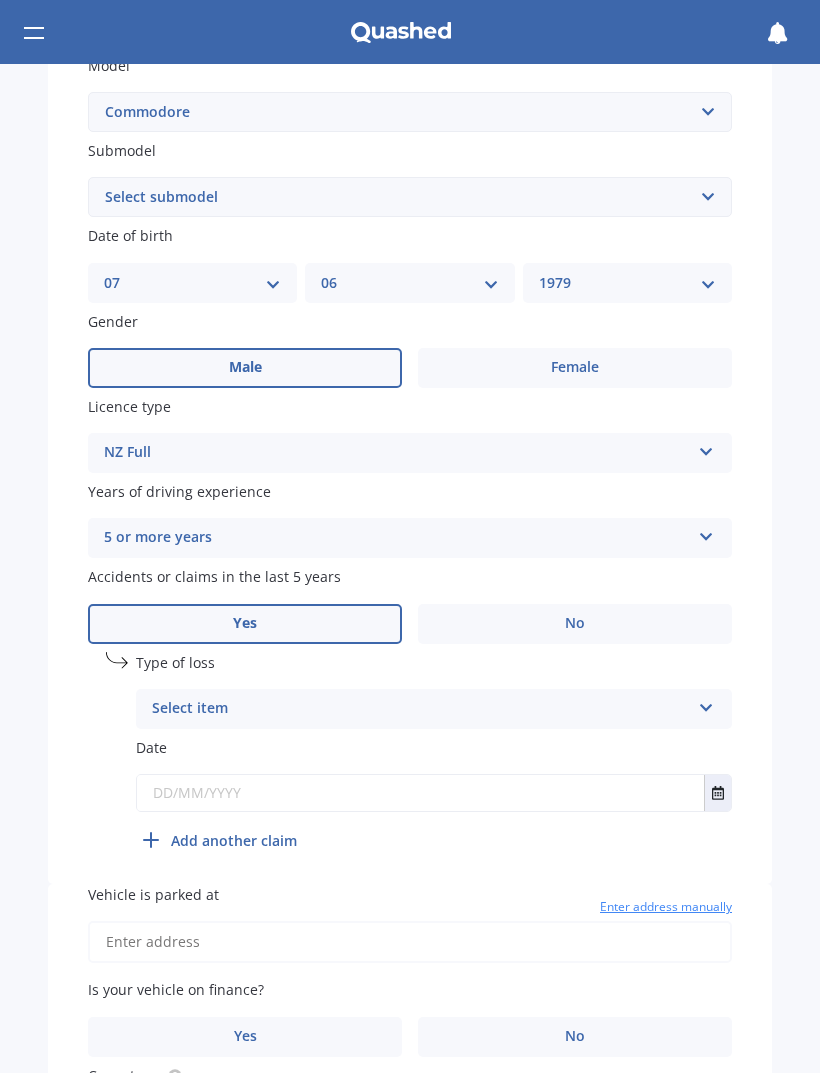 click at bounding box center [706, 704] 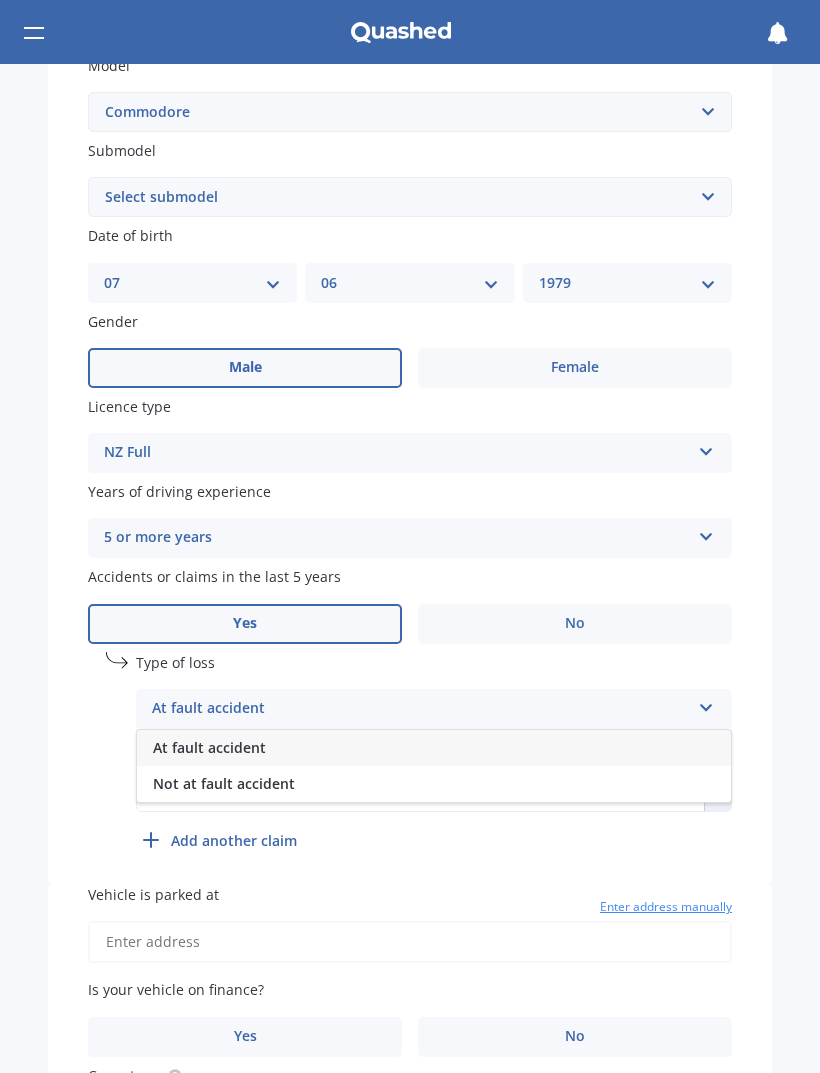 click on "At fault accident" at bounding box center (434, 748) 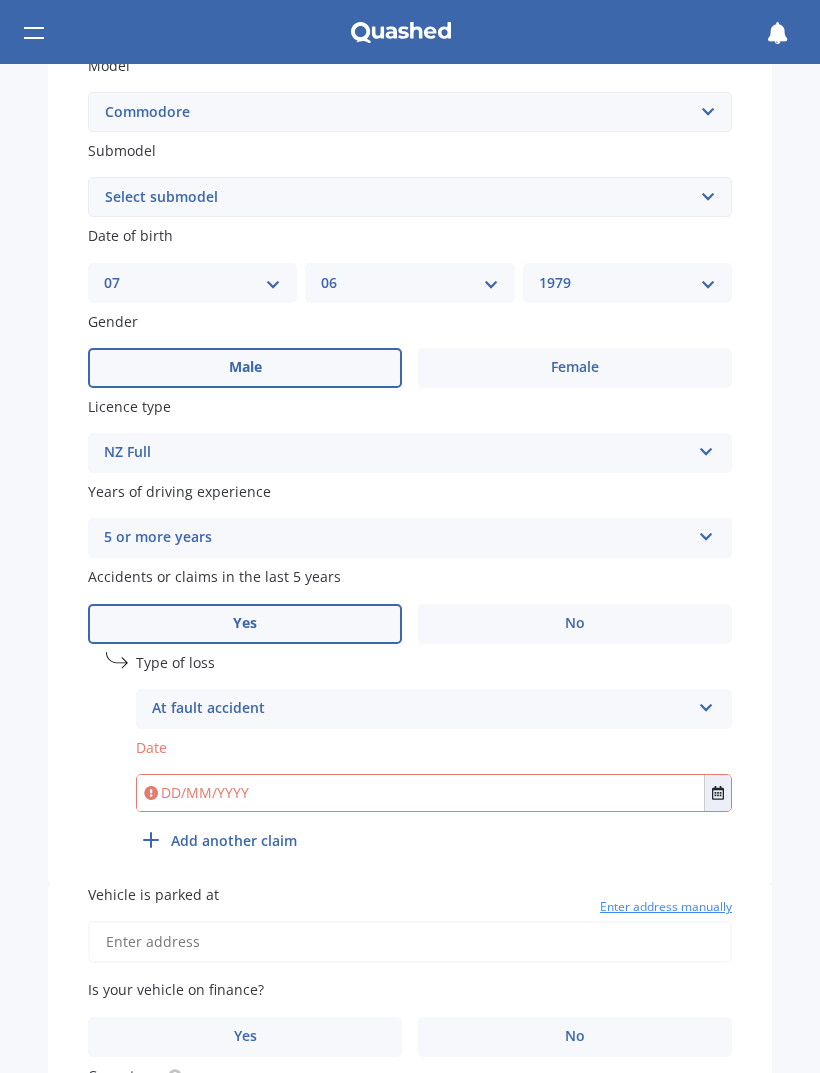click at bounding box center (717, 793) 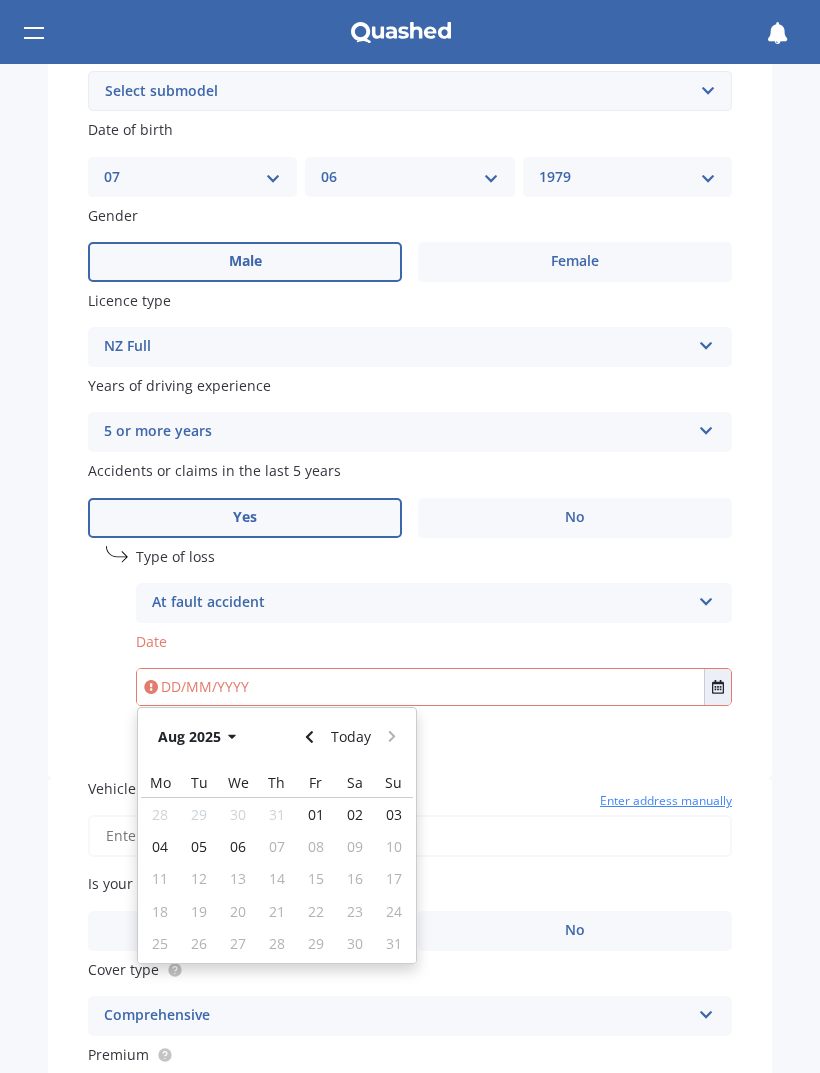 scroll, scrollTop: 624, scrollLeft: 0, axis: vertical 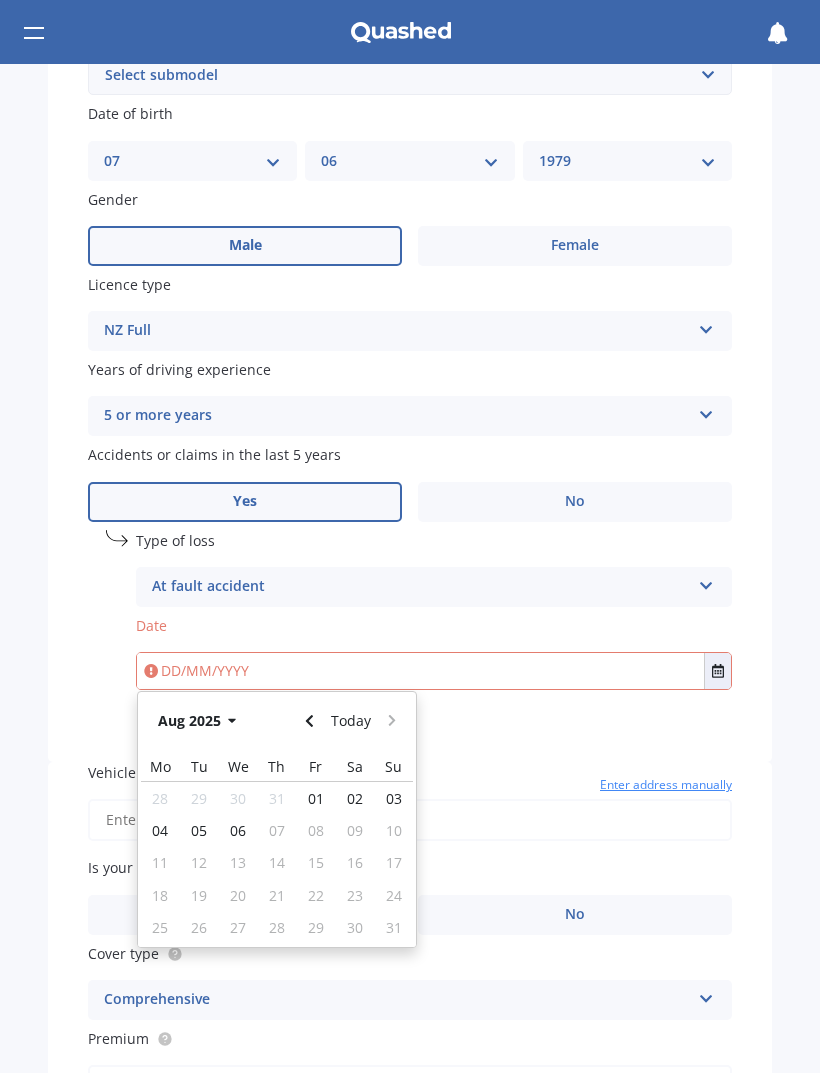 click on "Plate number Search I don’t have a number plate Year 2009 Make Select make AC ALFA ROMEO ASTON MARTIN AUDI AUSTIN BEDFORD Bentley BMW BYD CADILLAC CAN-AM CHERY CHEVROLET CHRYSLER Citroen CRUISEAIR CUPRA DAEWOO DAIHATSU DAIMLER DAMON DIAHATSU DODGE EXOCET FACTORY FIVE FERRARI FIAT Fiord FLEETWOOD FORD FOTON FRASER GEELY GENESIS GEORGIE BOY GMC GREAT WALL GWM HAVAL HILLMAN HINO HOLDEN HOLIDAY RAMBLER HONDA HUMMER HYUNDAI INFINITI ISUZU IVECO JAC JAECOO JAGUAR JEEP KGM KIA LADA LAMBORGHINI LANCIA LANDROVER LDV LEAPMOTOR LEXUS LINCOLN LOTUS LUNAR M.G M.G. MAHINDRA MASERATI MAZDA MCLAREN MERCEDES AMG Mercedes Benz MERCEDES-AMG MERCURY MINI Mitsubishi MORGAN MORRIS NEWMAR Nissan OMODA OPEL OXFORD PEUGEOT Plymouth Polestar PONTIAC PORSCHE PROTON RAM Range Rover Rayne RENAULT ROLLS ROYCE ROVER SAAB SATURN SEAT SHELBY SKODA SMART SSANGYONG SUBARU SUZUKI TATA TESLA TIFFIN Toyota TRIUMPH TVR Vauxhall VOLKSWAGEN VOLVO WESTFIELD WINNEBAGO ZX Model Select model Acadia Adventra Apollo Astra Barina Belmont Berlina Calais" at bounding box center [410, 177] 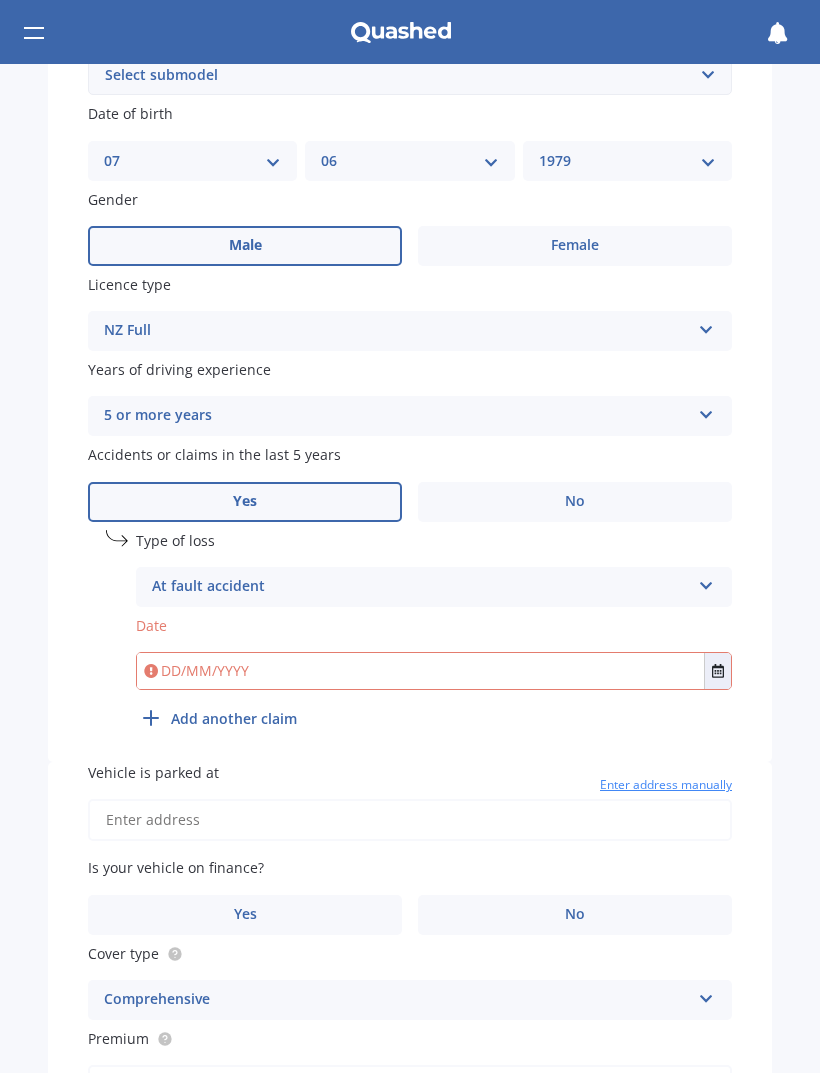 click on "No" at bounding box center [575, 502] 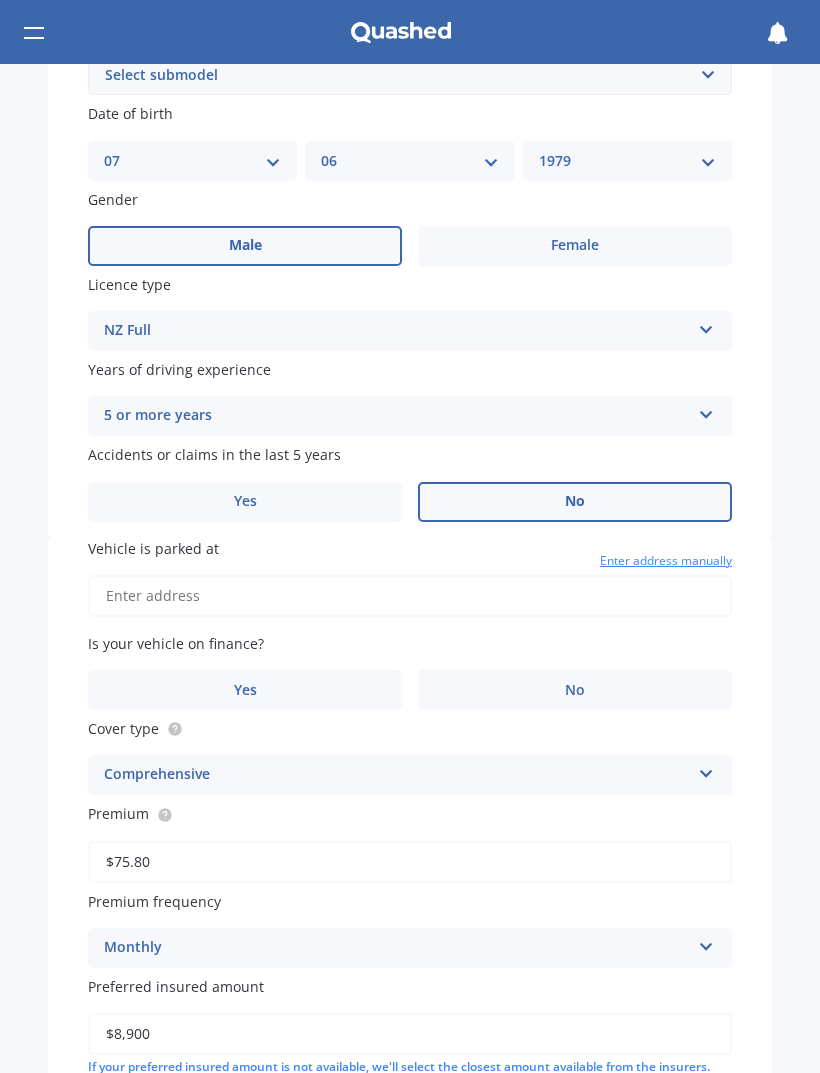 click on "Vehicle is parked at" at bounding box center (410, 596) 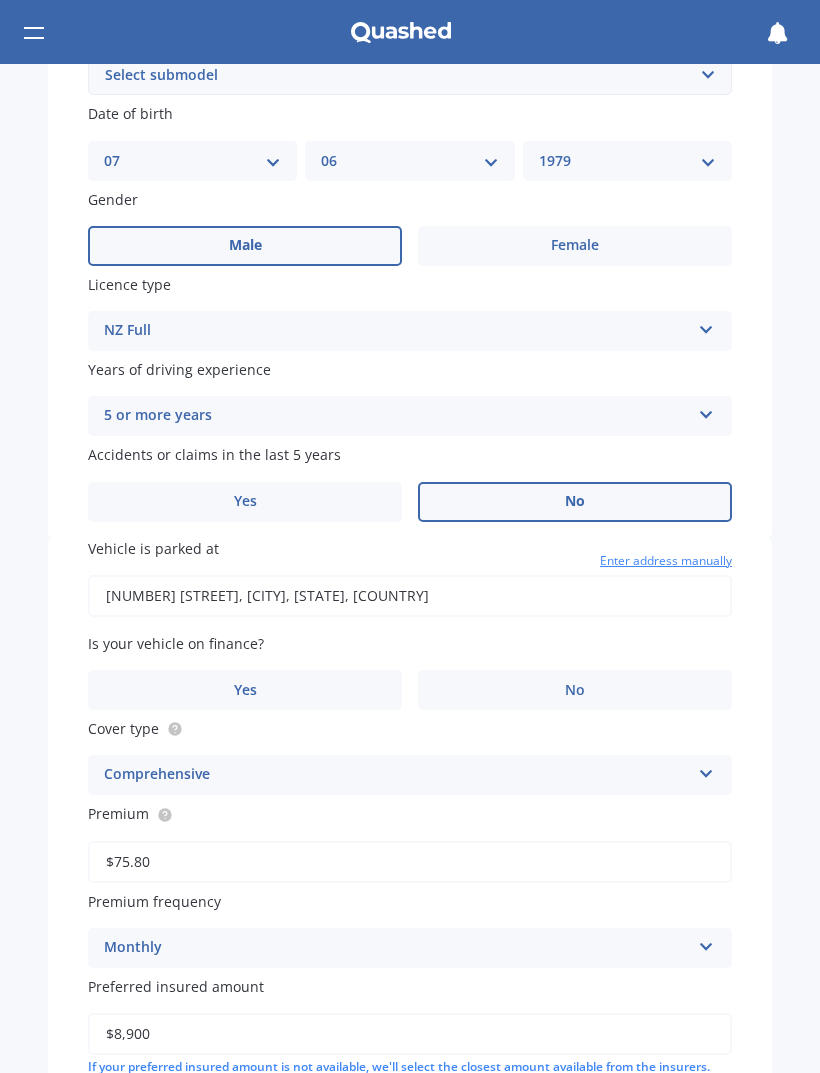type on "[NUMBER] [STREET], [CITY], [STATE] [POSTAL_CODE]" 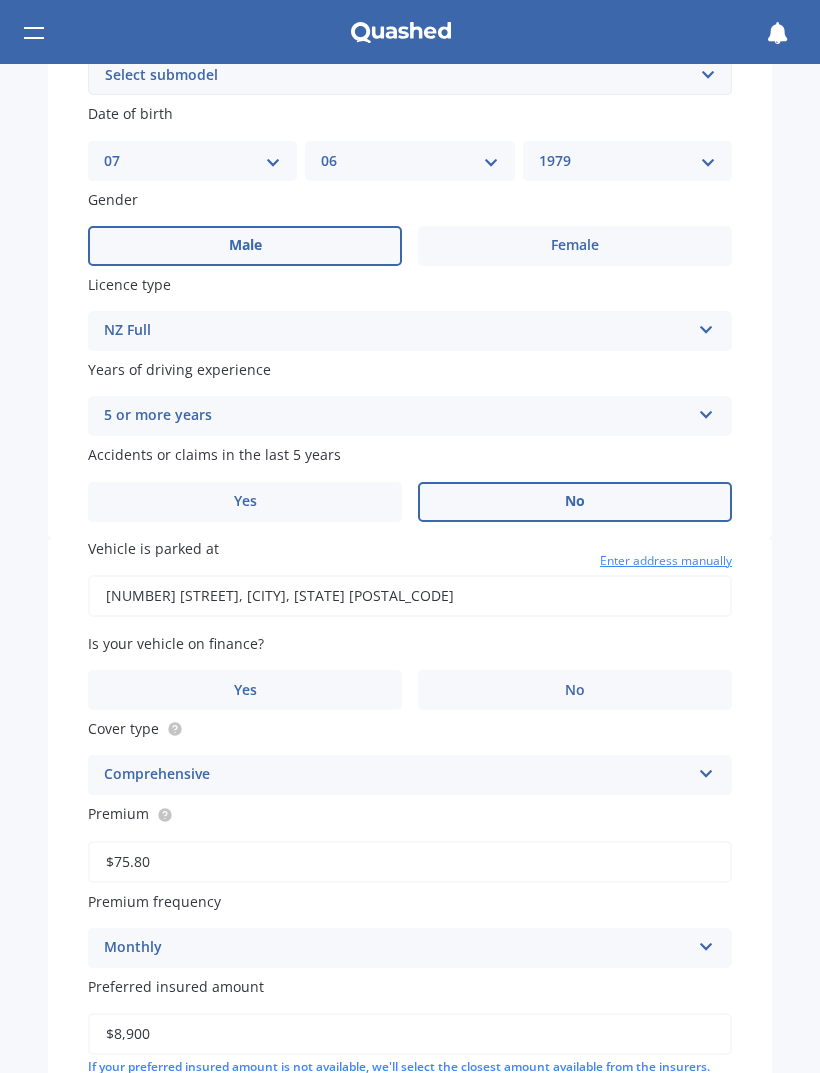 click on "No" at bounding box center (575, 690) 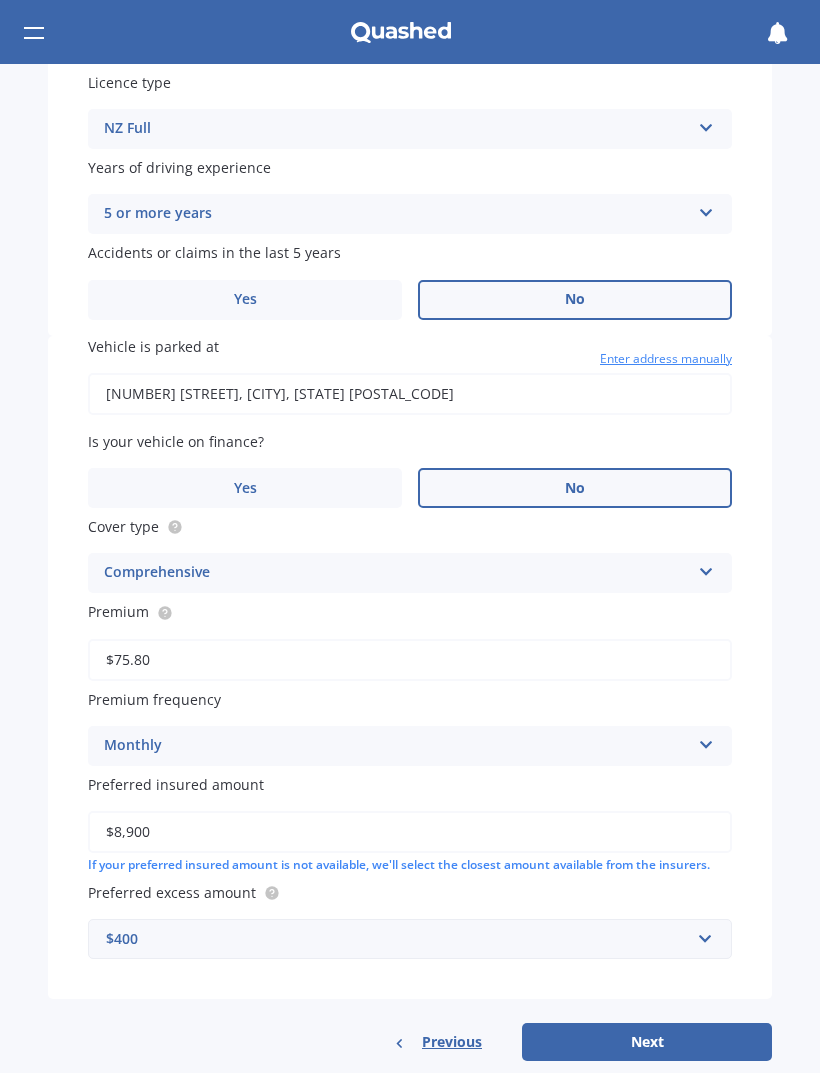 scroll, scrollTop: 826, scrollLeft: 0, axis: vertical 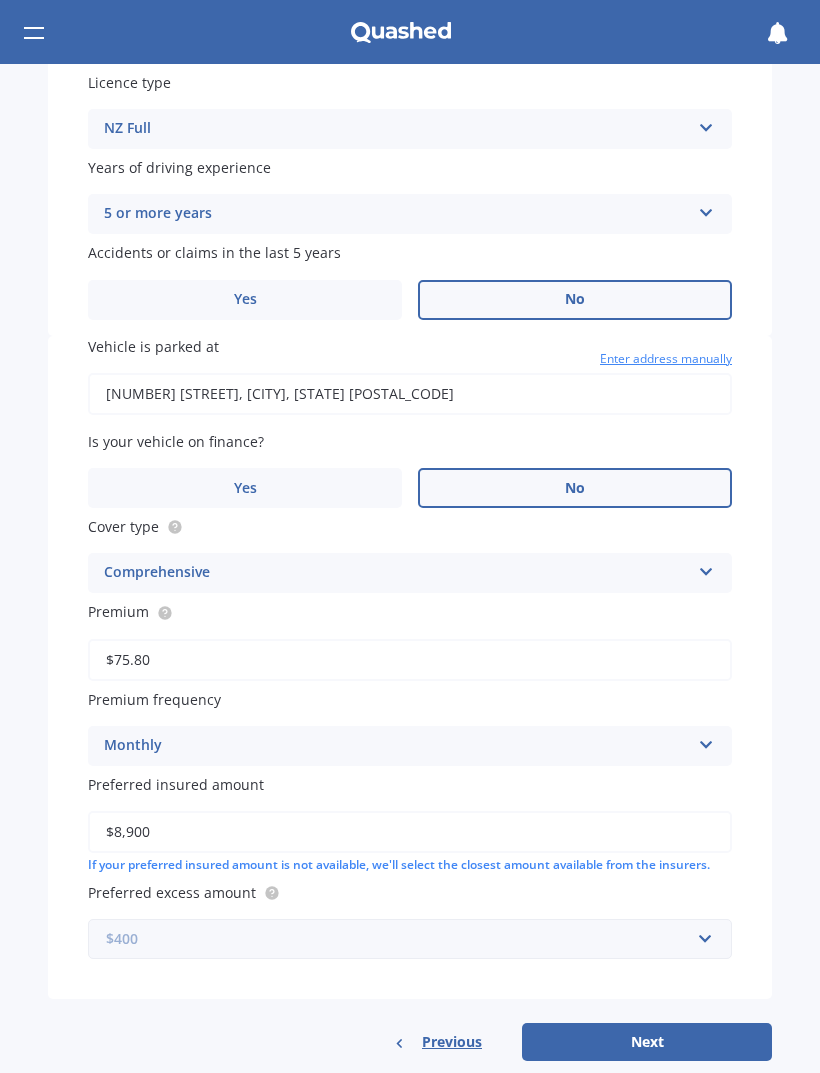 click at bounding box center (403, 939) 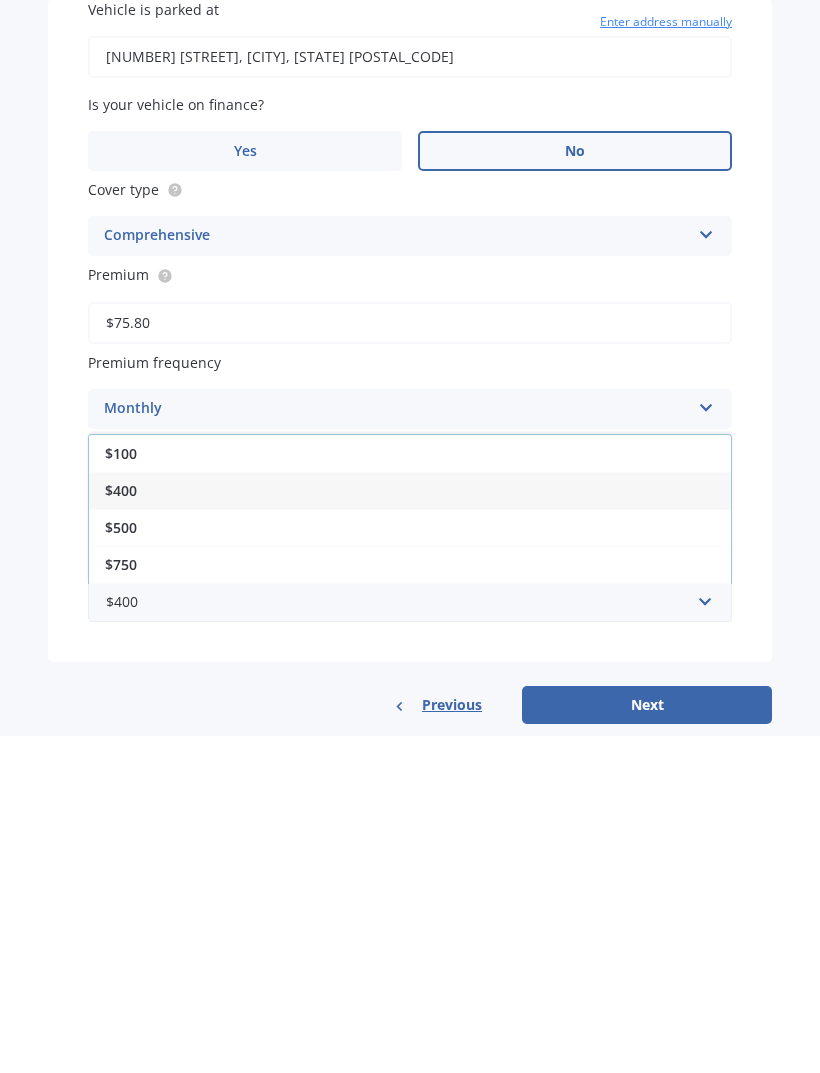 click on "Market Scan Vehicle Market Scan 70 % We just need a few more details to provide an accurate quote Details Plate number Search I don’t have a number plate Year 2009 Make Select make AC ALFA ROMEO ASTON MARTIN AUDI AUSTIN BEDFORD Bentley BMW BYD CADILLAC CAN-AM CHERY CHEVROLET CHRYSLER Citroen CRUISEAIR CUPRA DAEWOO DAIHATSU DAIMLER DAMON DIAHATSU DODGE EXOCET FACTORY FIVE FERRARI FIAT Fiord FLEETWOOD FORD FOTON FRASER GEELY GENESIS GEORGIE BOY GMC GREAT WALL GWM HAVAL HILLMAN HINO HOLDEN HOLIDAY RAMBLER HONDA HUMMER HYUNDAI INFINITI ISUZU IVECO JAC JAECOO JAGUAR JEEP KGM KIA LADA LAMBORGHINI LANCIA LANDROVER LDV LEAPMOTOR LEXUS LINCOLN LOTUS LUNAR M.G M.G. MAHINDRA MASERATI MAZDA MCLAREN MERCEDES AMG Mercedes Benz MERCEDES-AMG MERCURY MINI Mitsubishi MORGAN MORRIS NEWMAR Nissan OMODA OPEL OXFORD PEUGEOT Plymouth Polestar PONTIAC PORSCHE PROTON RAM Range Rover Rayne RENAULT ROLLS ROYCE ROVER SAAB SATURN SEAT SHELBY SKODA SMART SSANGYONG SUBARU SUZUKI TATA TESLA TIFFIN Toyota TRIUMPH TVR Vauxhall VOLKSWAGEN ZX" at bounding box center (410, 568) 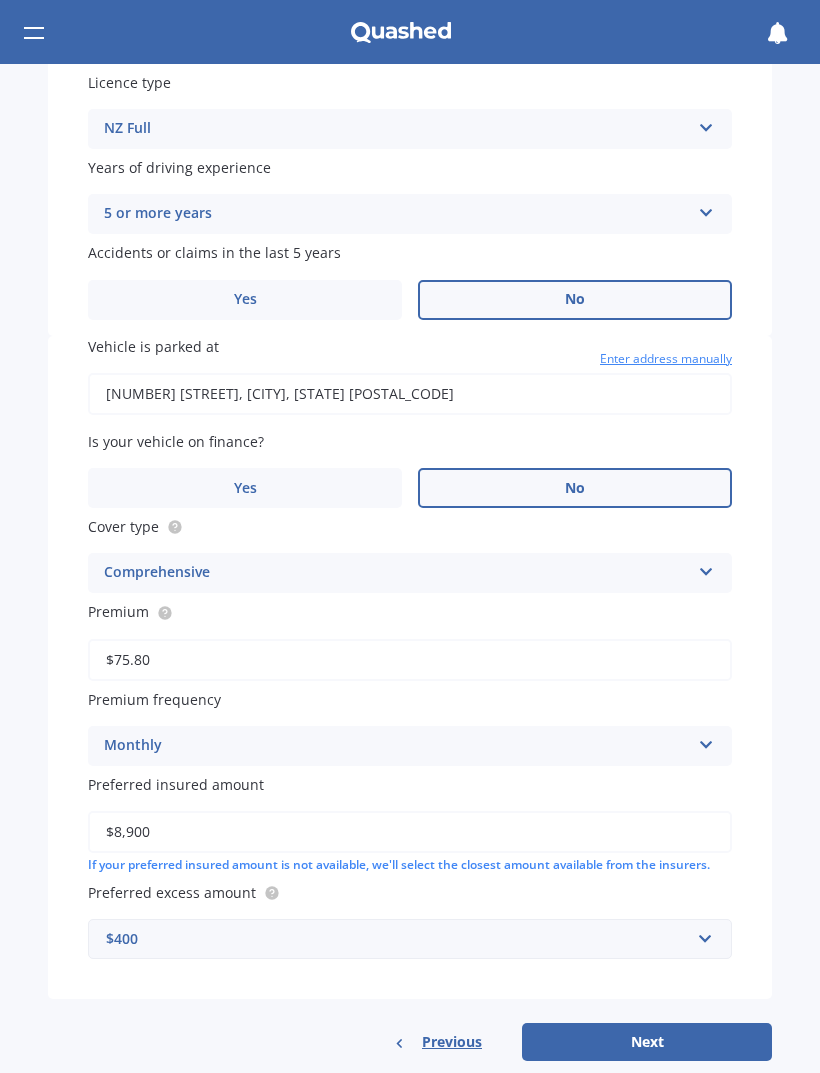 click on "Next" at bounding box center (647, 1042) 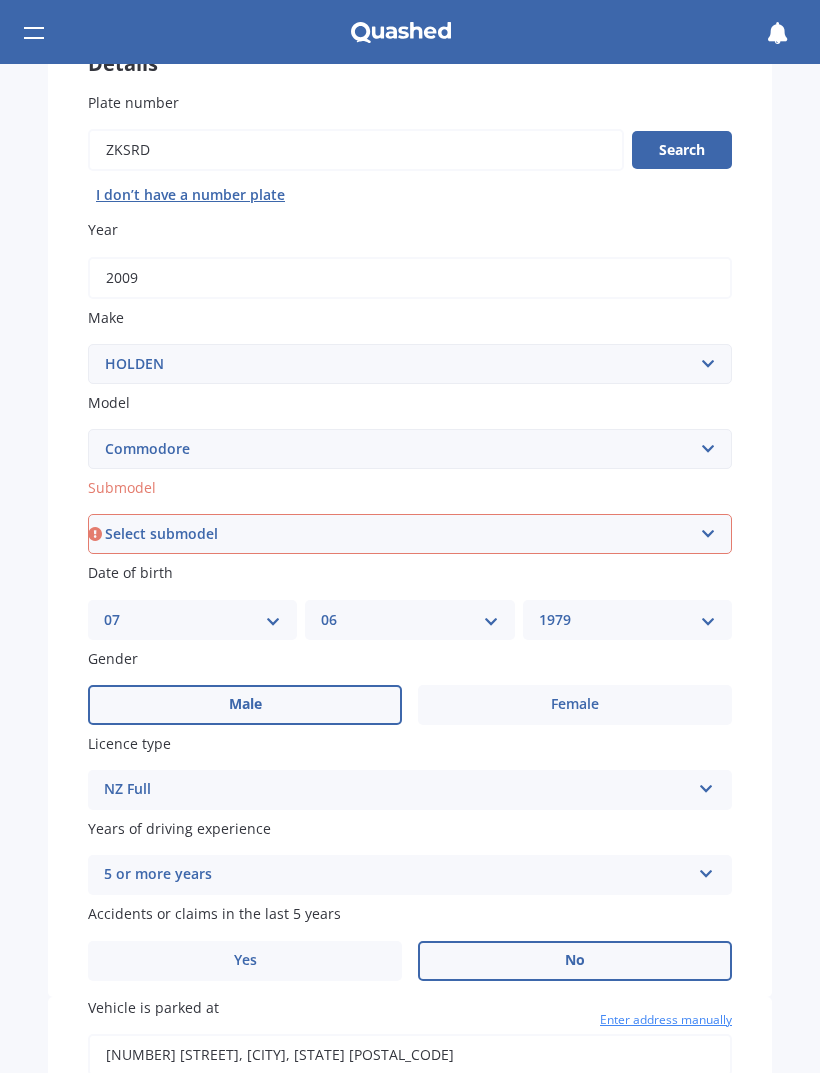 scroll, scrollTop: 165, scrollLeft: 0, axis: vertical 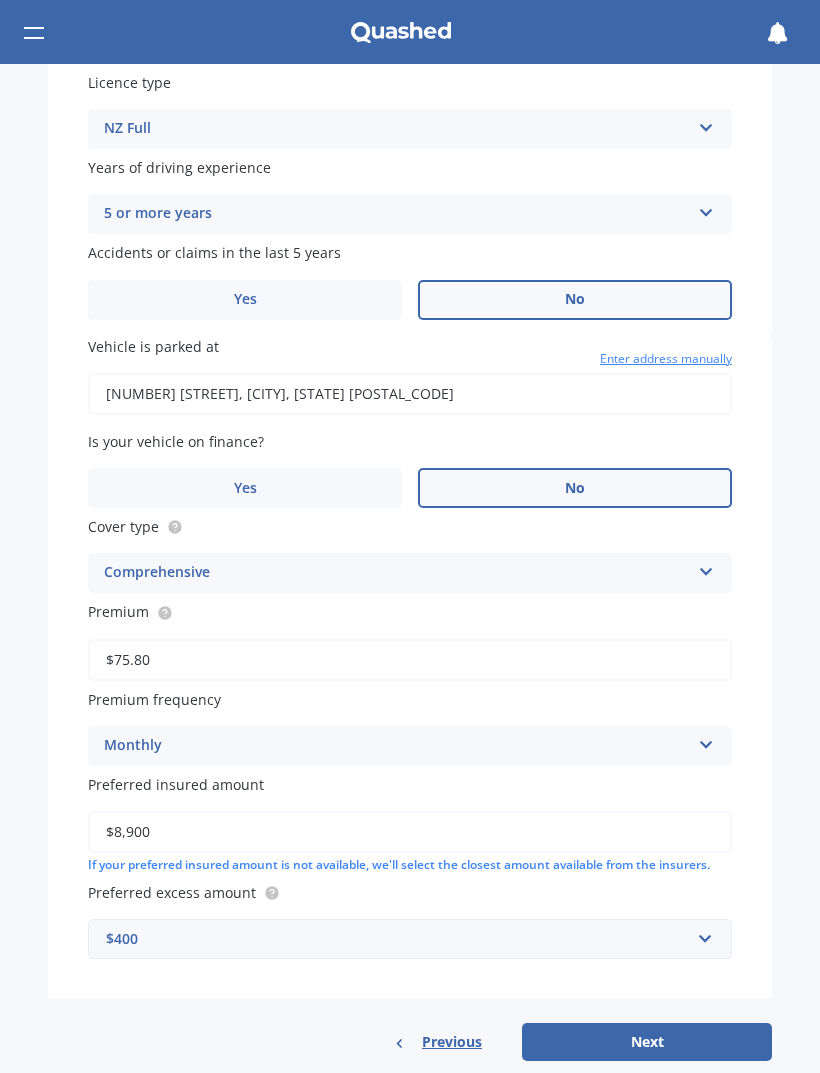 click on "Next" at bounding box center [647, 1042] 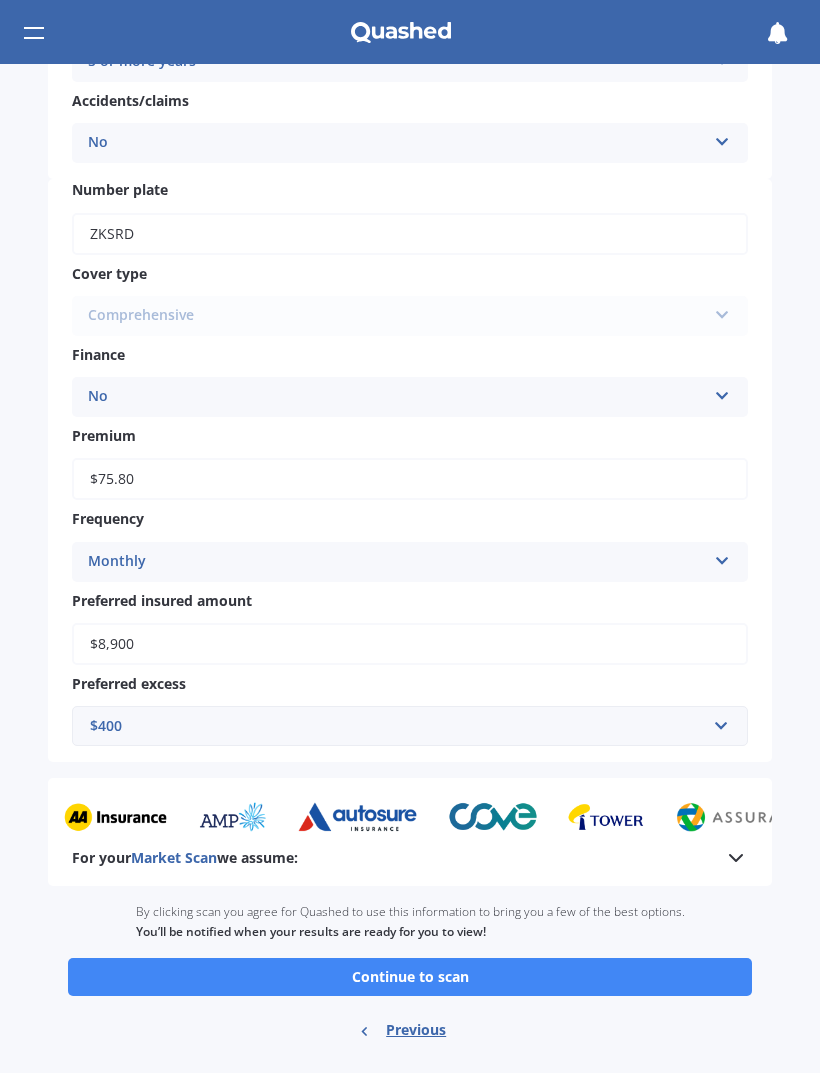 scroll, scrollTop: 554, scrollLeft: 0, axis: vertical 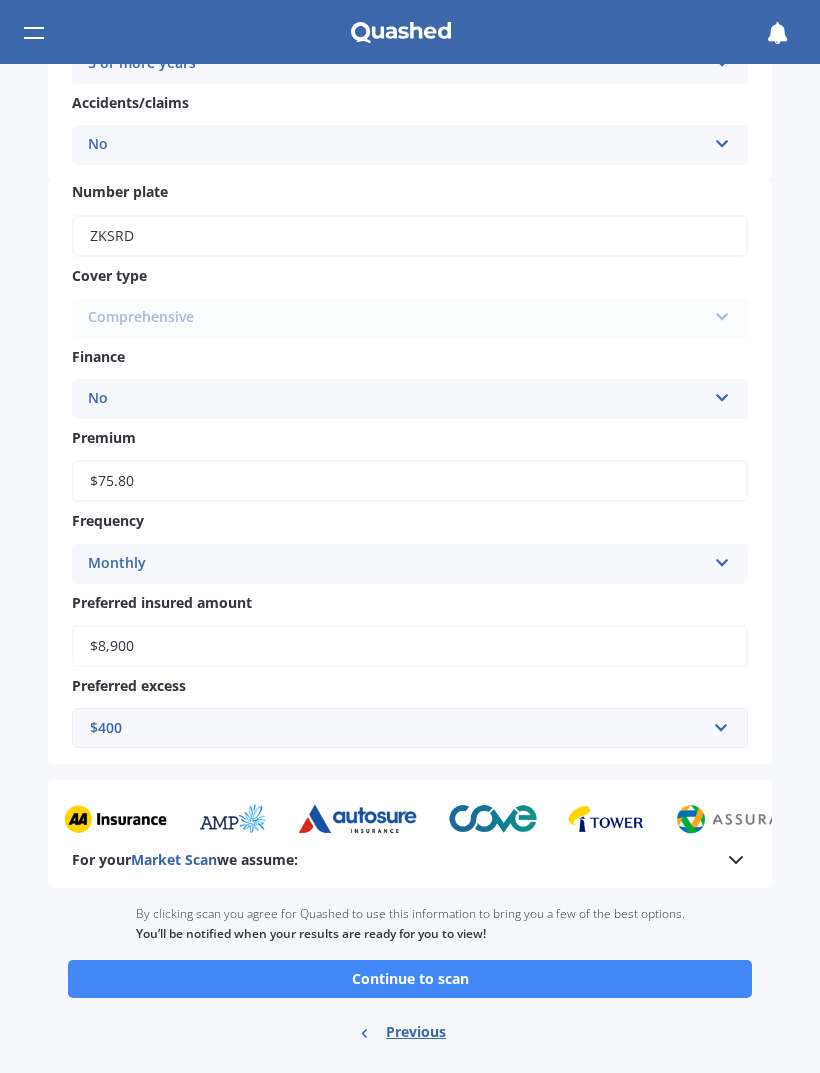 click on "Continue to scan" at bounding box center (410, 979) 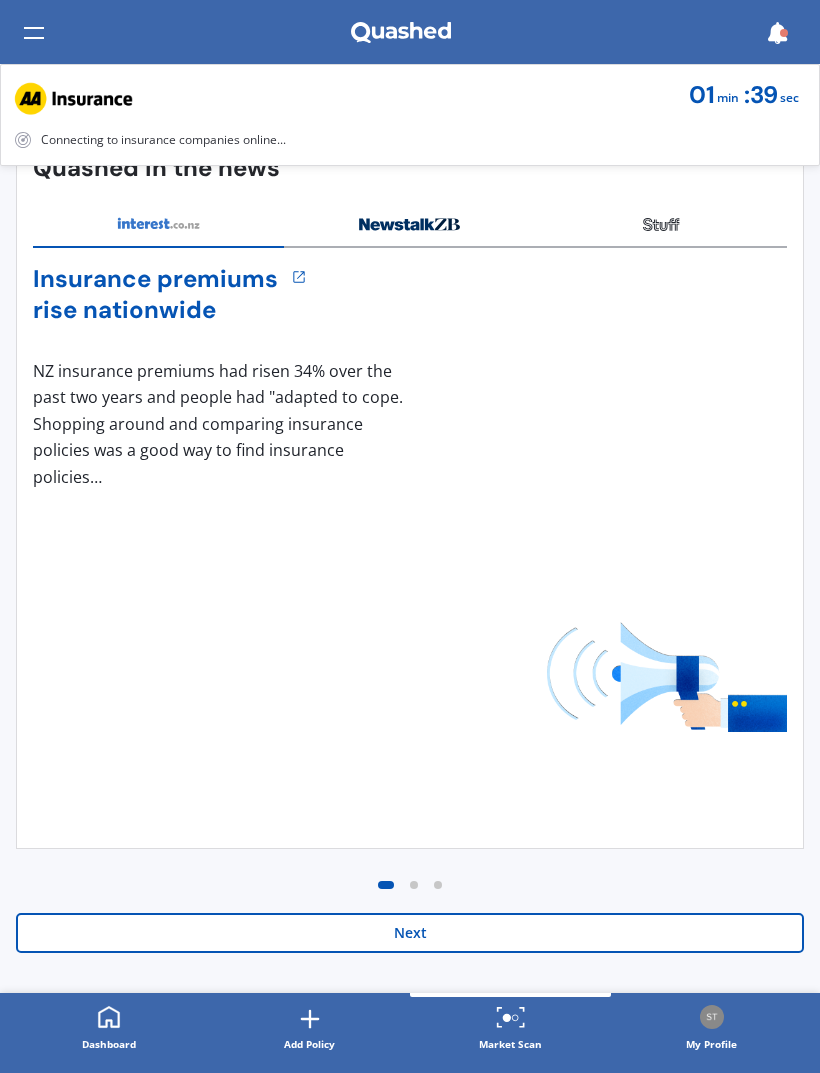scroll, scrollTop: 0, scrollLeft: 0, axis: both 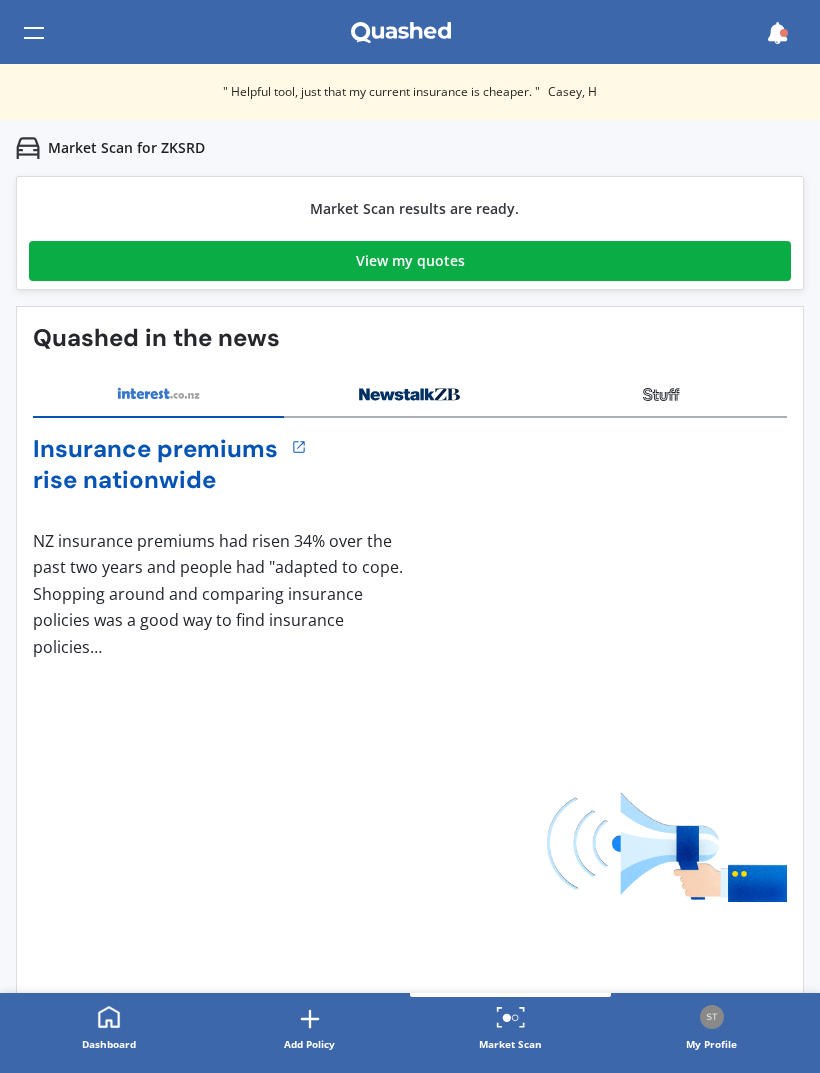 click on "View my quotes" at bounding box center (410, 261) 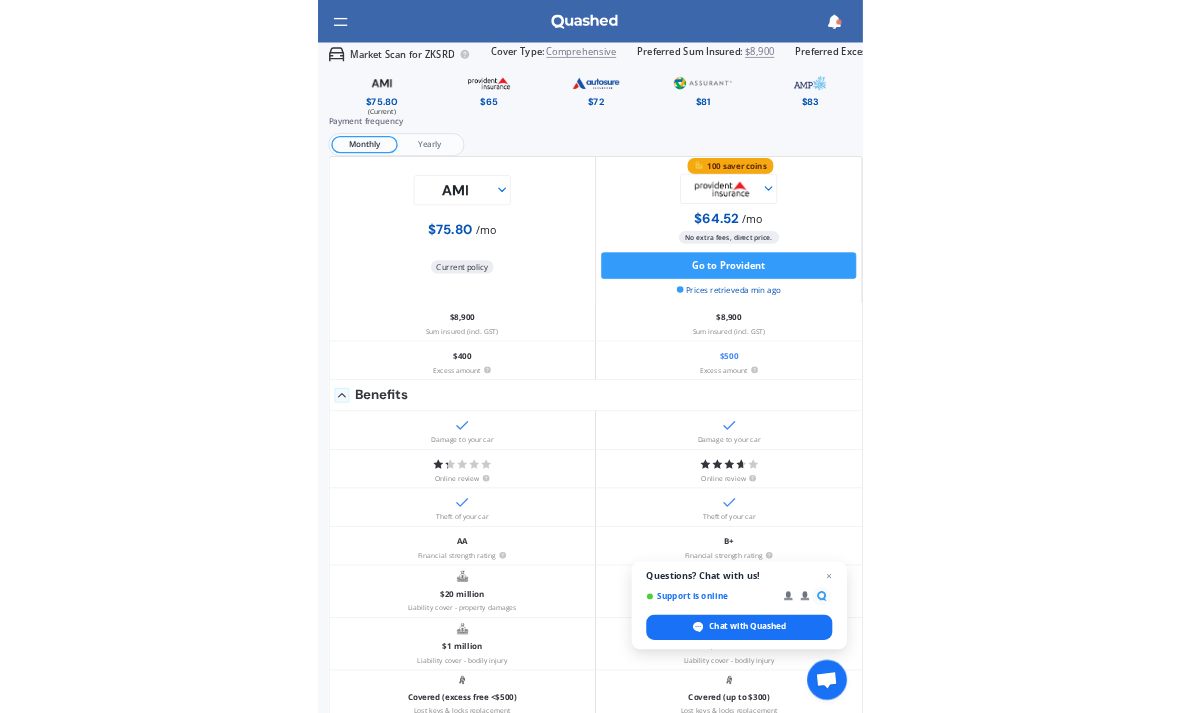 scroll, scrollTop: 0, scrollLeft: 0, axis: both 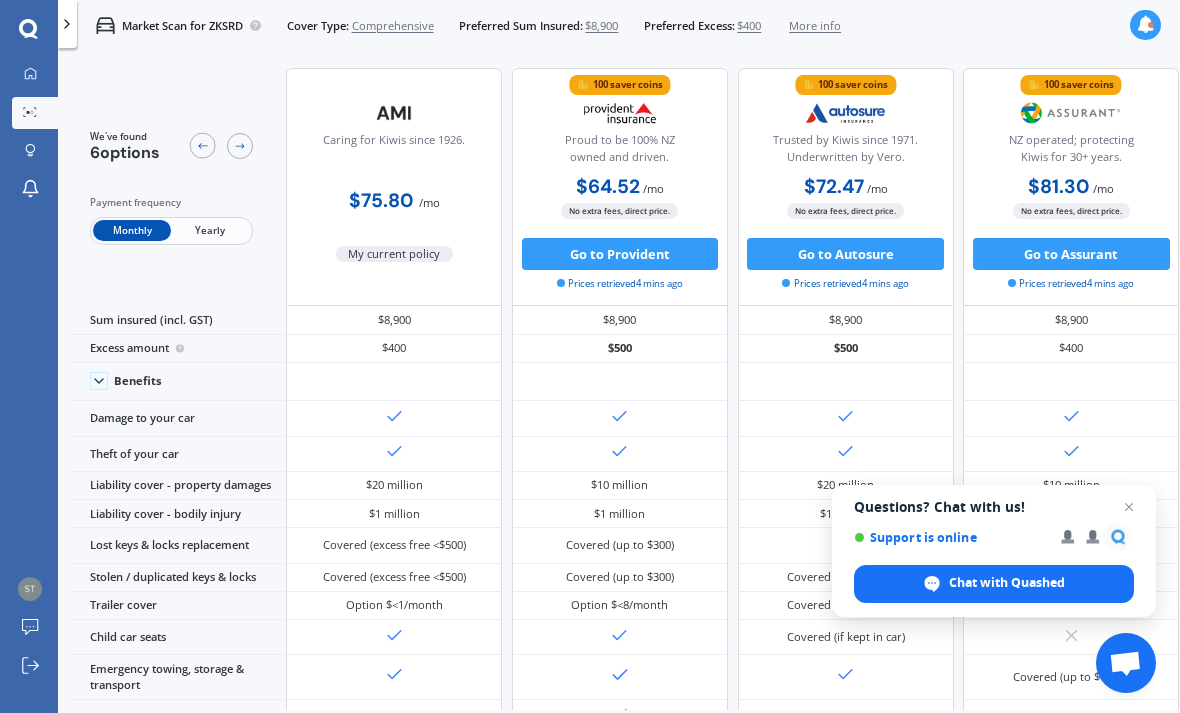 click on "Yearly" at bounding box center [210, 230] 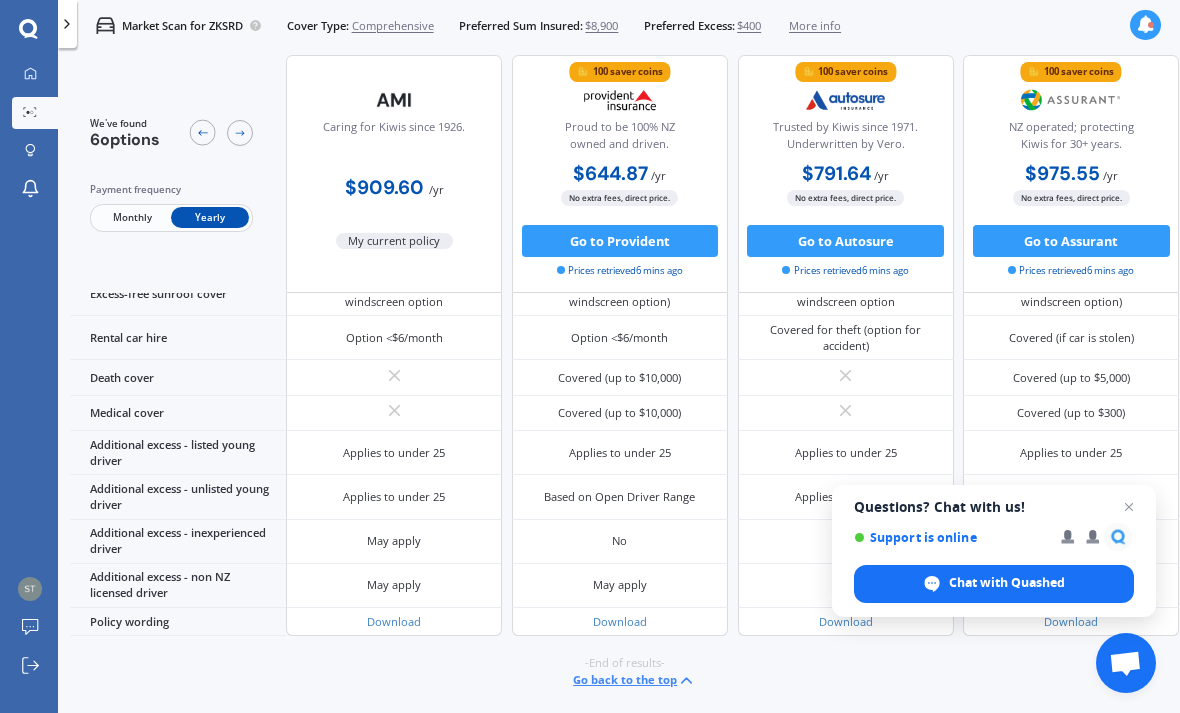 scroll, scrollTop: 1113, scrollLeft: 0, axis: vertical 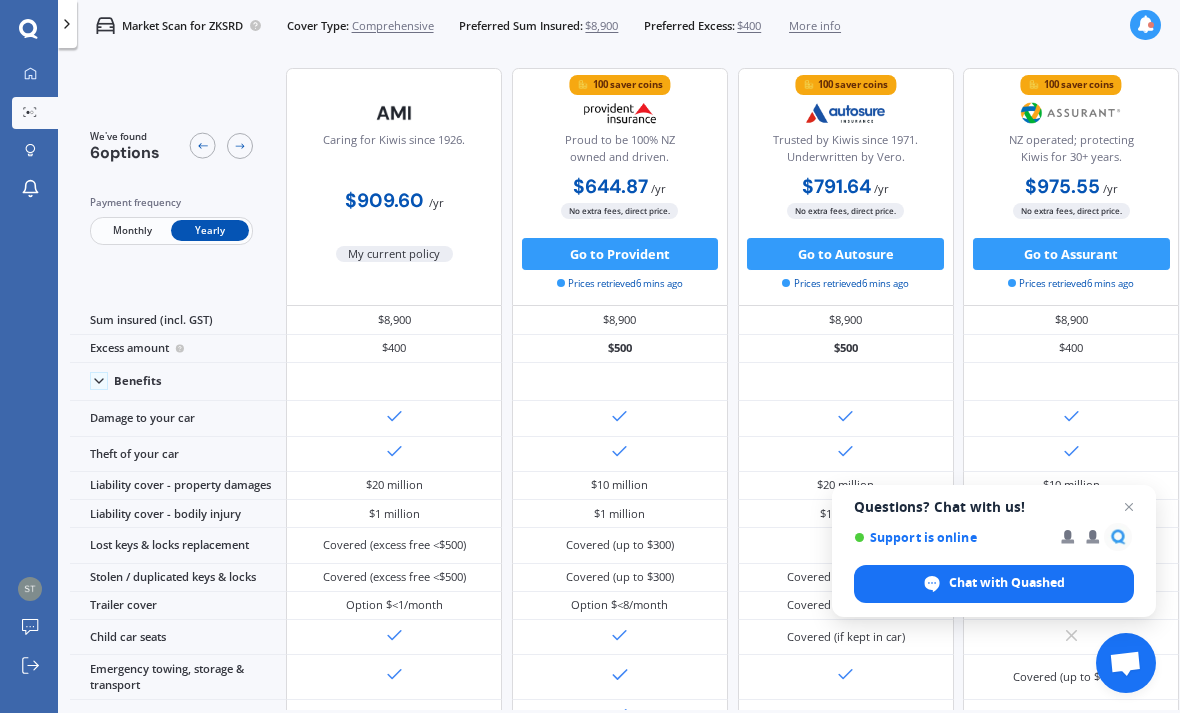 click on "Monthly" at bounding box center [132, 230] 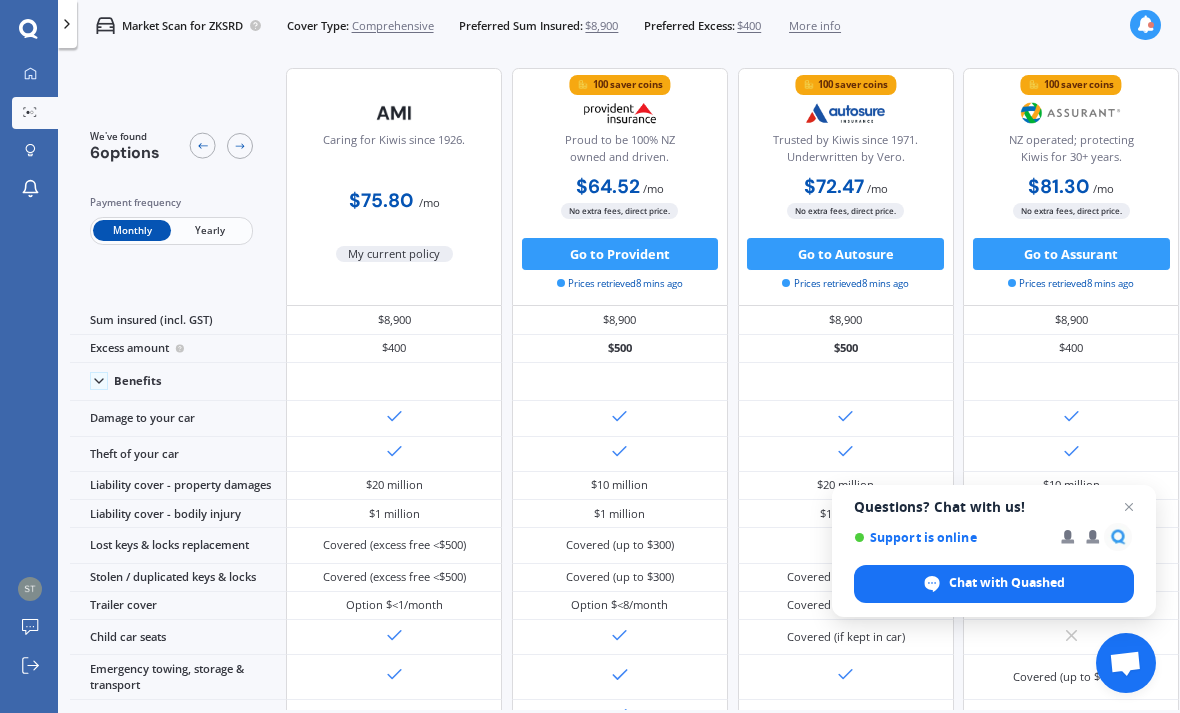 click on "Payment frequency Monthly Yearly" at bounding box center (171, 220) 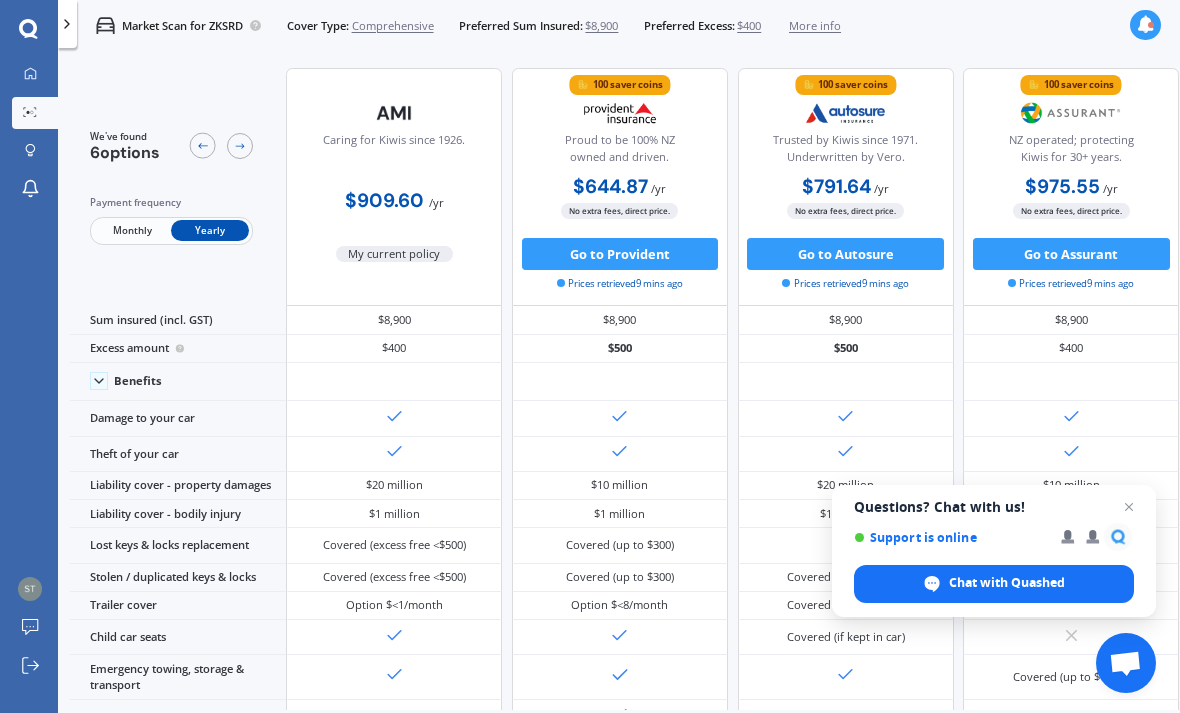 click on "Monthly" at bounding box center [132, 230] 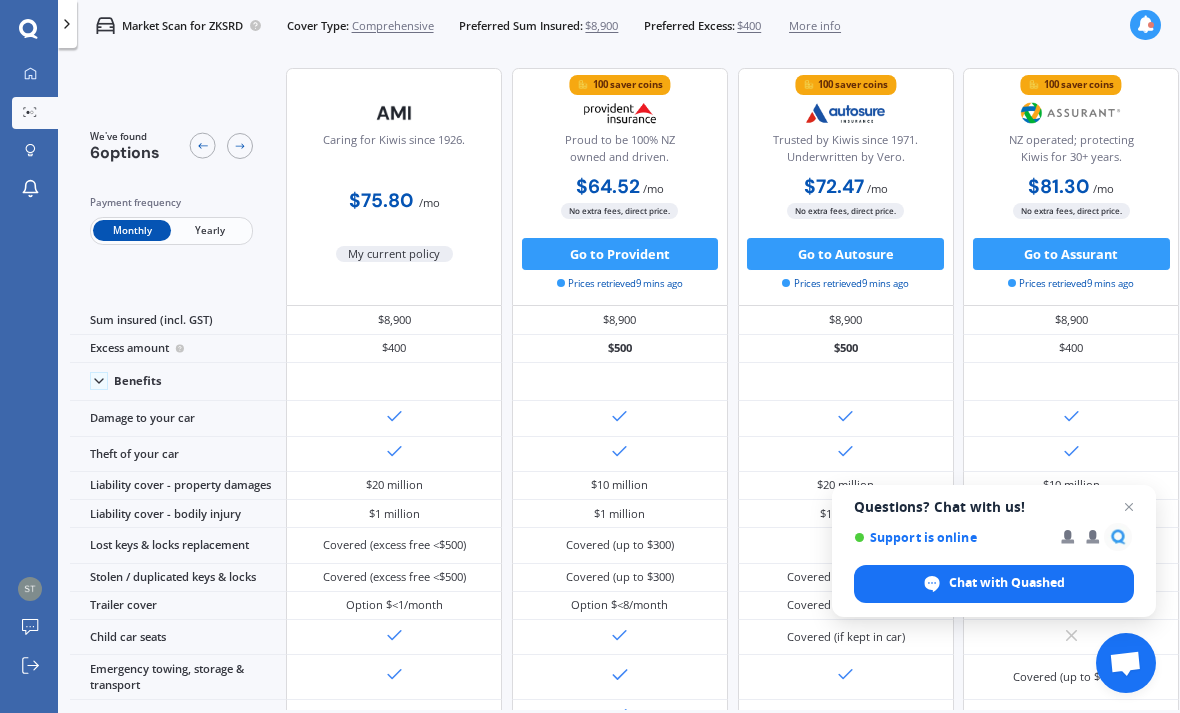 click on "Yearly" at bounding box center [210, 230] 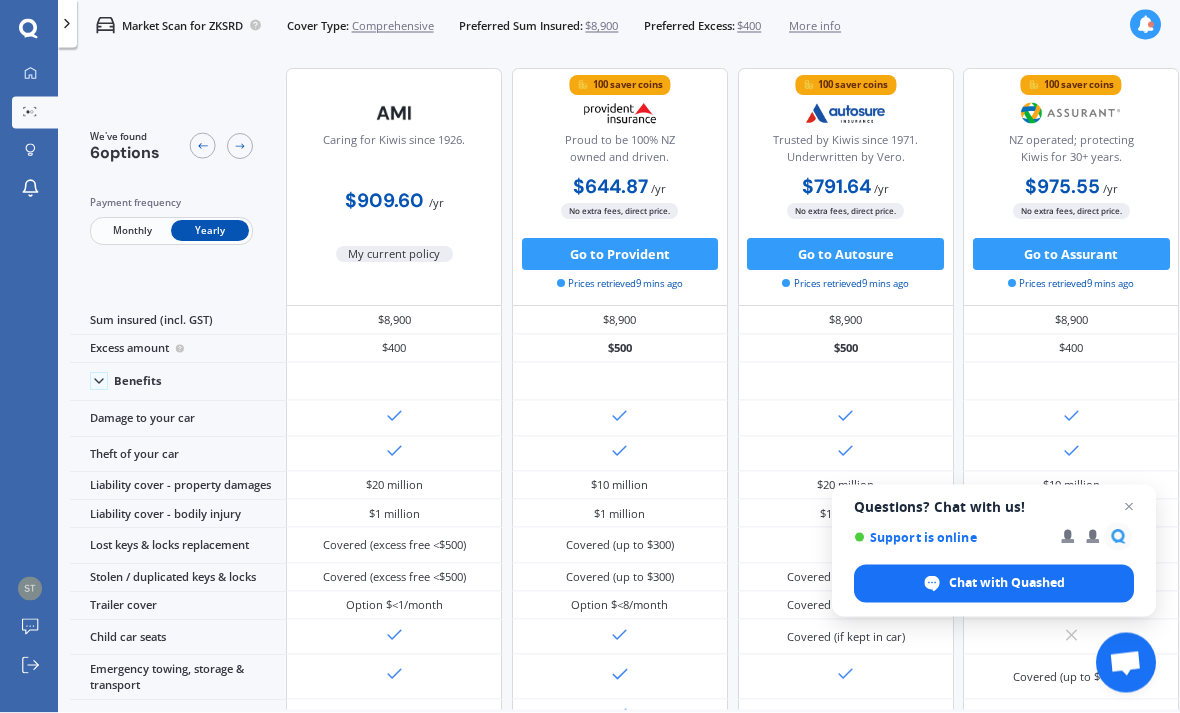 scroll, scrollTop: 0, scrollLeft: 0, axis: both 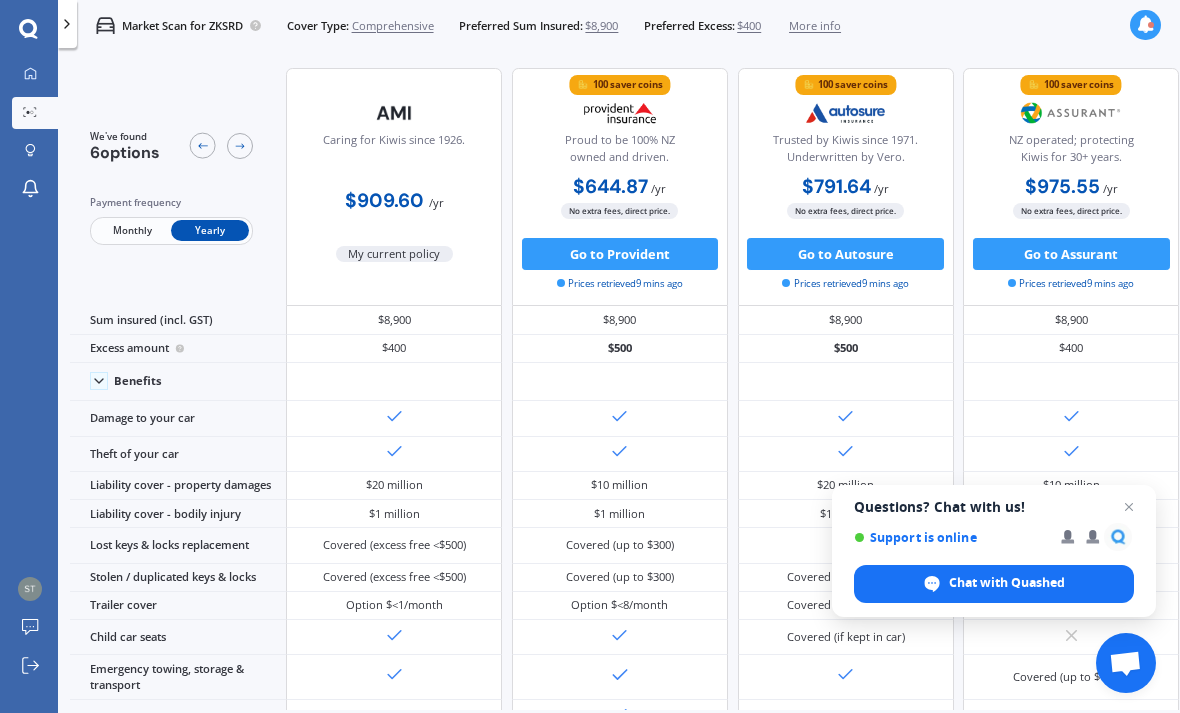 click on "My Dashboard" at bounding box center (35, 75) 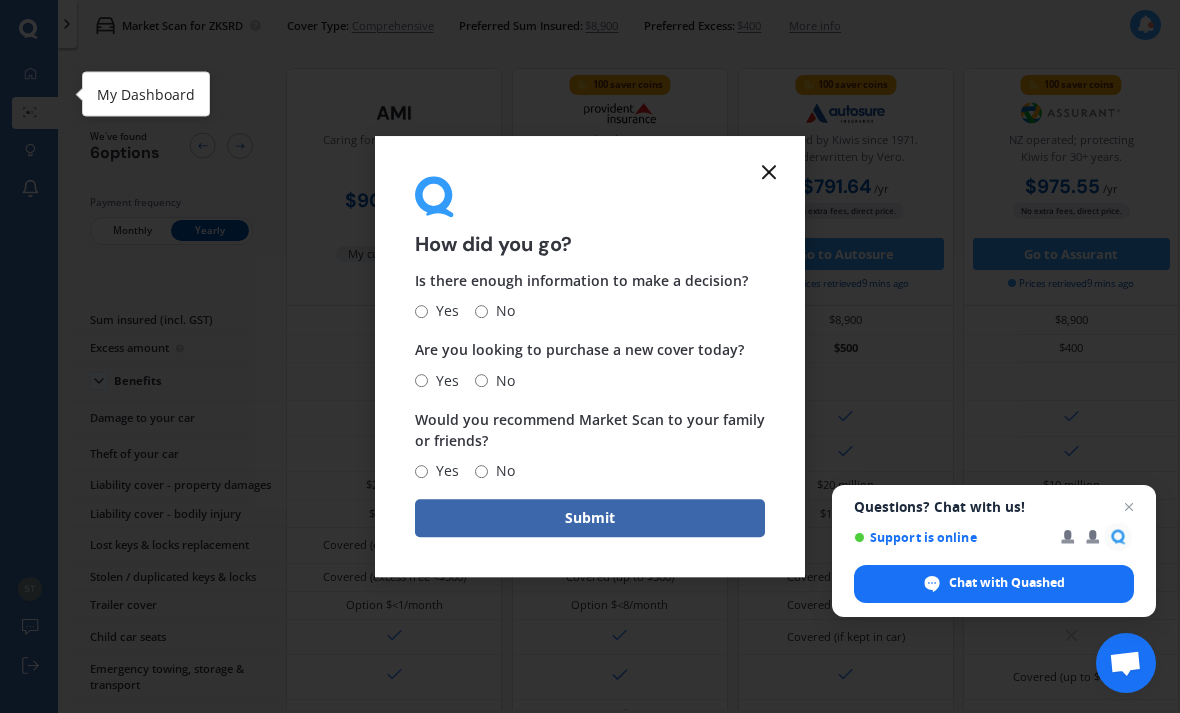 click on "Yes" at bounding box center (443, 312) 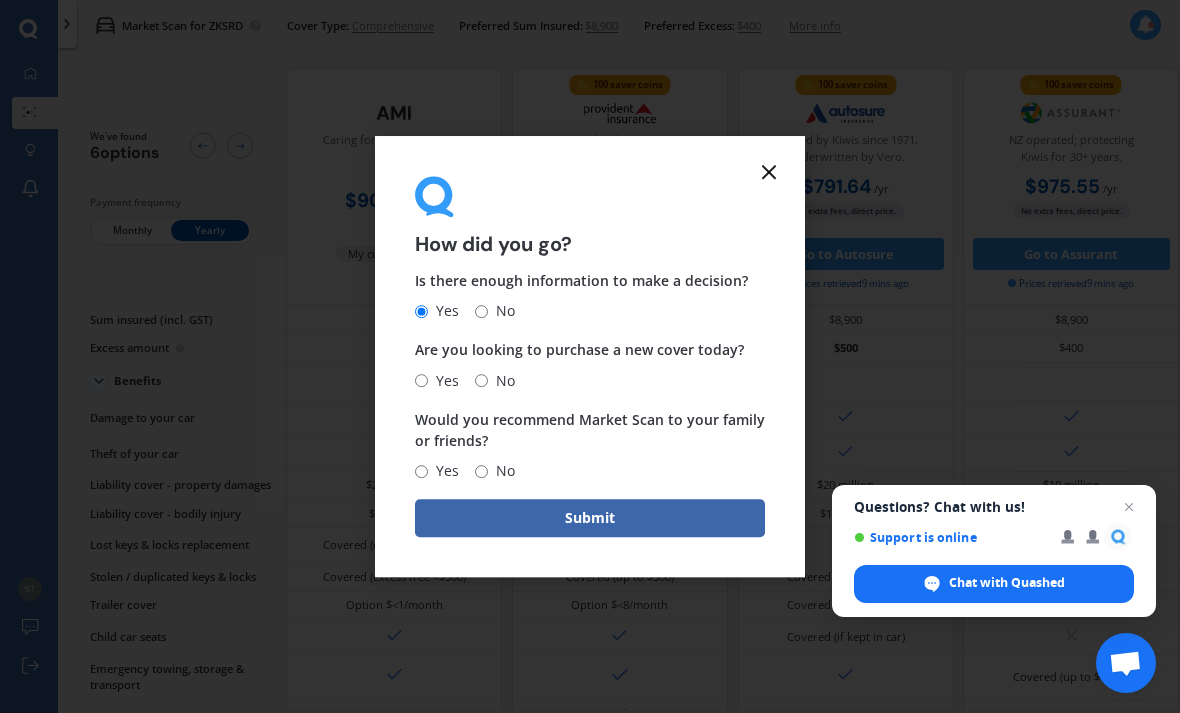 click on "No" at bounding box center [501, 381] 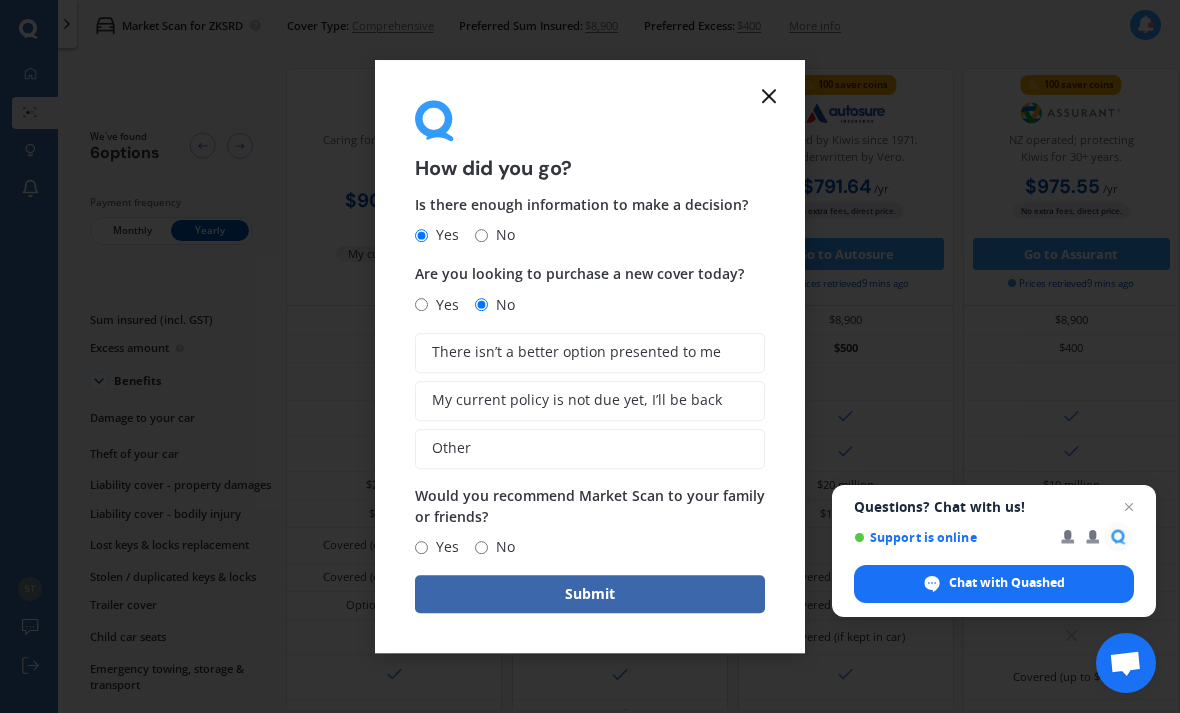 click on "My current policy is not due yet, I’ll be back" at bounding box center [577, 400] 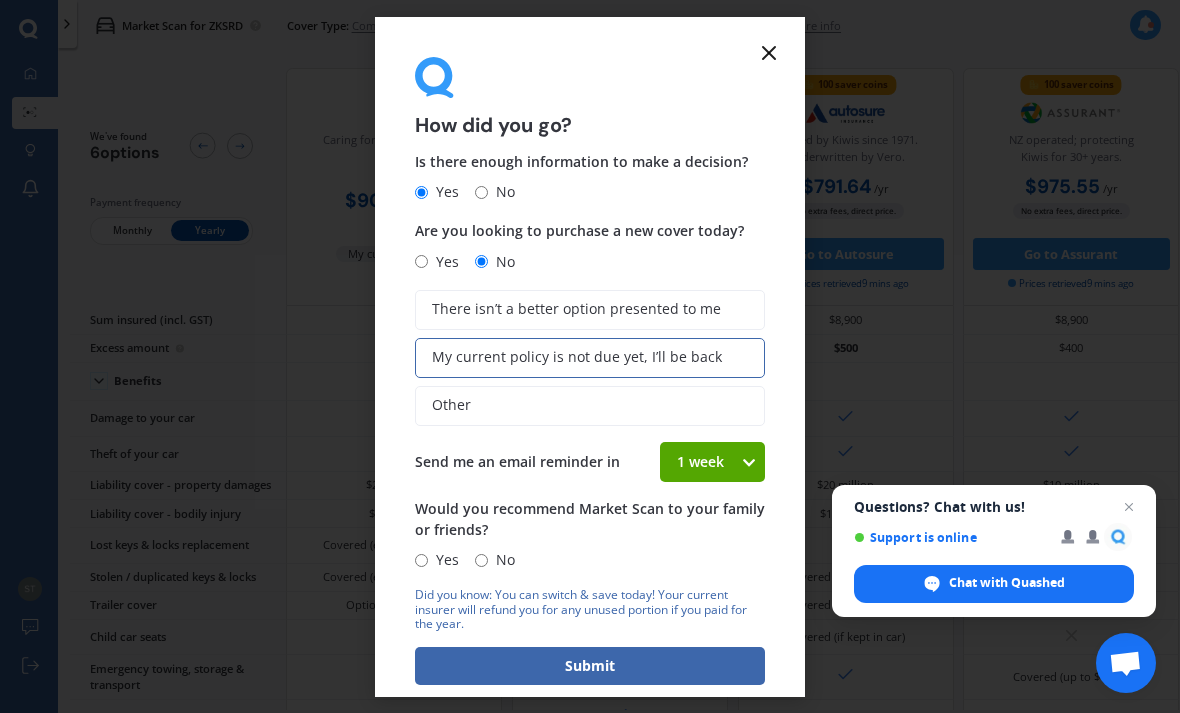 click on "Other" at bounding box center [590, 406] 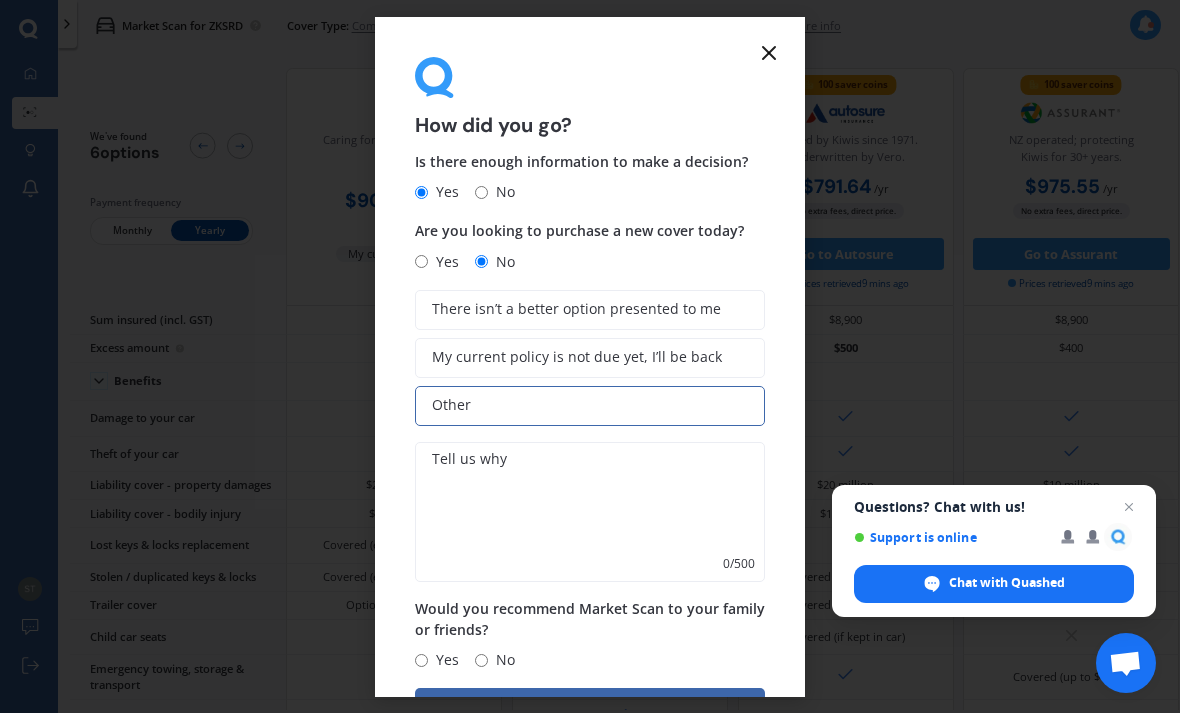 click on "My current policy is not due yet, I’ll be back" at bounding box center [577, 357] 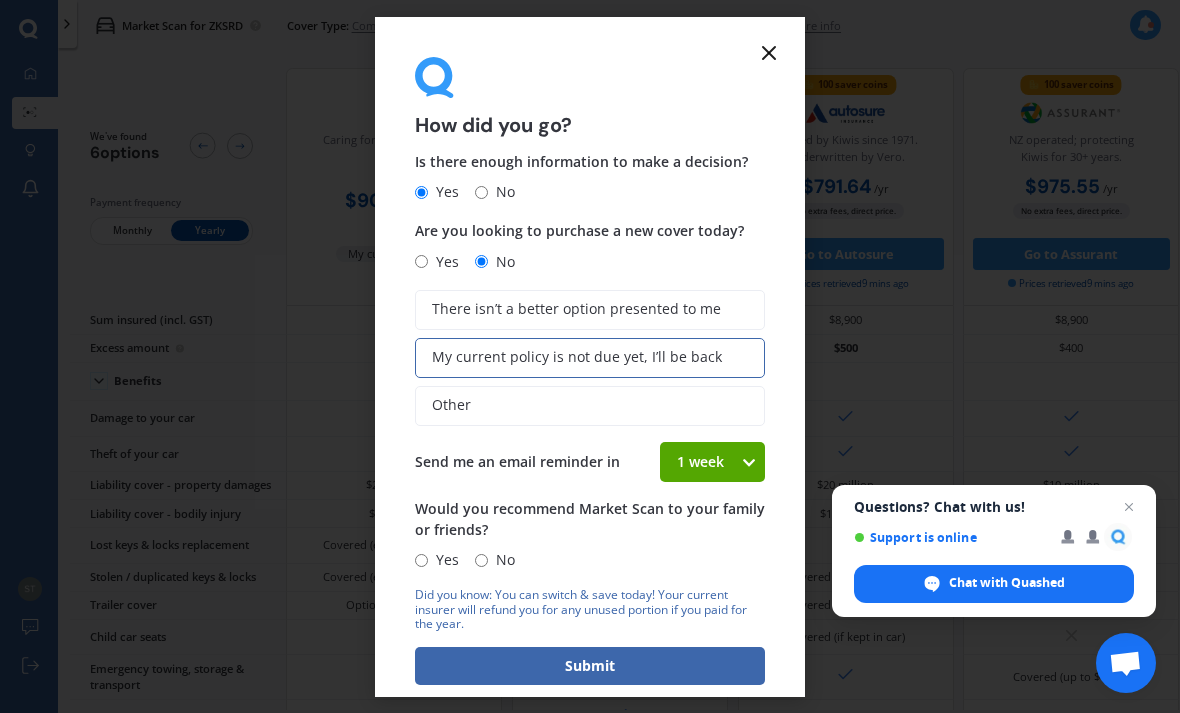 click on "1 week" at bounding box center (700, 462) 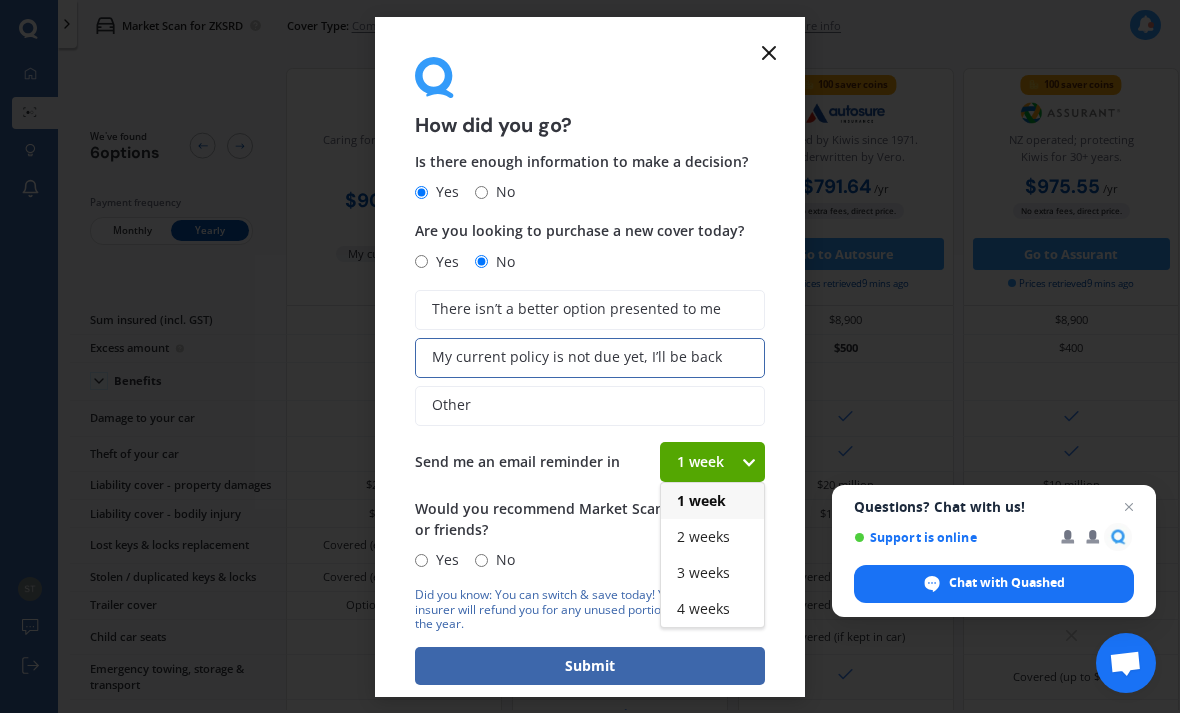 click on "1 week" at bounding box center (700, 462) 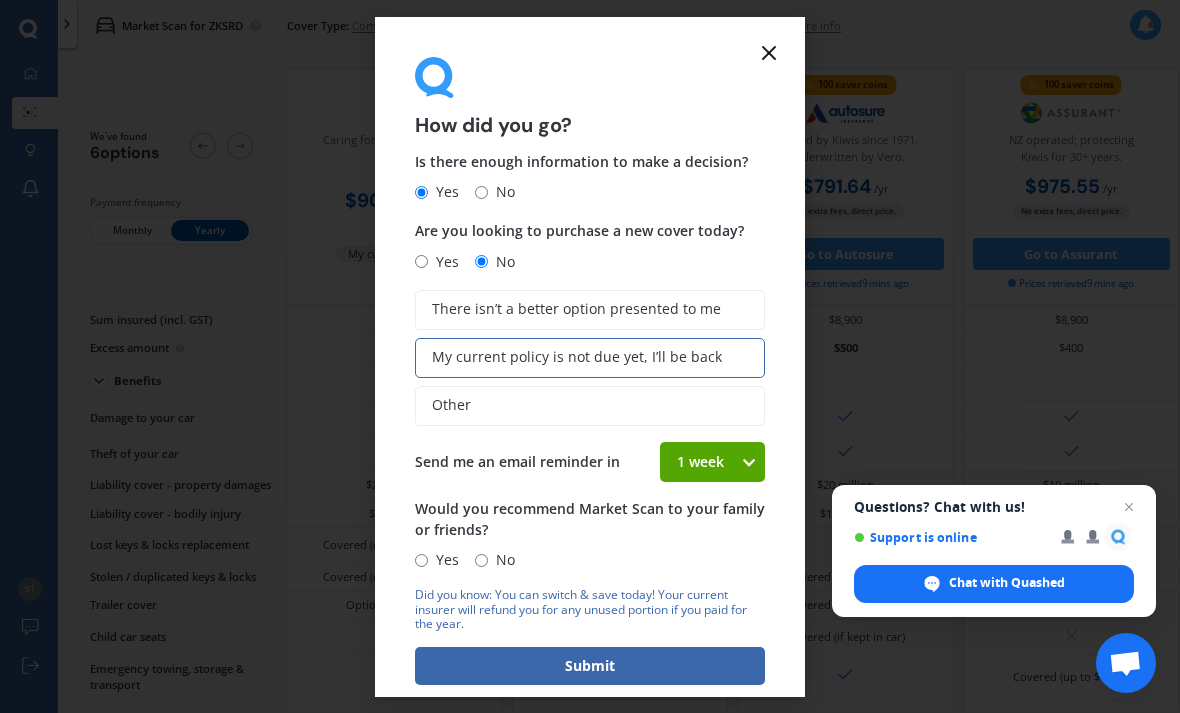 click on "How did you go? Is there enough information to make a decision? Yes No Are you looking to purchase a new cover today? Yes No There isn’t a better option presented to me My current policy is not due yet, I’ll be back Other Send me an email reminder in 1 week 1 week 2 weeks 3 weeks 4 weeks Would you recommend Market Scan to your family or friends? Yes No Did you know: You can switch & save today! Your current insurer will refund you for any unused portion if you paid for the year. Submit" at bounding box center (590, 357) 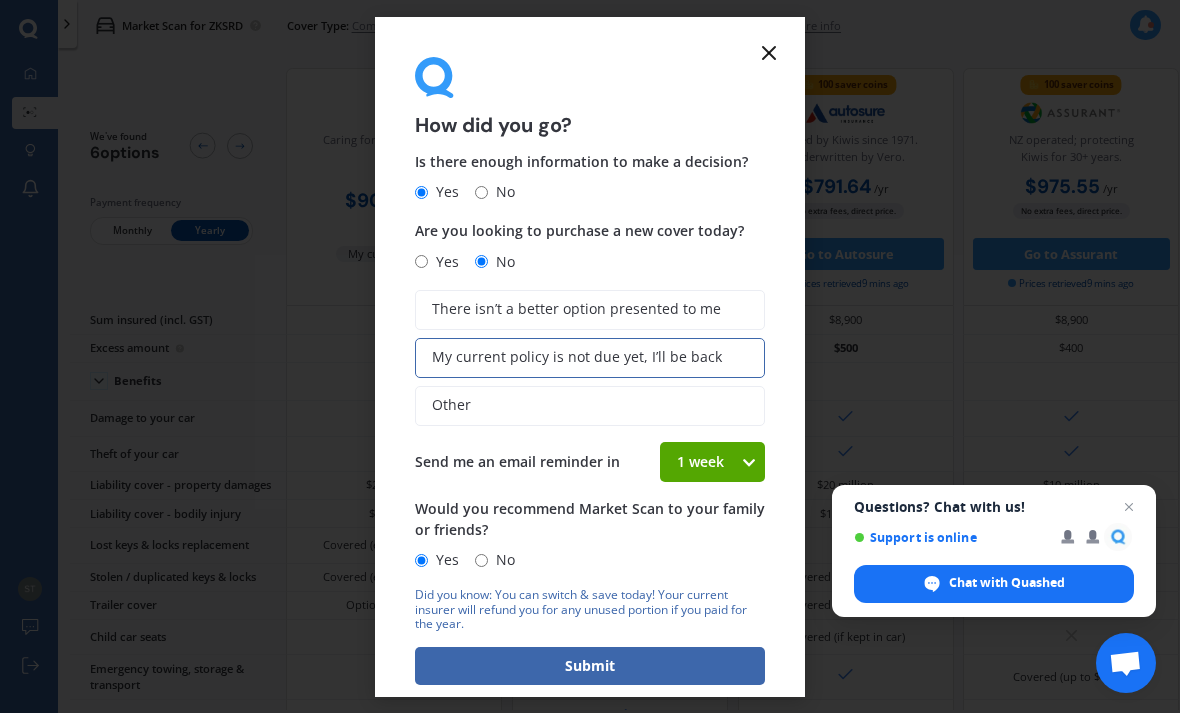 click on "Other" at bounding box center (590, 406) 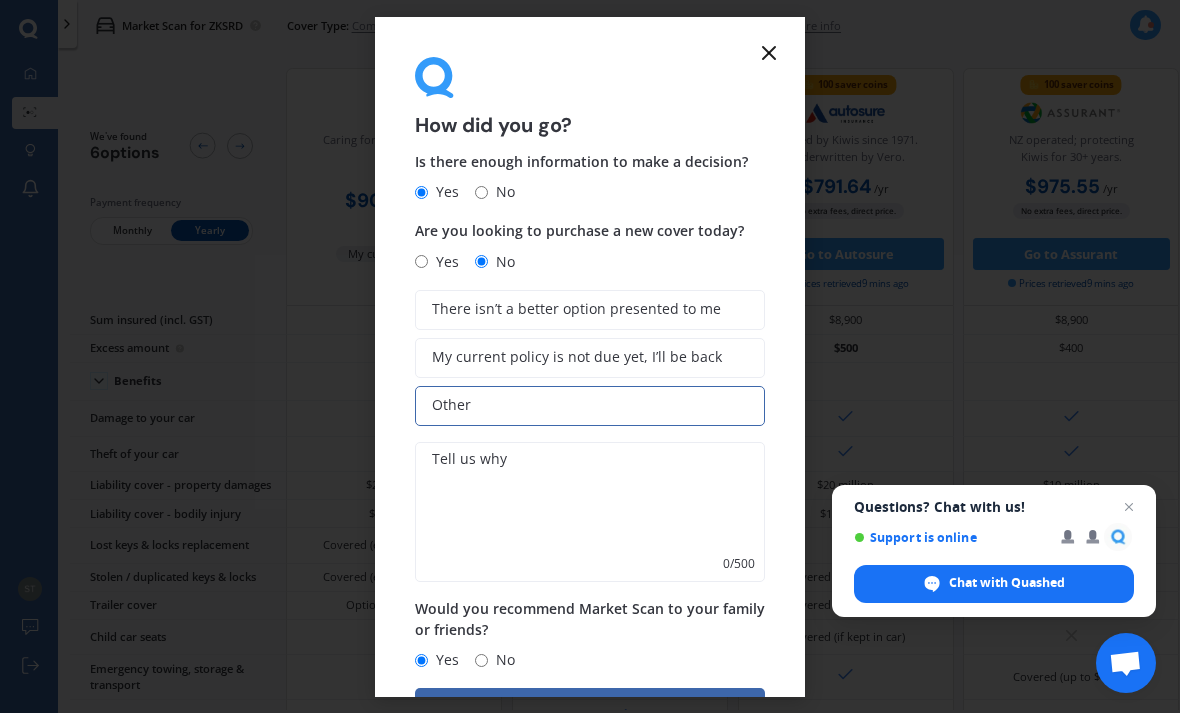 click at bounding box center [590, 512] 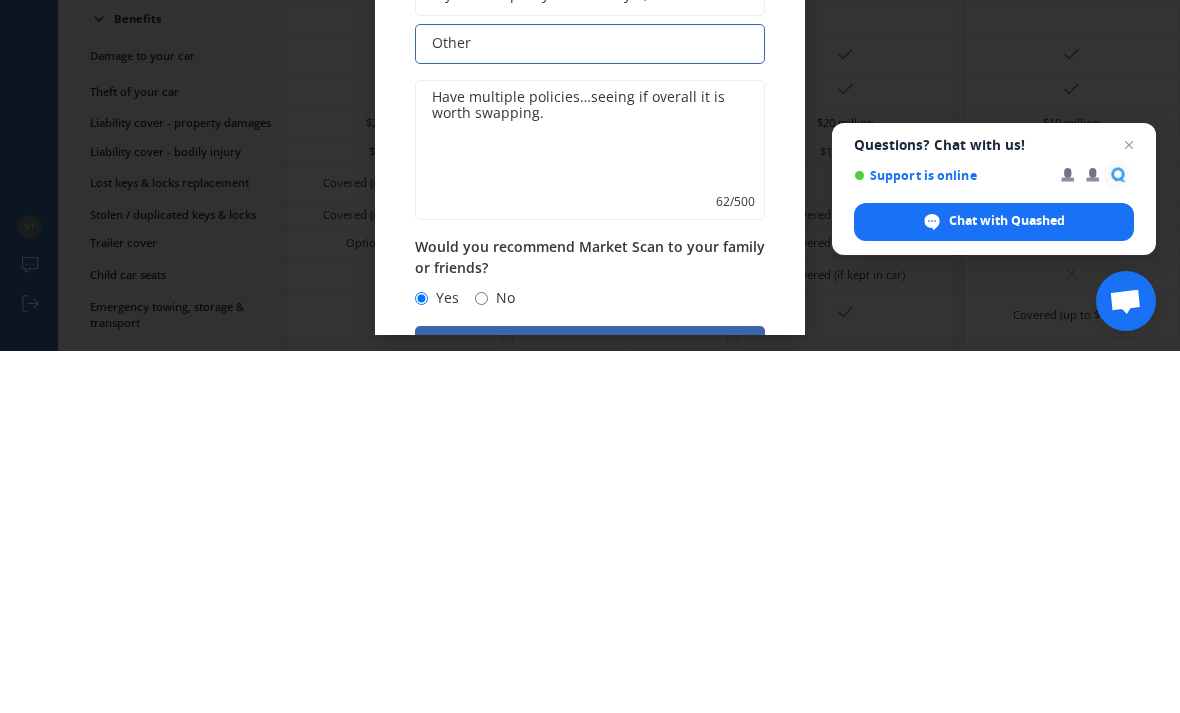 scroll, scrollTop: 64, scrollLeft: 0, axis: vertical 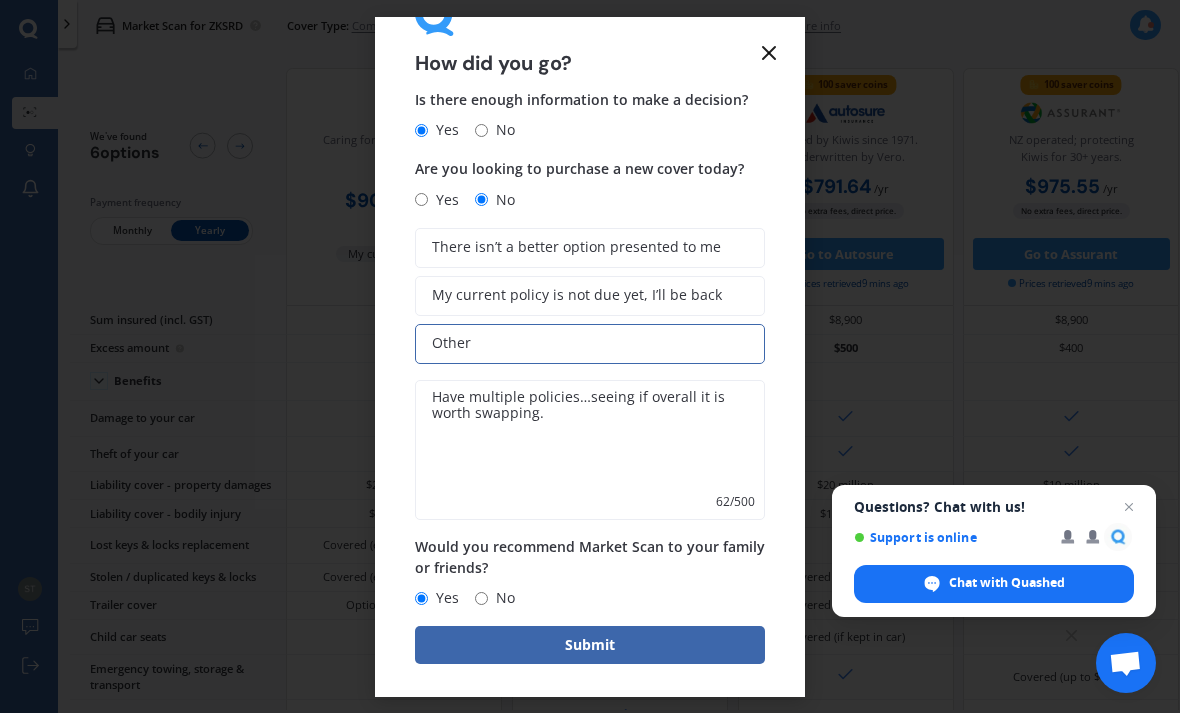 type on "Have multiple policies…seeing if overall it is worth swapping." 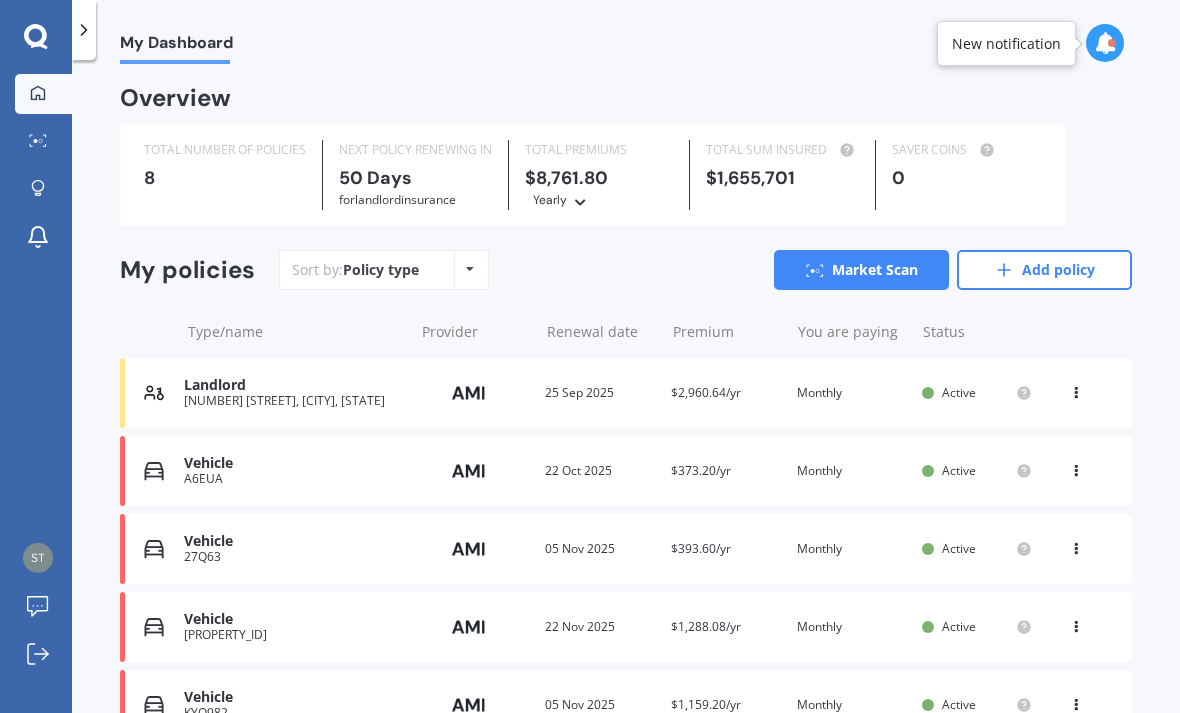 click at bounding box center (38, 141) 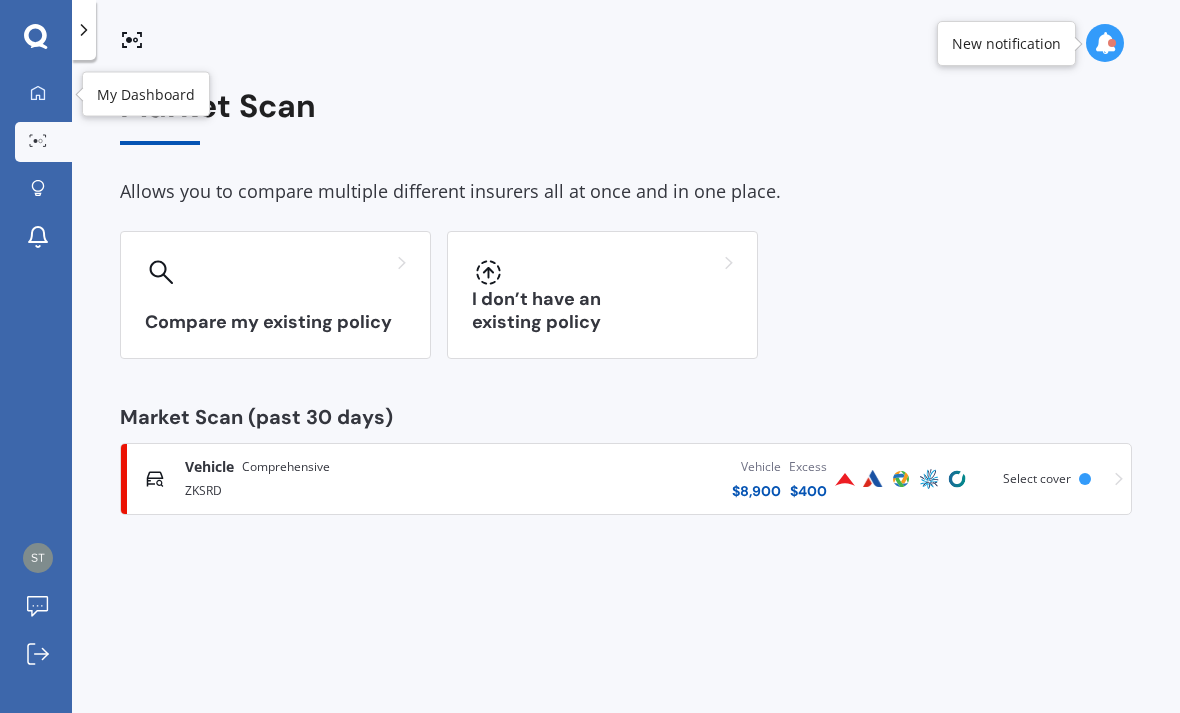 click 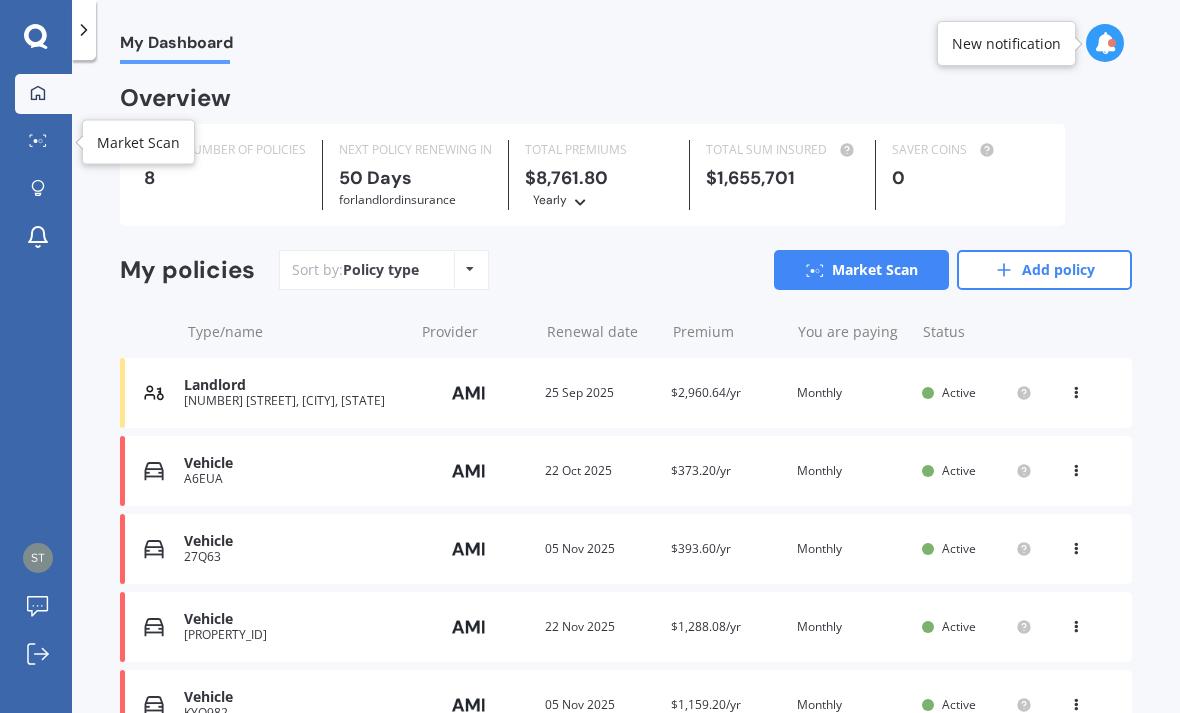 click on "Market Scan" at bounding box center (43, 142) 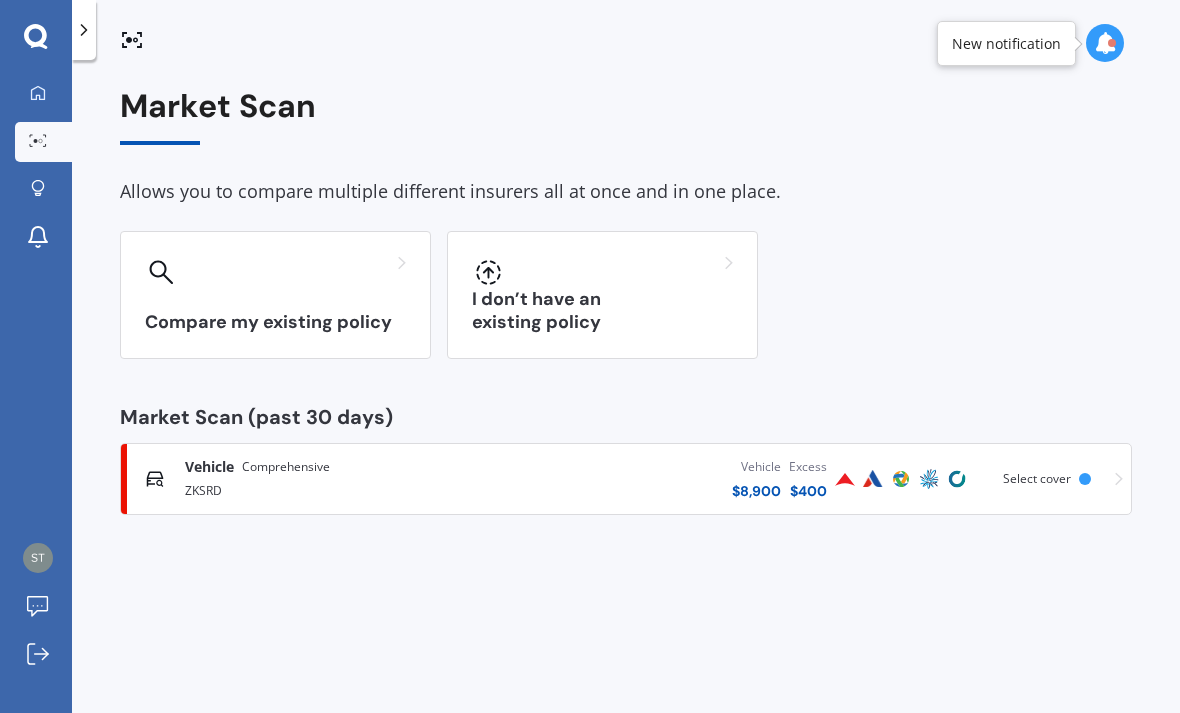 click at bounding box center [275, 272] 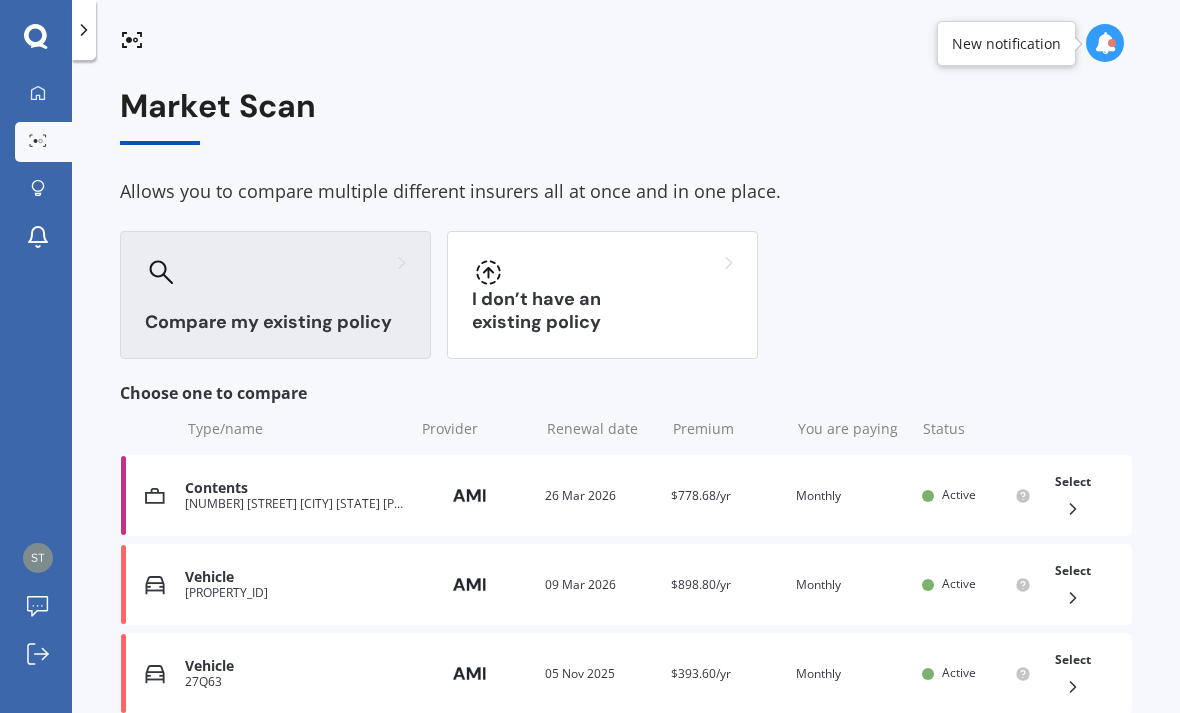 click on "Contents [NUMBER] [STREET] [CITY] [STATE] [POSTAL_CODE] Provider Renewal date 26 Mar 2026 Premium $778.68/yr You are paying Monthly Status Active Select" at bounding box center (626, 495) 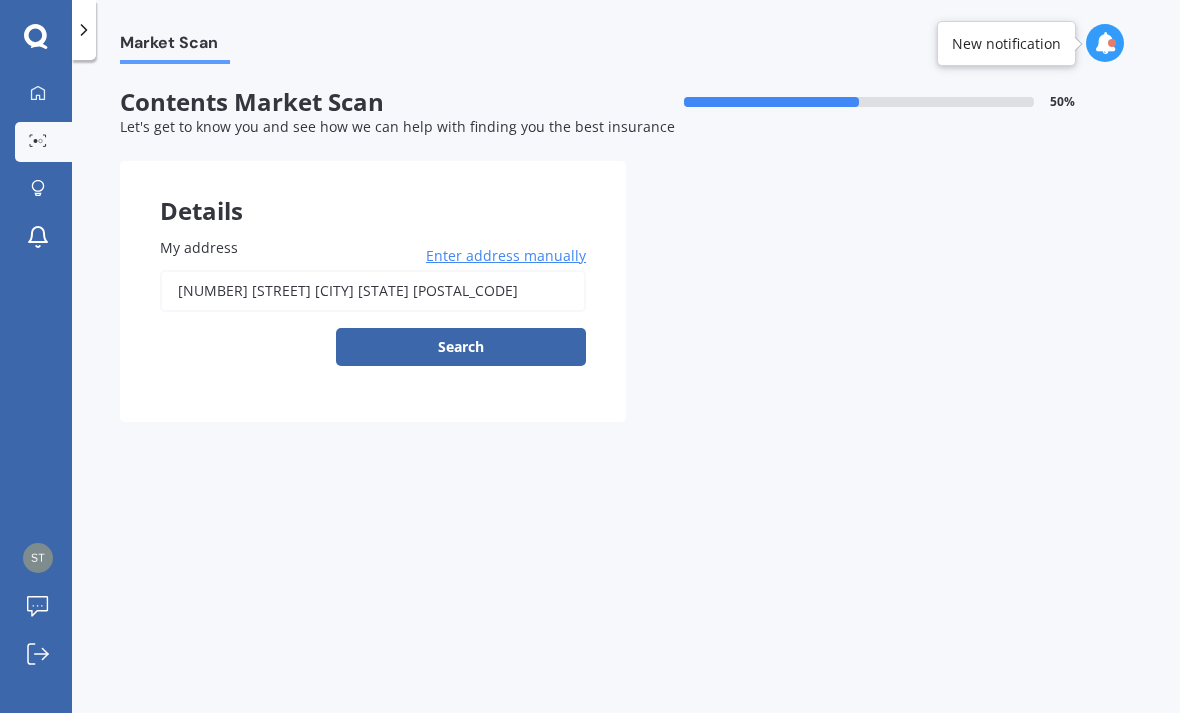 click on "Search" at bounding box center (461, 347) 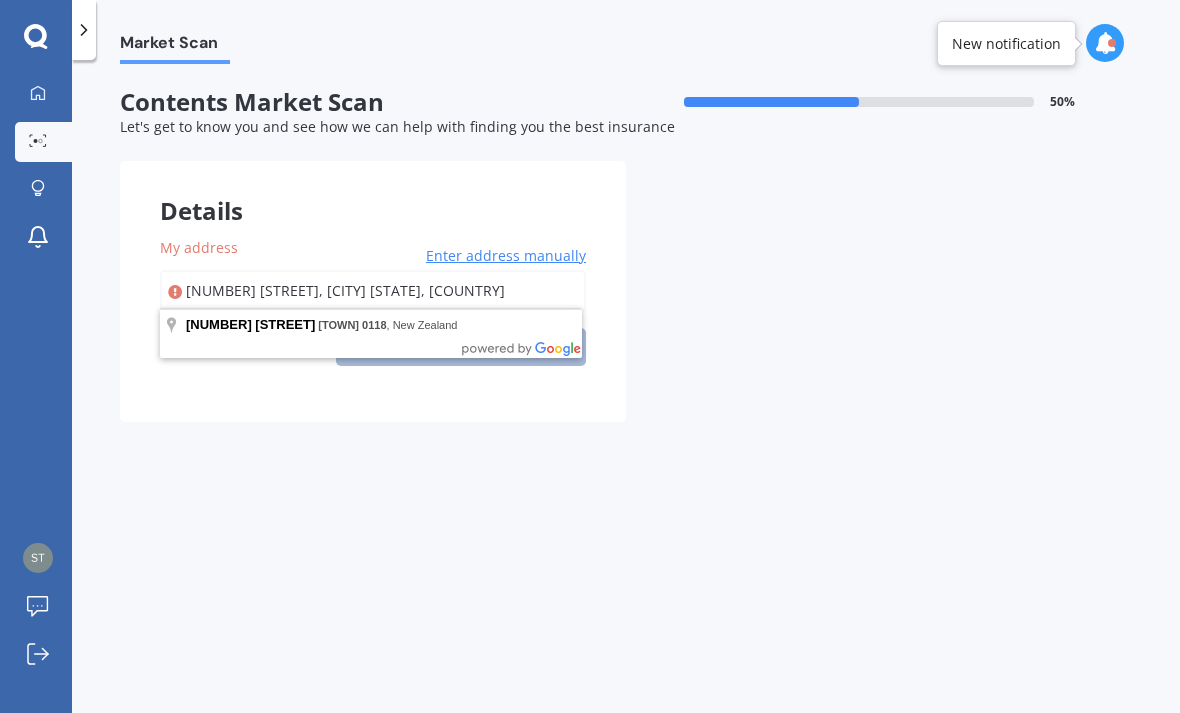 type on "[NUMBER] [STREET], [CITY] [POSTAL_CODE]" 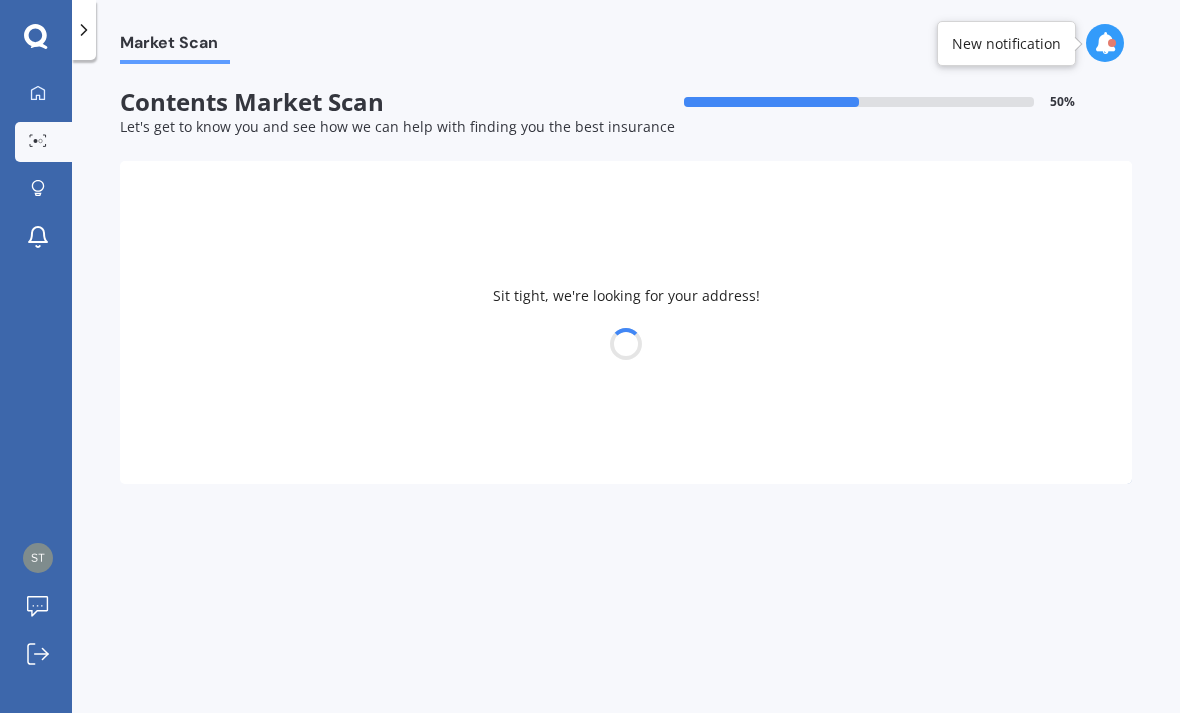 select on "07" 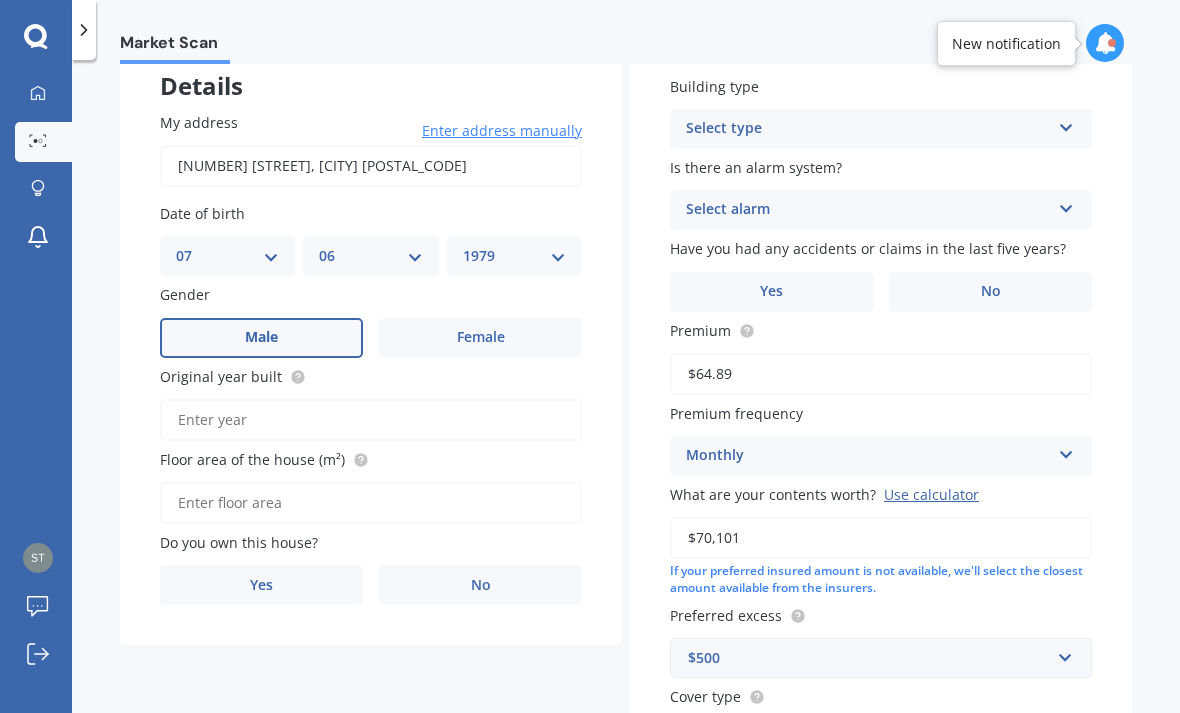 scroll, scrollTop: 146, scrollLeft: 0, axis: vertical 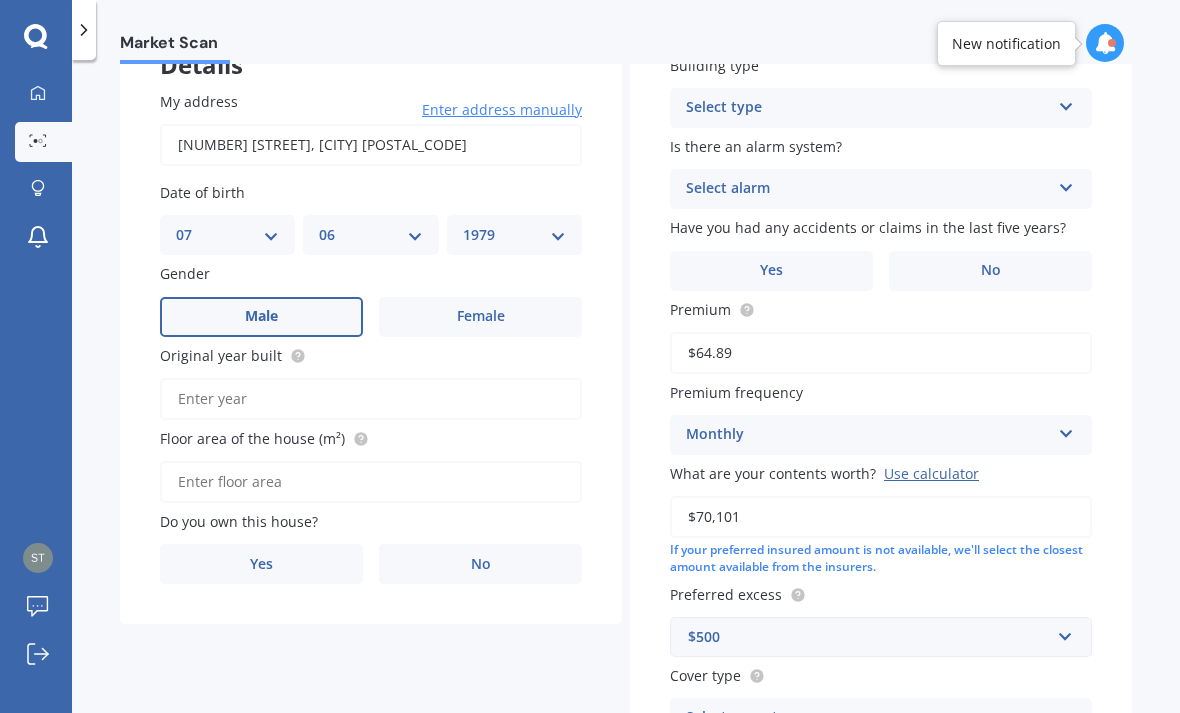 click on "No" at bounding box center [480, 564] 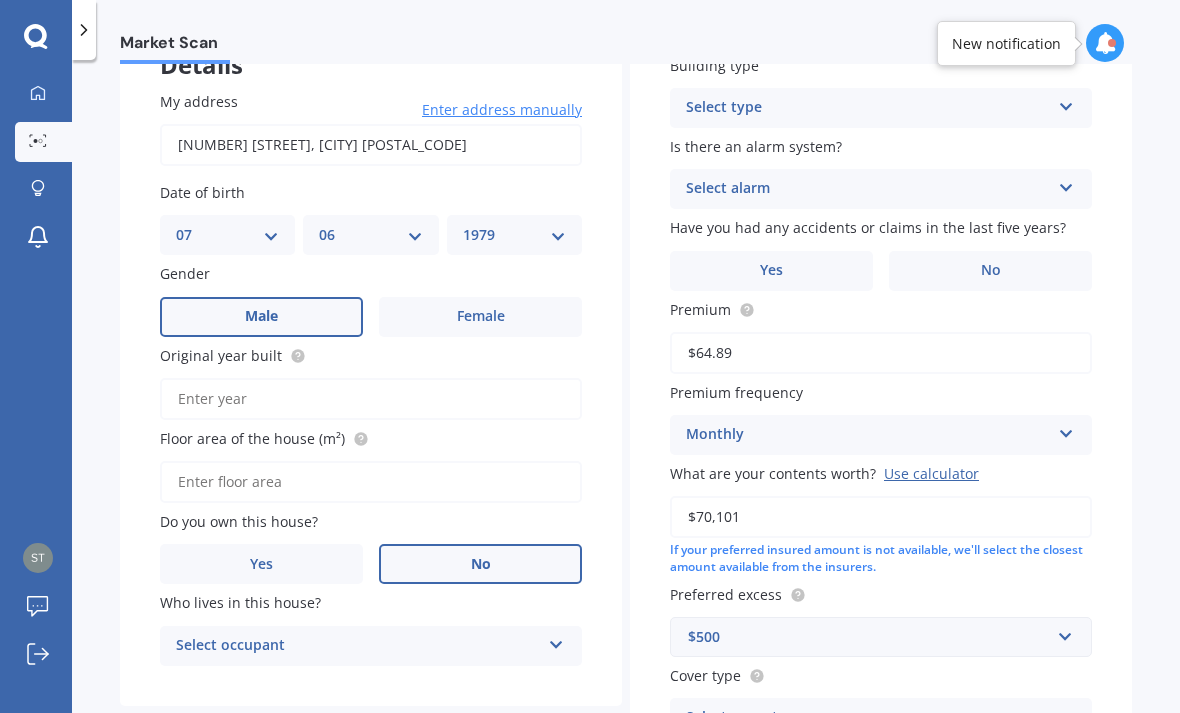 click at bounding box center [556, 641] 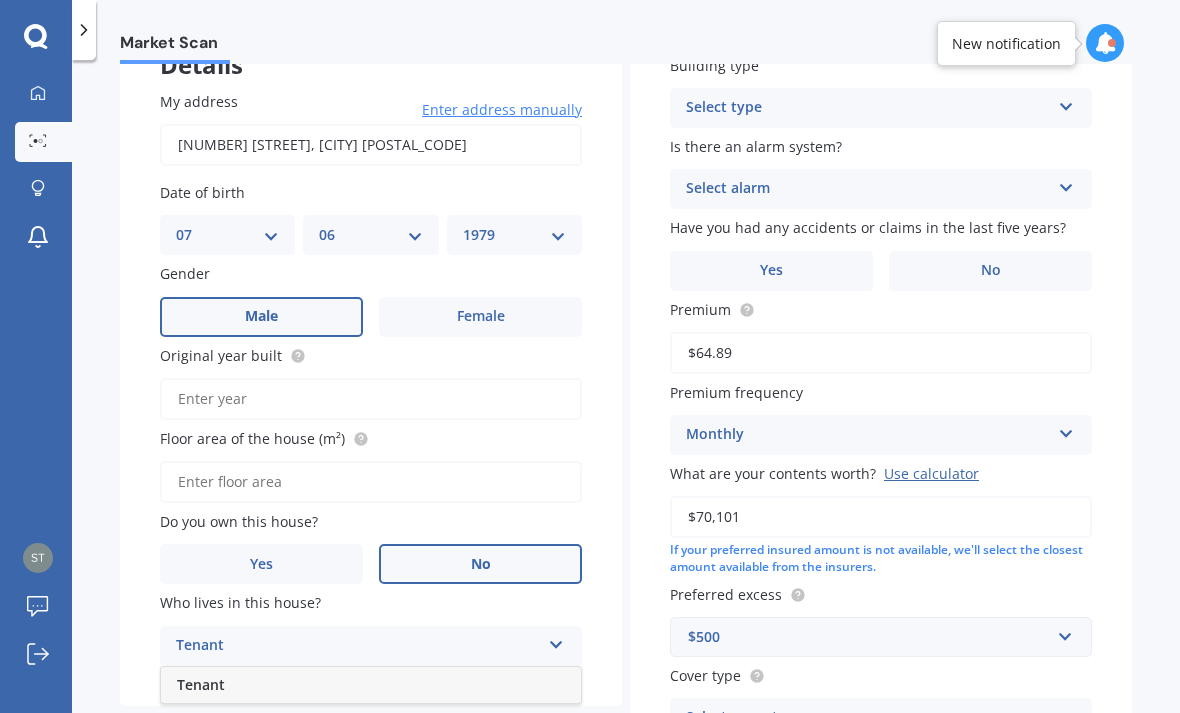 click on "Tenant" at bounding box center [371, 685] 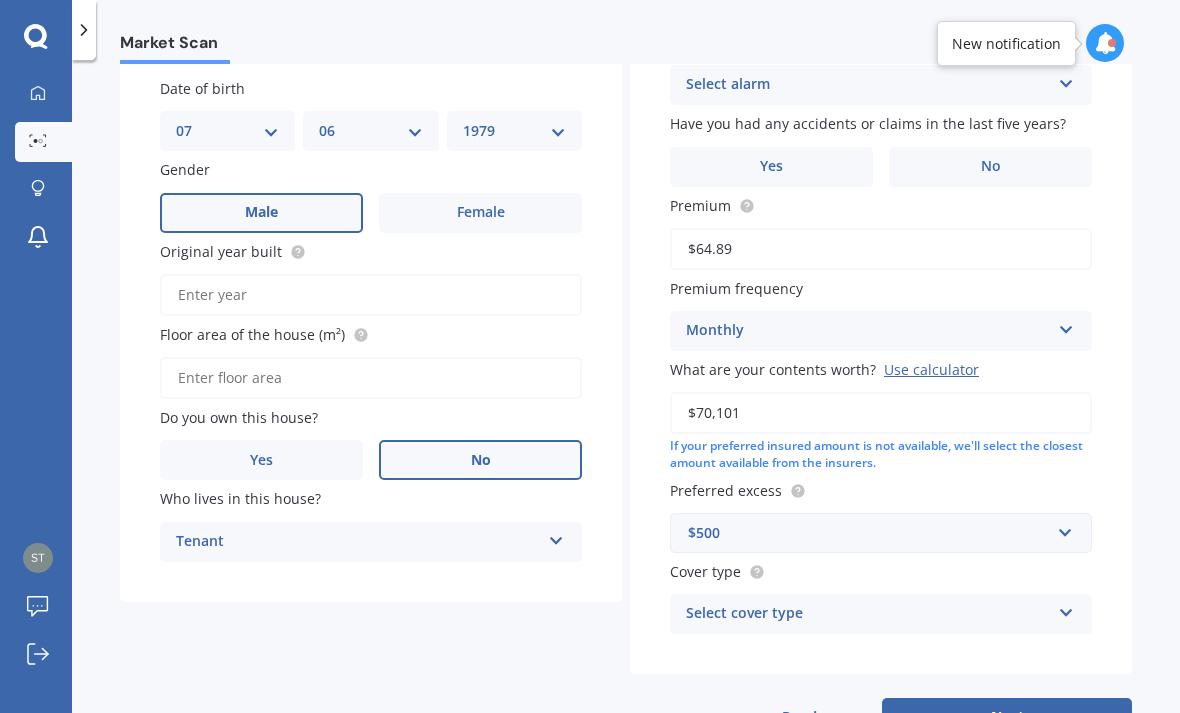 scroll, scrollTop: 227, scrollLeft: 0, axis: vertical 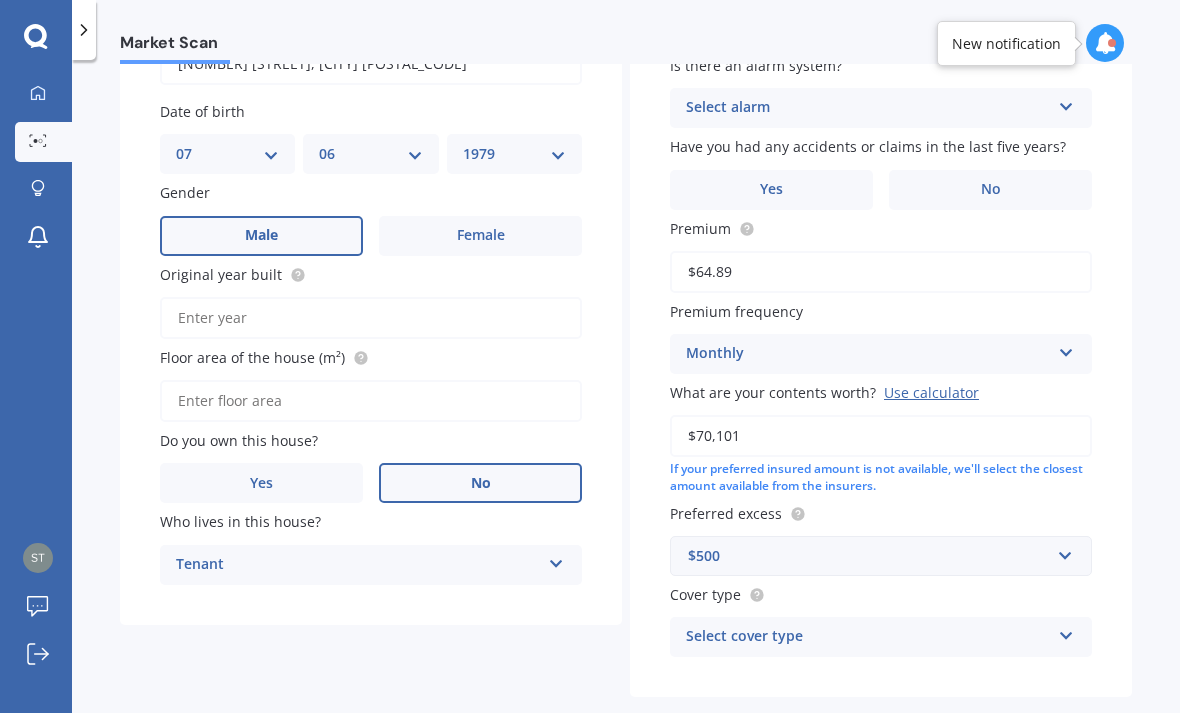 click at bounding box center (556, 560) 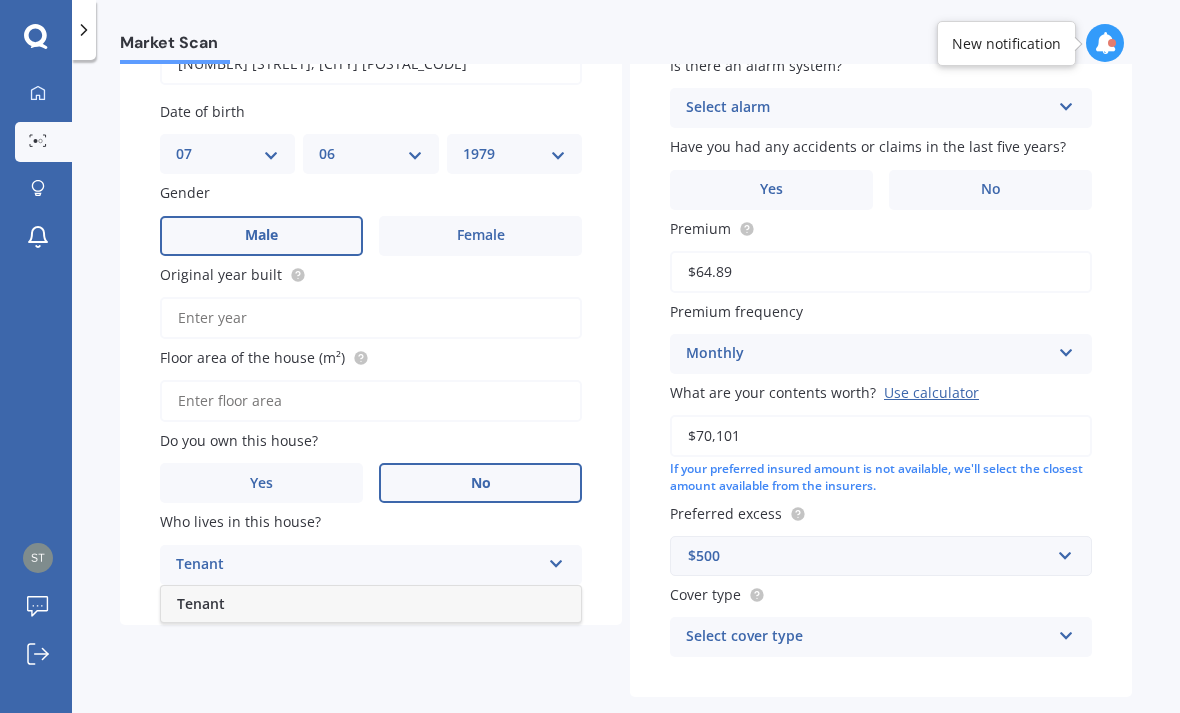 click on "Tenant" at bounding box center (358, 565) 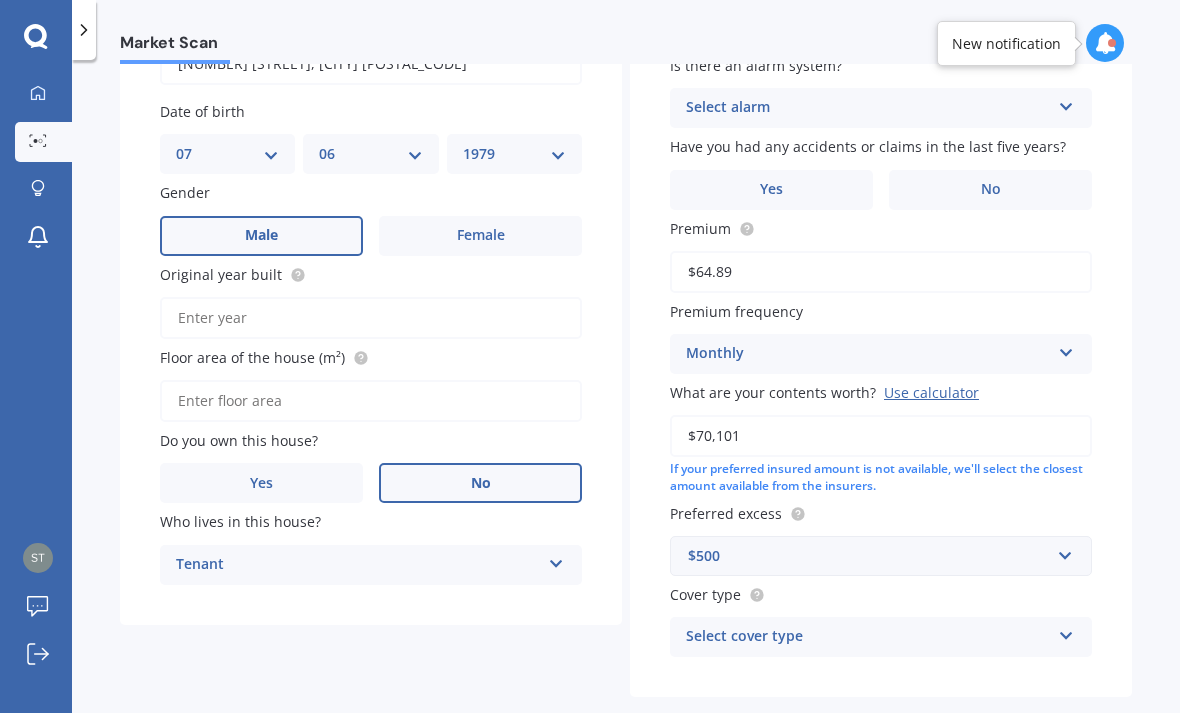 click on "Details My address [NUMBER] [STREET], [CITY] [POSTAL_CODE] Enter address manually Search Date of birth DD 01 02 03 04 05 06 07 08 09 10 11 12 13 14 15 16 17 18 19 20 21 22 23 24 25 26 27 28 29 30 31 MM 01 02 03 04 05 06 07 08 09 10 11 12 YYYY 2009 2008 2007 2006 2005 2004 2003 2002 2001 2000 1999 1998 1997 1996 1995 1994 1993 1992 1991 1990 1989 1988 1987 1986 1985 1984 1983 1982 1981 1980 1979 1978 1977 1976 1975 1974 1973 1972 1971 1970 1969 1968 1967 1966 1965 1964 1963 1962 1961 1960 1959 1958 1957 1956 1955 1954 1953 1952 1951 1950 1949 1948 1947 1946 1945 1944 1943 1942 1941 1940 1939 1938 1937 1936 1935 1934 1933 1932 1931 1930 1929 1928 1927 1926 1925 1924 1923 1922 1921 1920 1919 1918 1917 1916 1915 1914 1913 1912 1911 1910 Gender Male Female Original year built 2020 Floor area of the house (m²) 200 Do you own this house? Yes No Who lives in this house? Tenant Tenant Building type Freestanding Freestanding Multi-unit (in a block of 6 or less) Multi-unit (in a block of 7-10) No Yes, monitored No Yes" at bounding box center [626, 347] 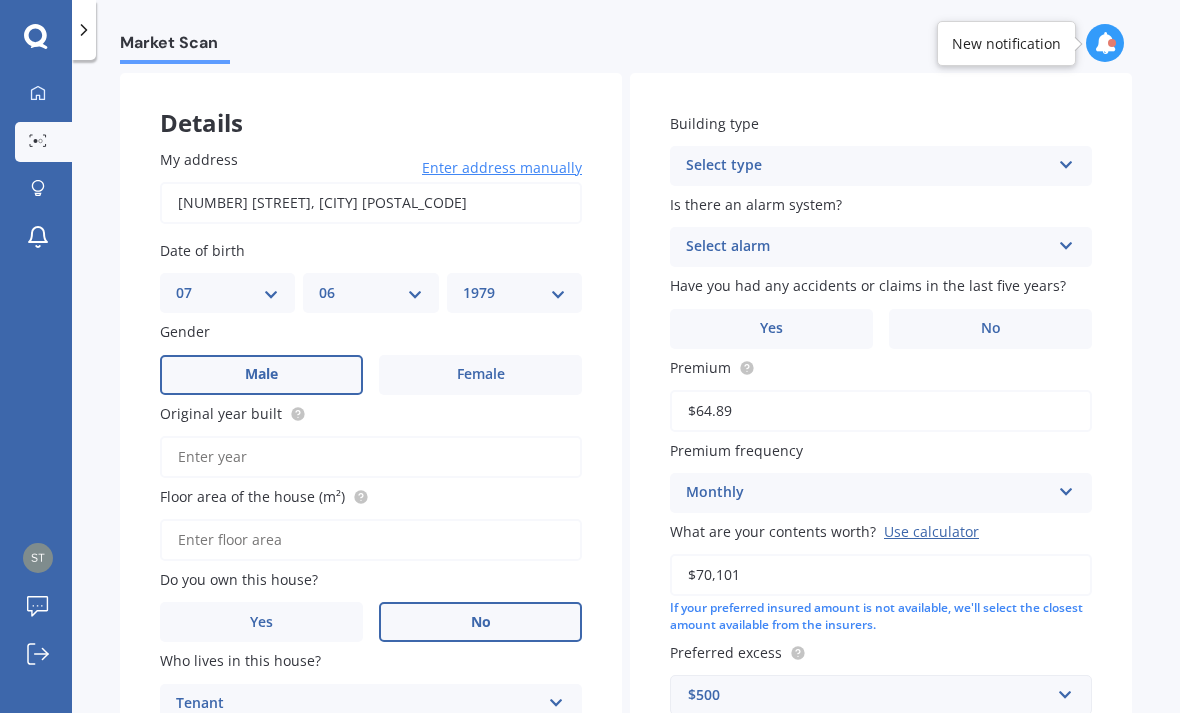 scroll, scrollTop: 107, scrollLeft: 0, axis: vertical 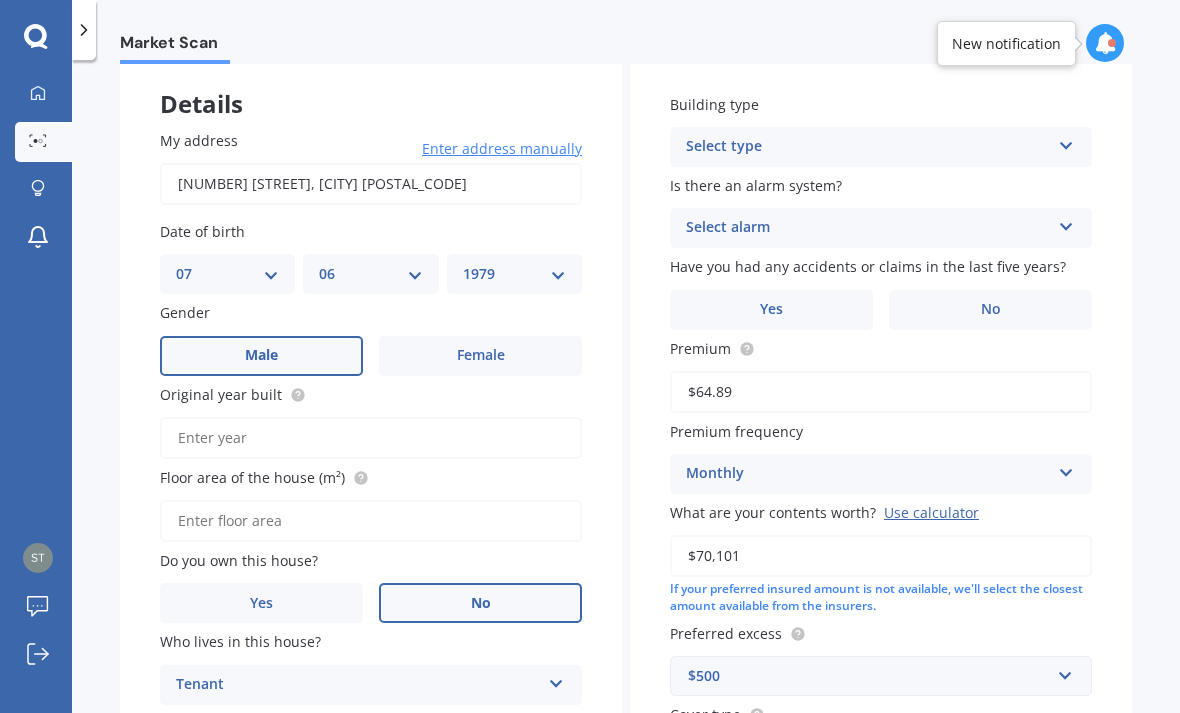 click on "Original year built" at bounding box center (371, 438) 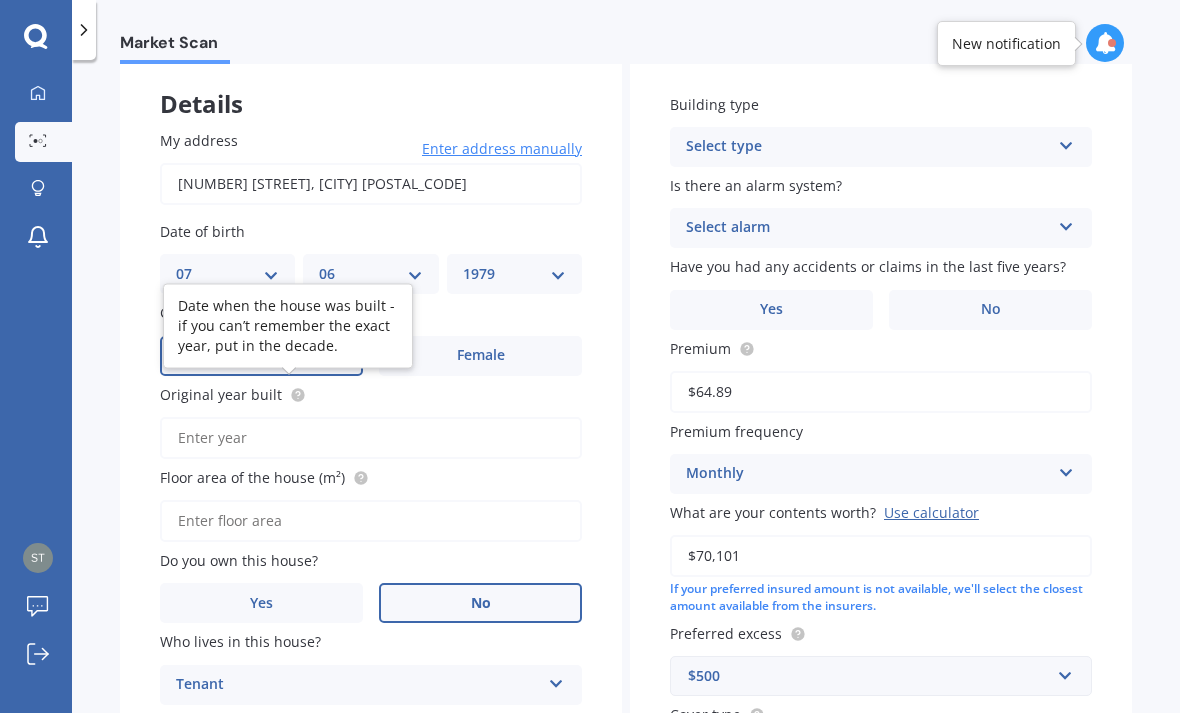 click on "Original year built" at bounding box center [371, 438] 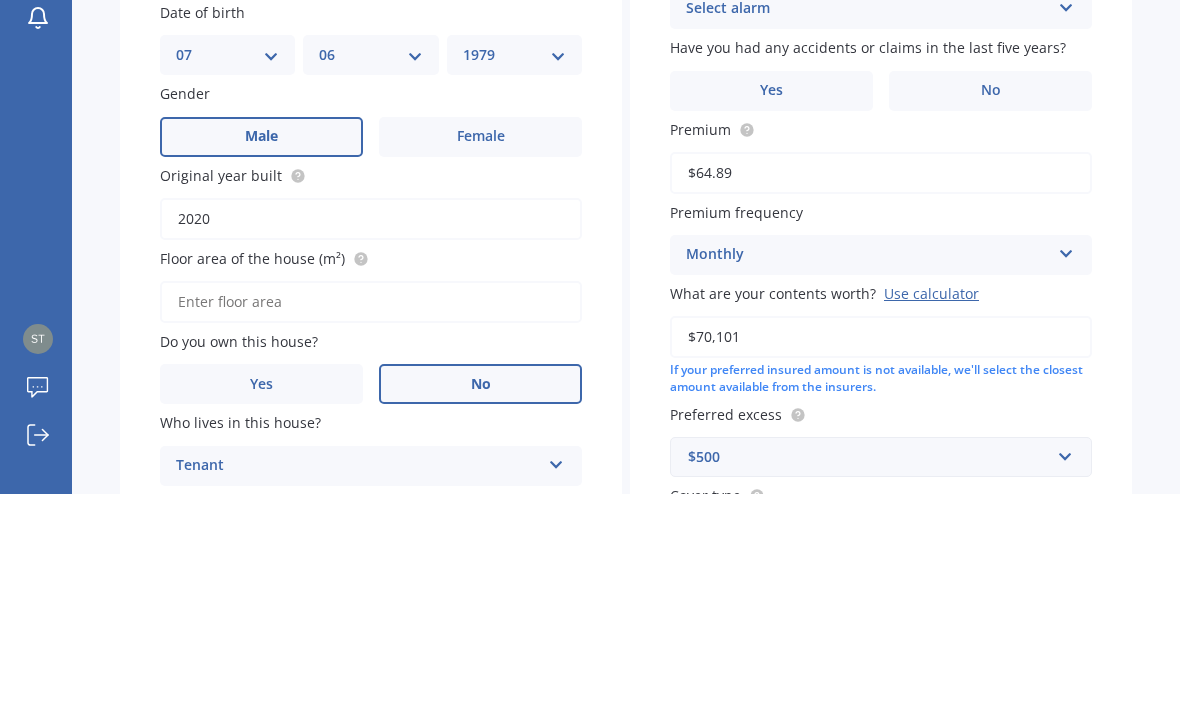 type on "2020" 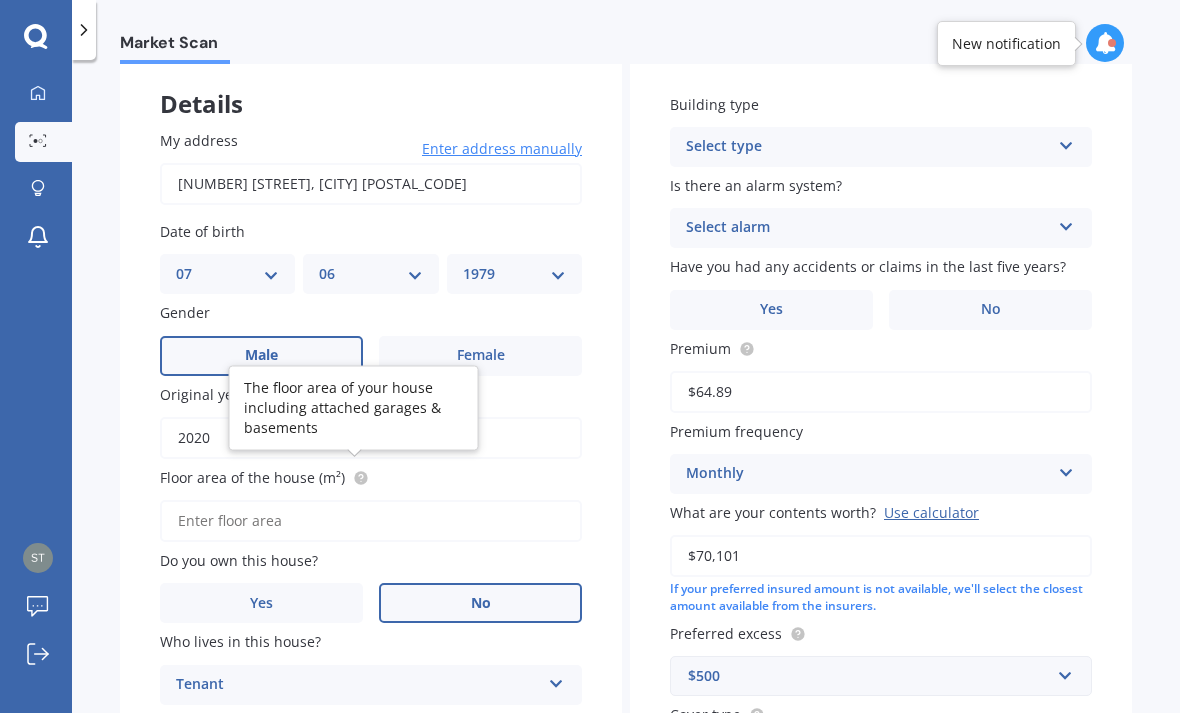 click 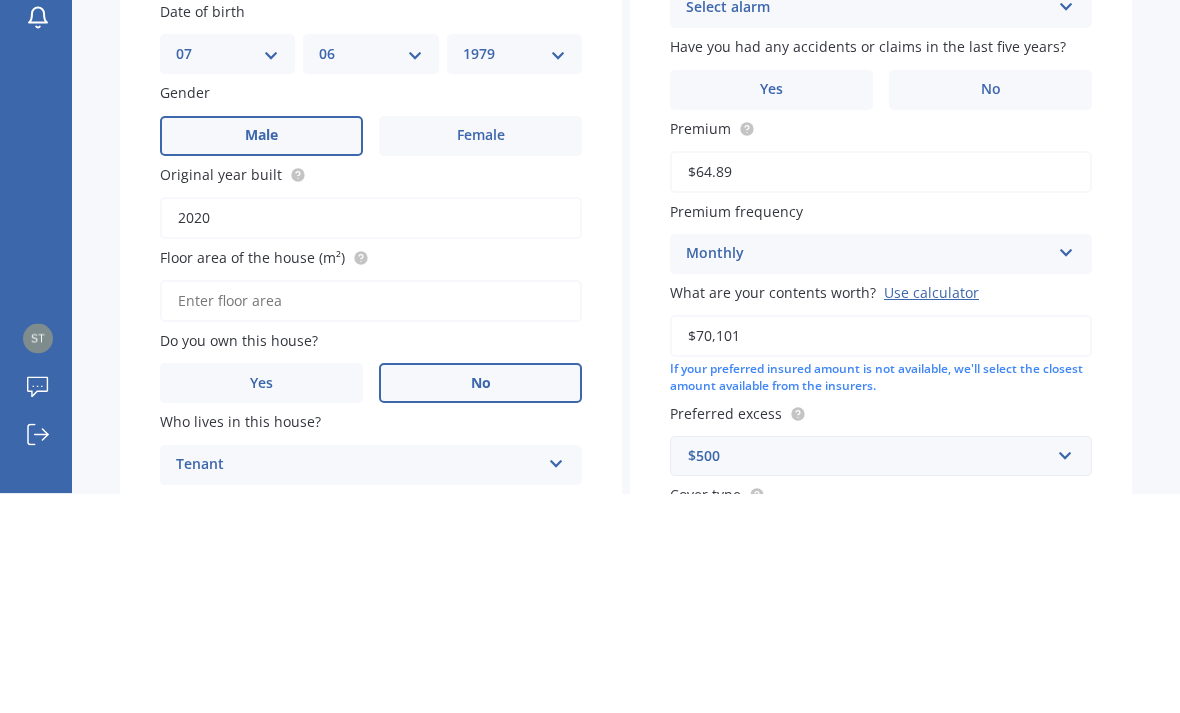 click on "Floor area of the house (m²)" at bounding box center (371, 521) 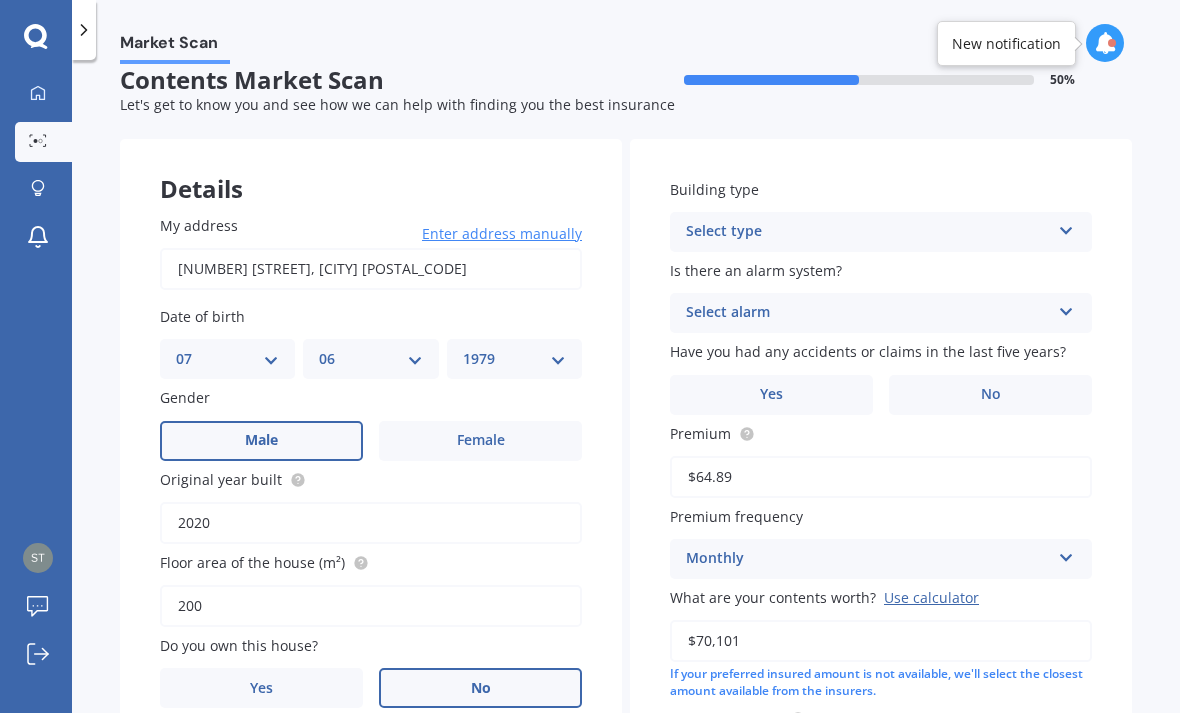 scroll, scrollTop: 20, scrollLeft: 0, axis: vertical 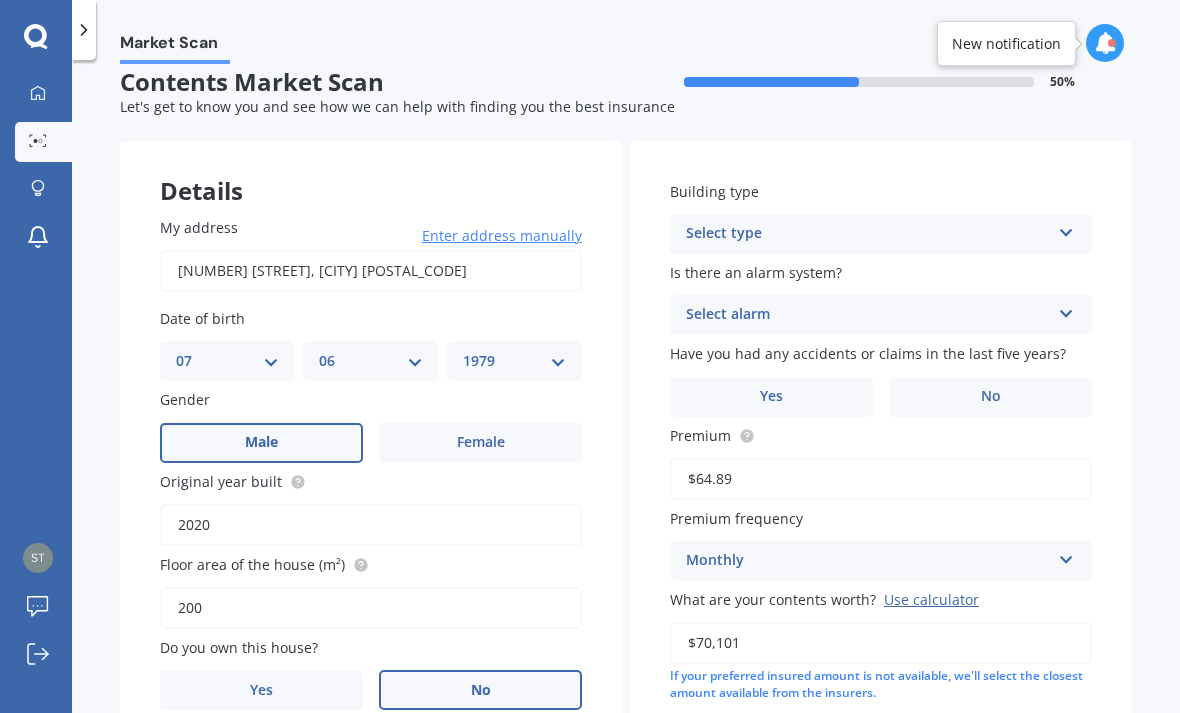 type on "200" 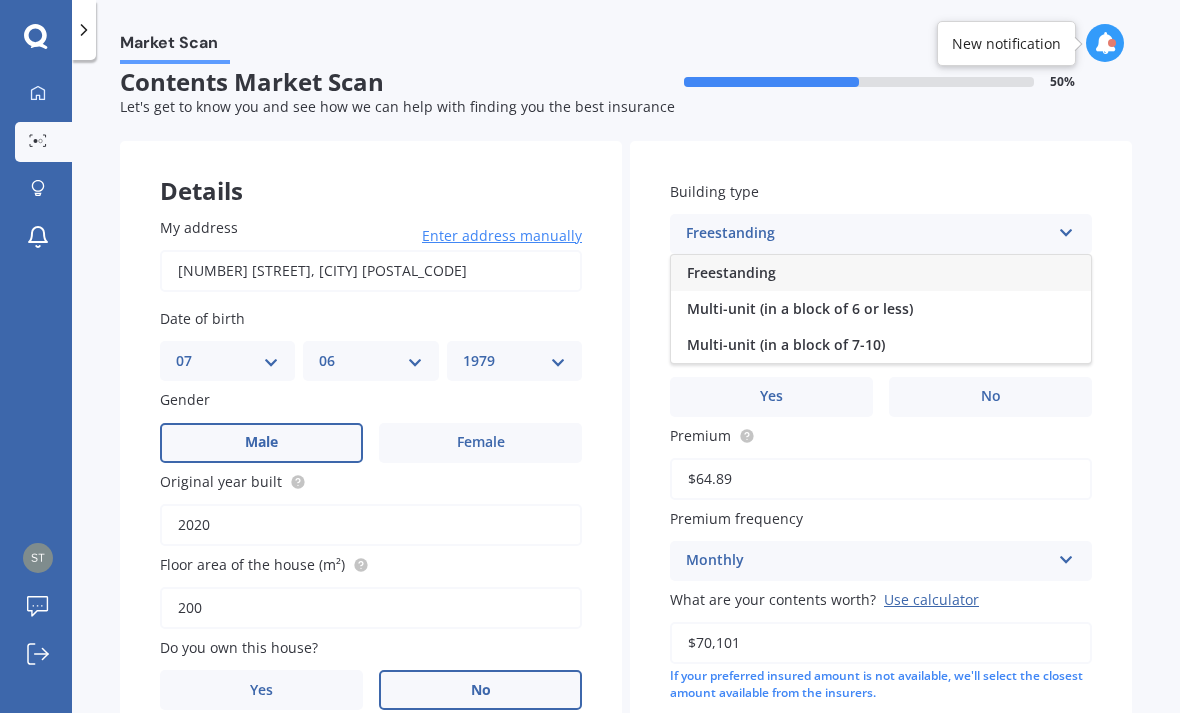 click on "Freestanding" at bounding box center [881, 273] 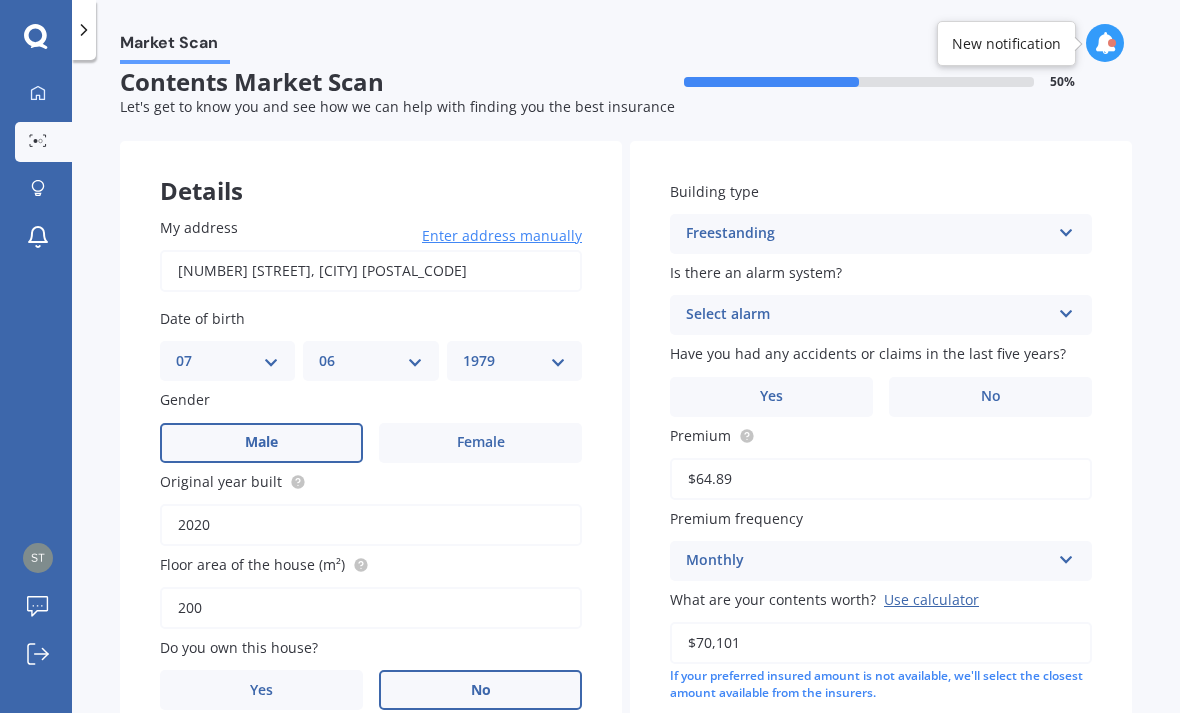 click at bounding box center (1066, 310) 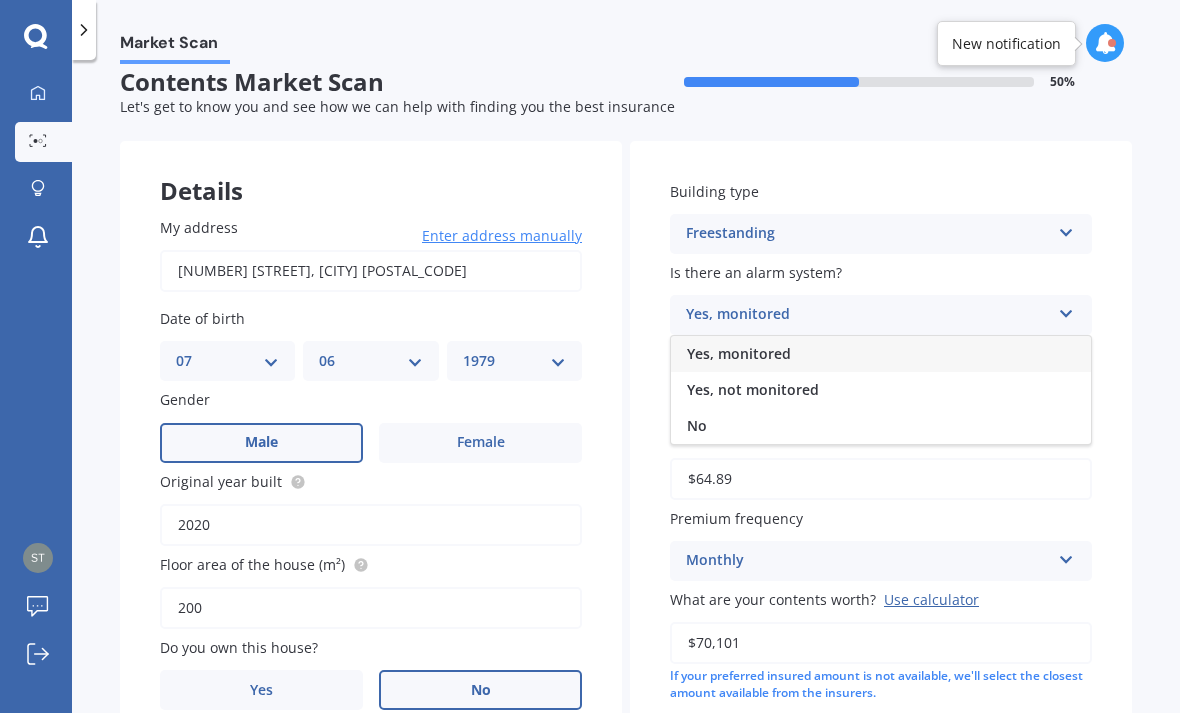 click on "No" at bounding box center (881, 426) 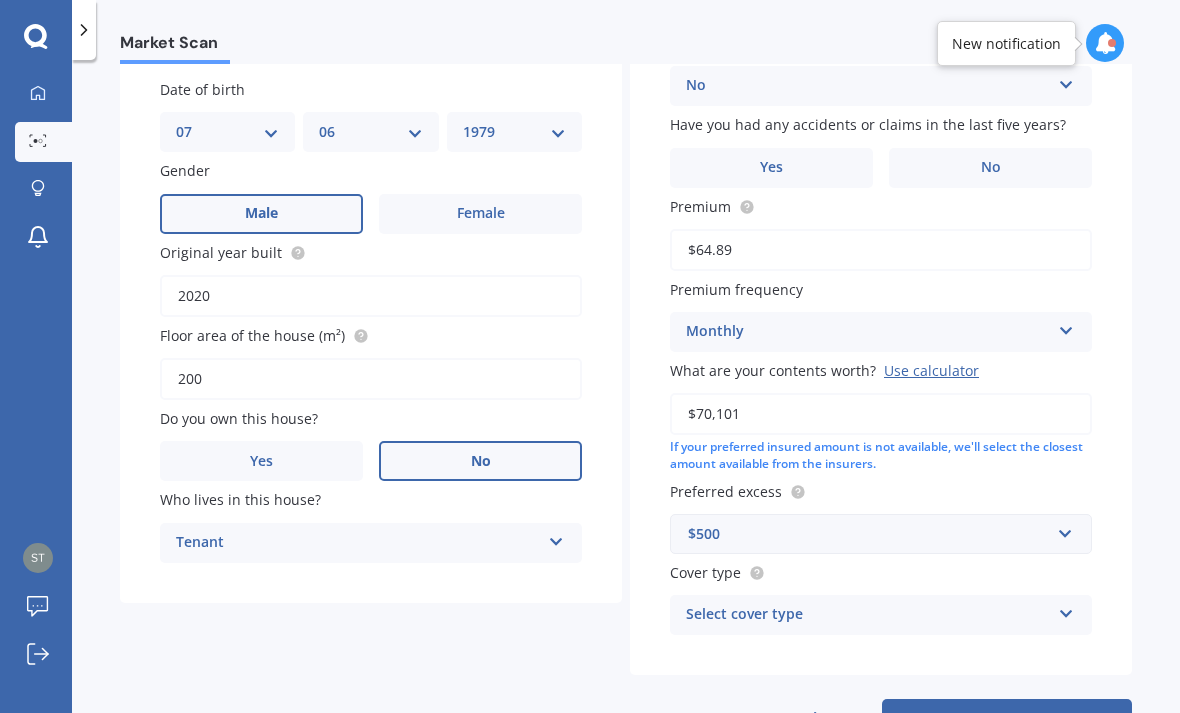 scroll, scrollTop: 246, scrollLeft: 0, axis: vertical 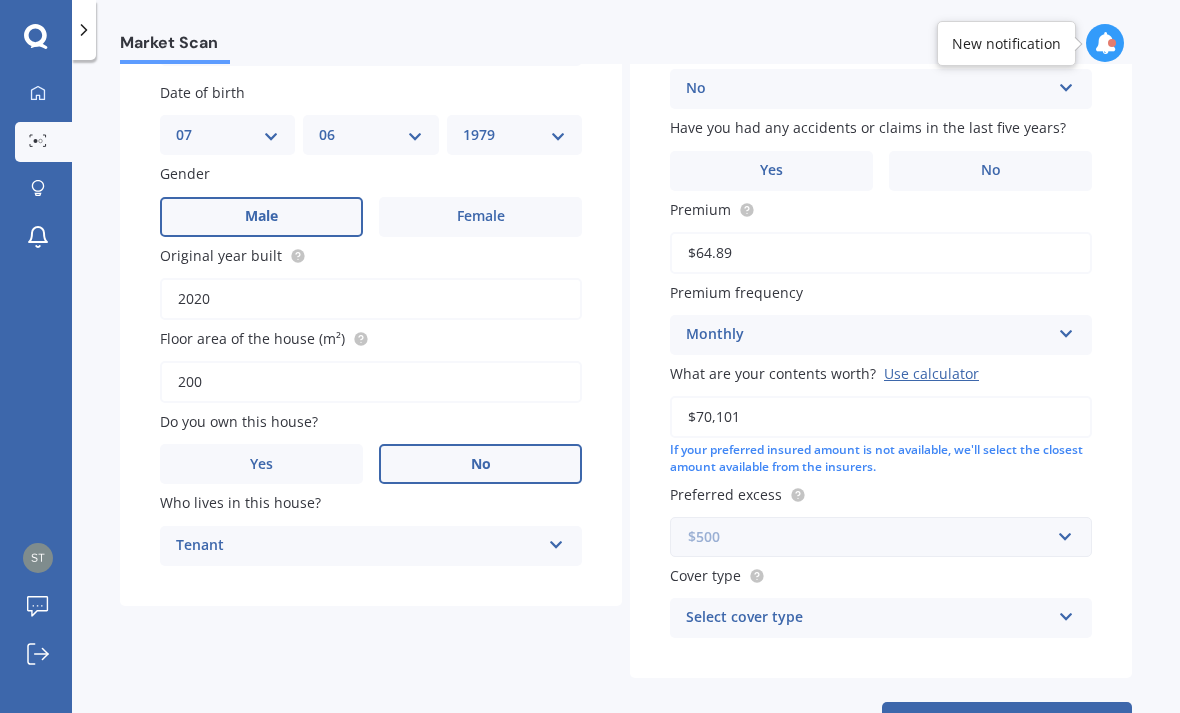 click at bounding box center (874, 537) 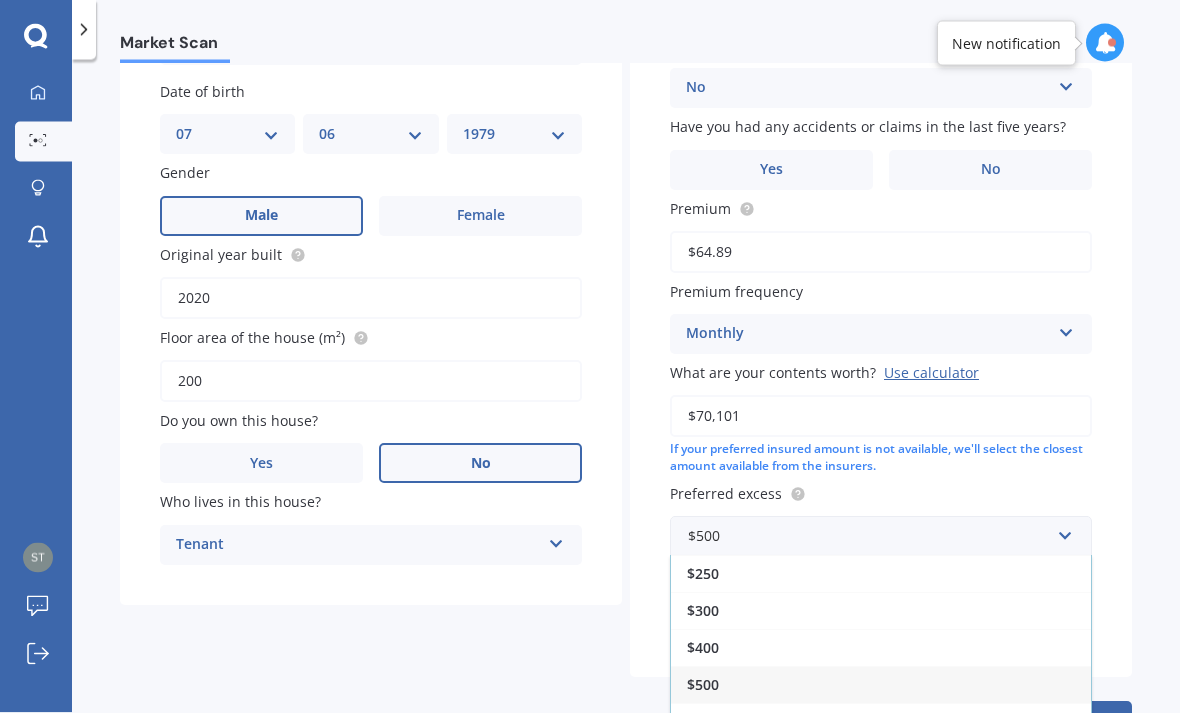 scroll, scrollTop: 57, scrollLeft: 0, axis: vertical 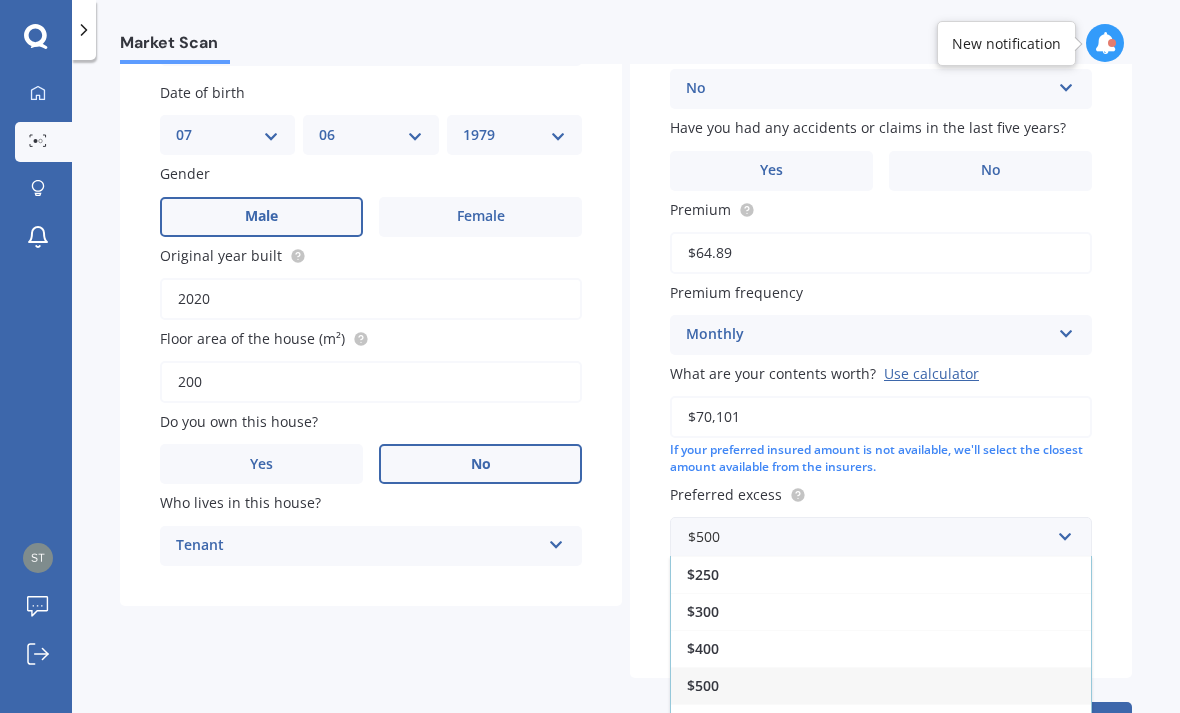 click on "Details My address [NUMBER] [STREET], [CITY] [POSTAL_CODE] Enter address manually Search Date of birth DD 01 02 03 04 05 06 07 08 09 10 11 12 13 14 15 16 17 18 19 20 21 22 23 24 25 26 27 28 29 30 31 MM 01 02 03 04 05 06 07 08 09 10 11 12 YYYY 2009 2008 2007 2006 2005 2004 2003 2002 2001 2000 1999 1998 1997 1996 1995 1994 1993 1992 1991 1990 1989 1988 1987 1986 1985 1984 1983 1982 1981 1980 1979 1978 1977 1976 1975 1974 1973 1972 1971 1970 1969 1968 1967 1966 1965 1964 1963 1962 1961 1960 1959 1958 1957 1956 1955 1954 1953 1952 1951 1950 1949 1948 1947 1946 1945 1944 1943 1942 1941 1940 1939 1938 1937 1936 1935 1934 1933 1932 1931 1930 1929 1928 1927 1926 1925 1924 1923 1922 1921 1920 1919 1918 1917 1916 1915 1914 1913 1912 1911 1910 Gender Male Female Original year built 2020 Floor area of the house (m²) 200 Do you own this house? Yes No Who lives in this house? Tenant Tenant Building type Freestanding Freestanding Multi-unit (in a block of 6 or less) Multi-unit (in a block of 7-10) No Yes, monitored No Yes" at bounding box center [626, 328] 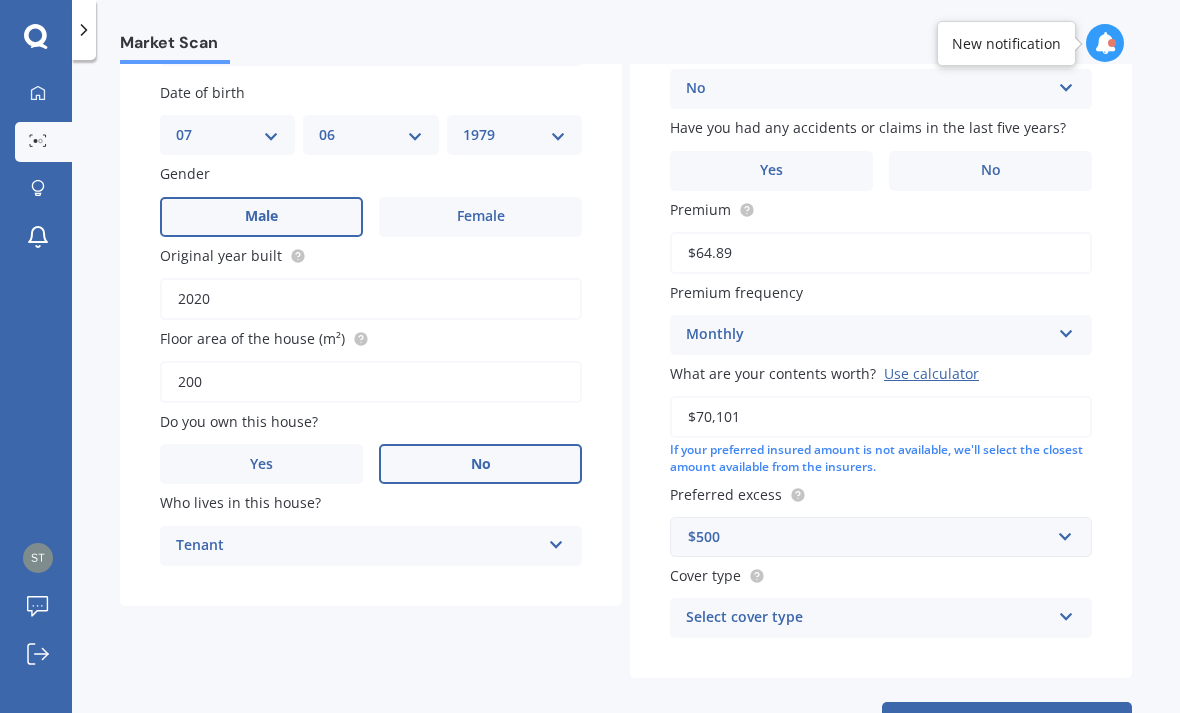 click on "Select cover type" at bounding box center [868, 618] 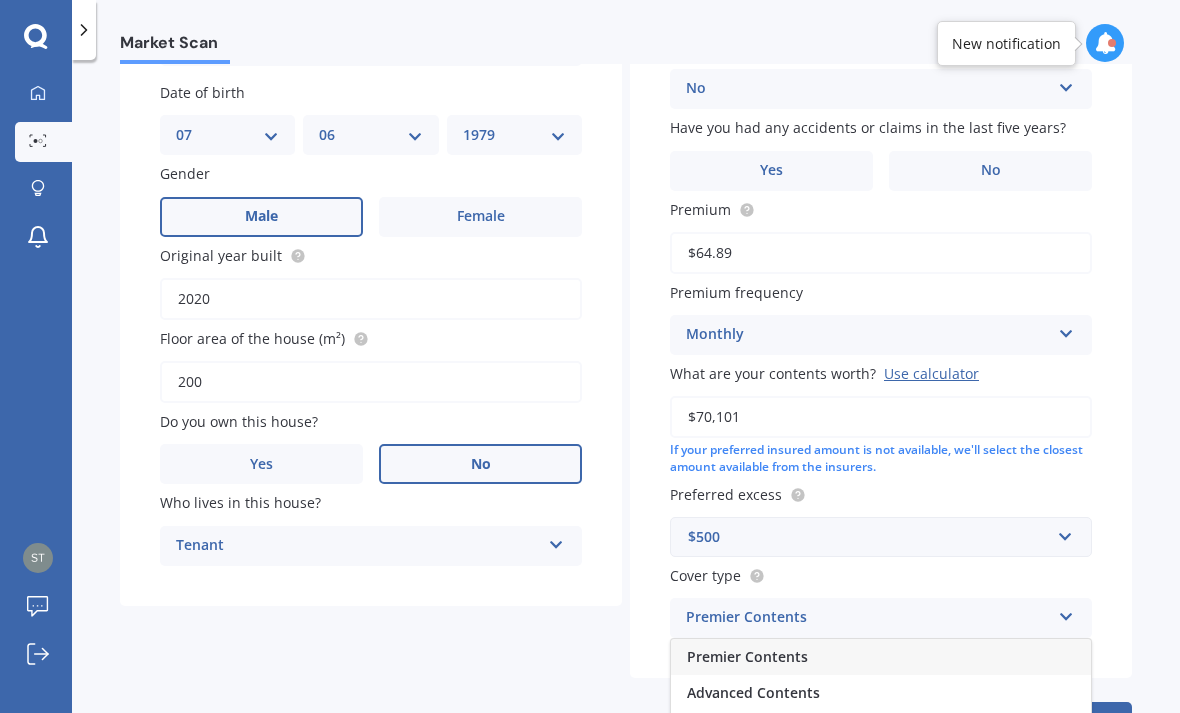 scroll, scrollTop: 64, scrollLeft: 0, axis: vertical 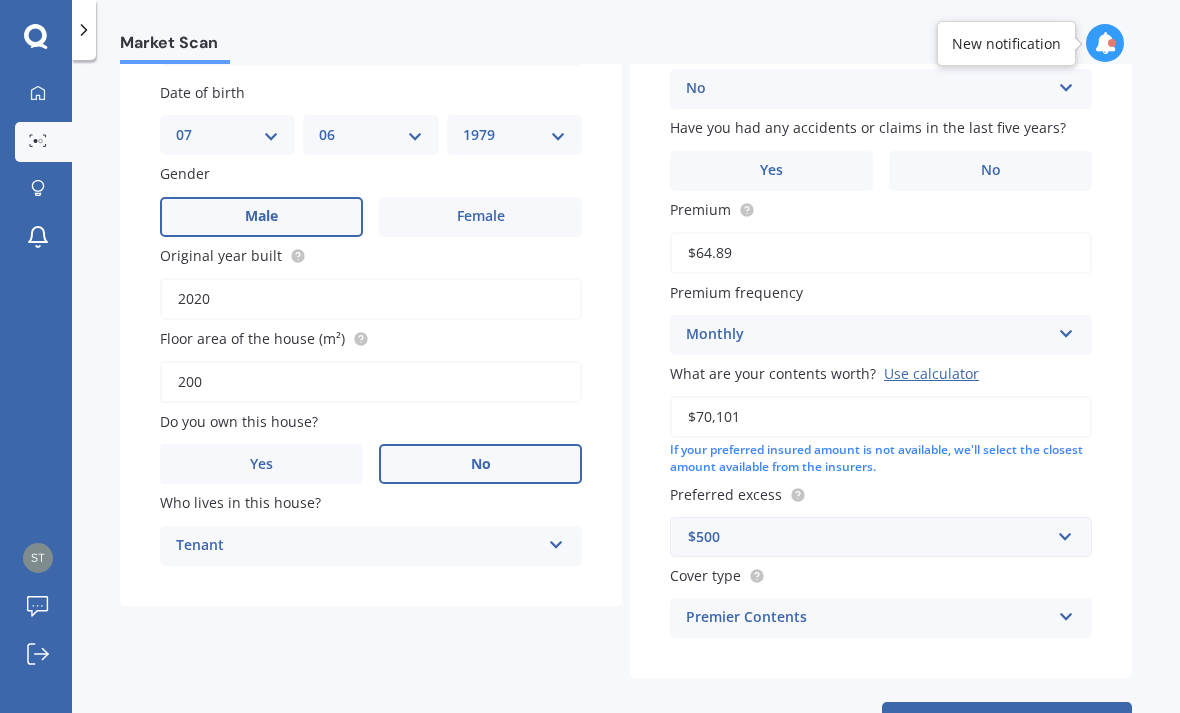 click on "Premier Contents" at bounding box center [868, 618] 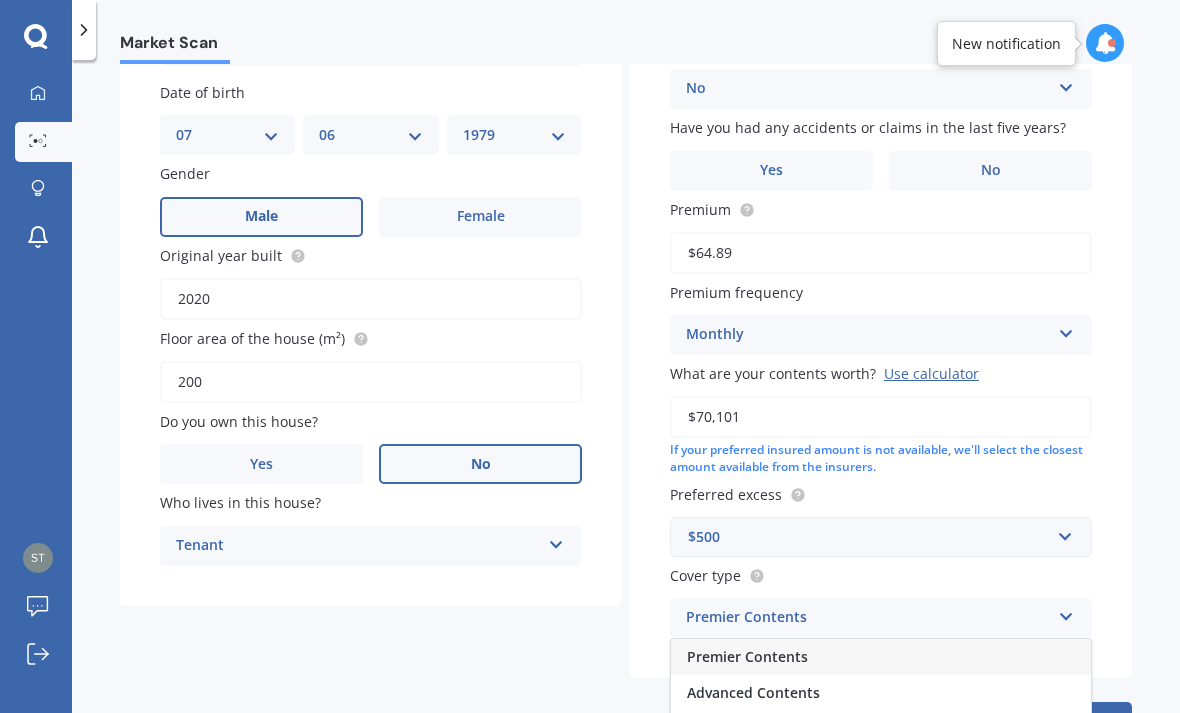 click on "Details My address [NUMBER] [STREET], [CITY] [POSTAL_CODE] Enter address manually Search Date of birth DD 01 02 03 04 05 06 07 08 09 10 11 12 13 14 15 16 17 18 19 20 21 22 23 24 25 26 27 28 29 30 31 MM 01 02 03 04 05 06 07 08 09 10 11 12 YYYY 2009 2008 2007 2006 2005 2004 2003 2002 2001 2000 1999 1998 1997 1996 1995 1994 1993 1992 1991 1990 1989 1988 1987 1986 1985 1984 1983 1982 1981 1980 1979 1978 1977 1976 1975 1974 1973 1972 1971 1970 1969 1968 1967 1966 1965 1964 1963 1962 1961 1960 1959 1958 1957 1956 1955 1954 1953 1952 1951 1950 1949 1948 1947 1946 1945 1944 1943 1942 1941 1940 1939 1938 1937 1936 1935 1934 1933 1932 1931 1930 1929 1928 1927 1926 1925 1924 1923 1922 1921 1920 1919 1918 1917 1916 1915 1914 1913 1912 1911 1910 Gender Male Female Original year built 2020 Floor area of the house (m²) 200 Do you own this house? Yes No Who lives in this house? Tenant Tenant Building type Freestanding Freestanding Multi-unit (in a block of 6 or less) Multi-unit (in a block of 7-10) No Yes, monitored No Yes" at bounding box center [626, 328] 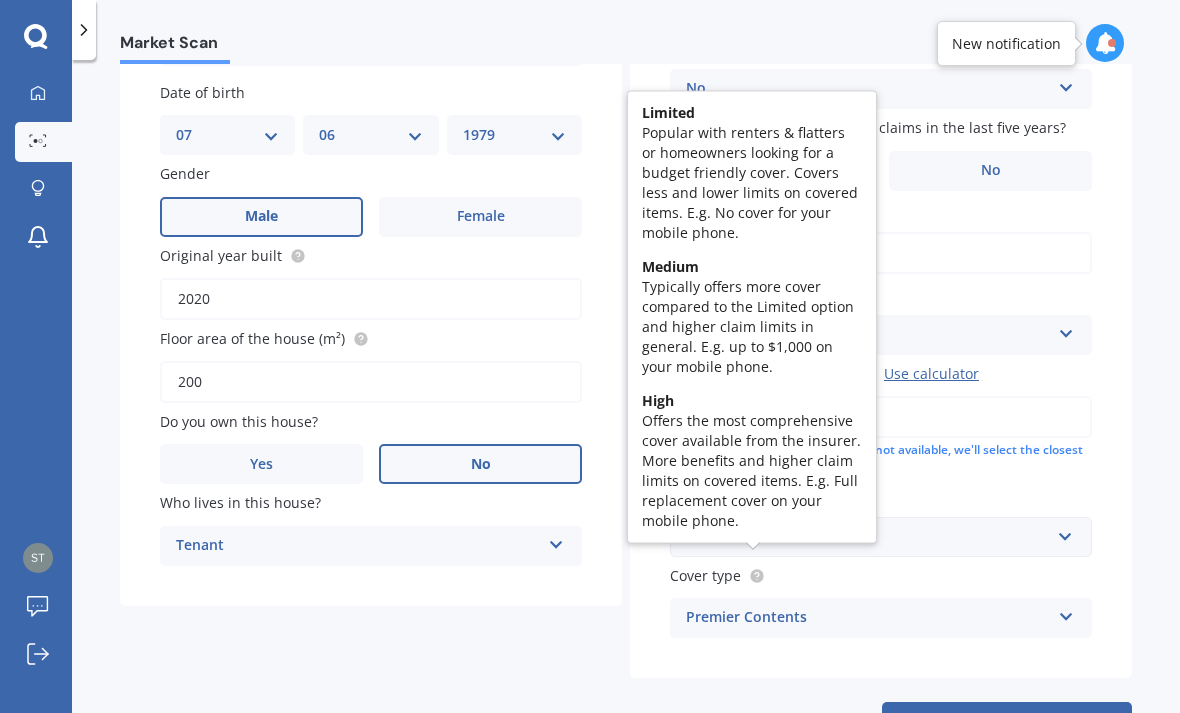 click 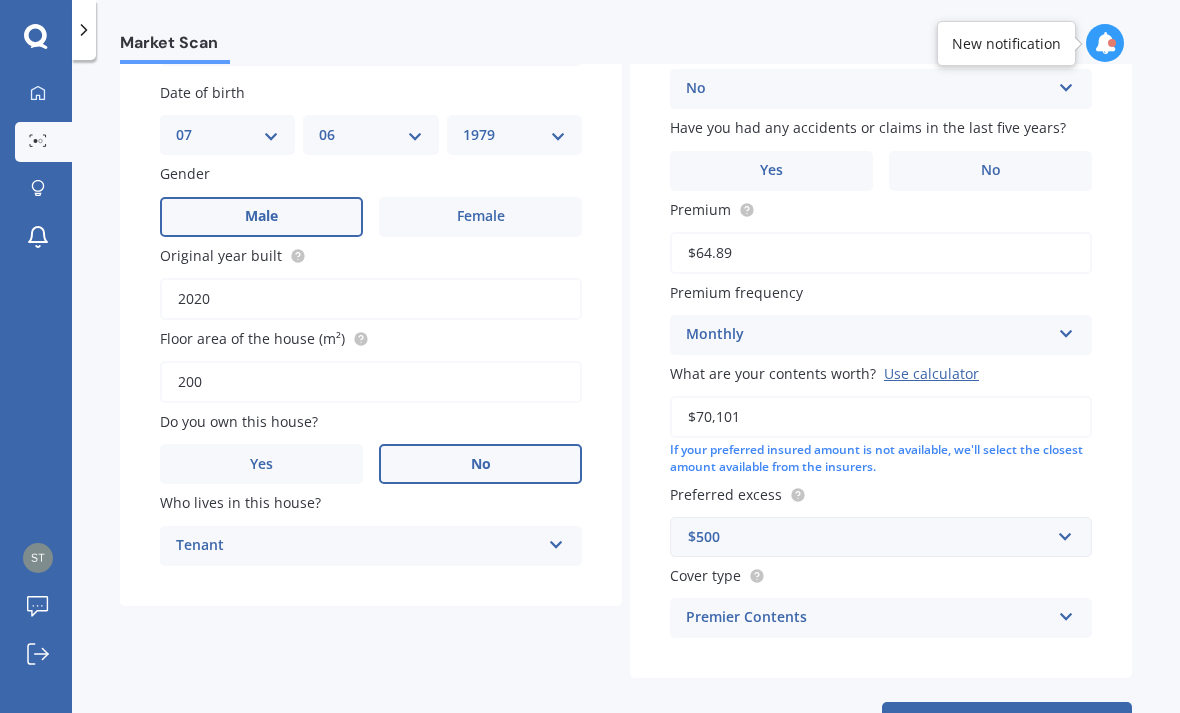 scroll, scrollTop: 37, scrollLeft: 0, axis: vertical 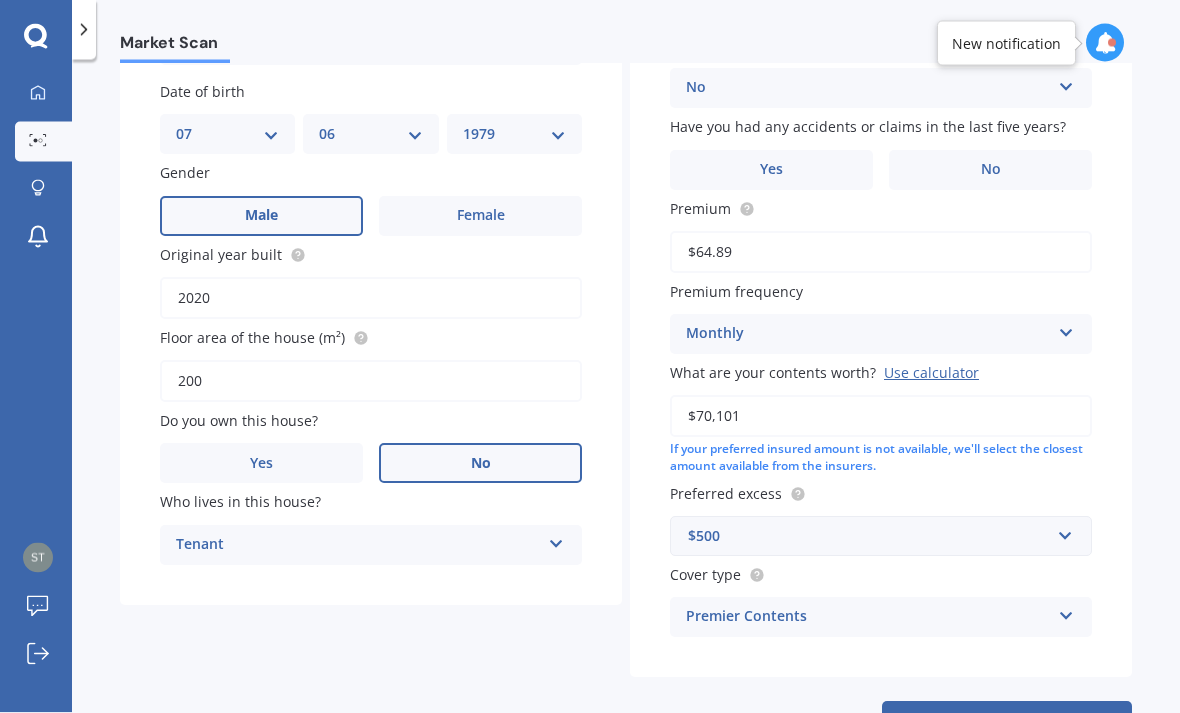 click on "Cover type" at bounding box center (877, 575) 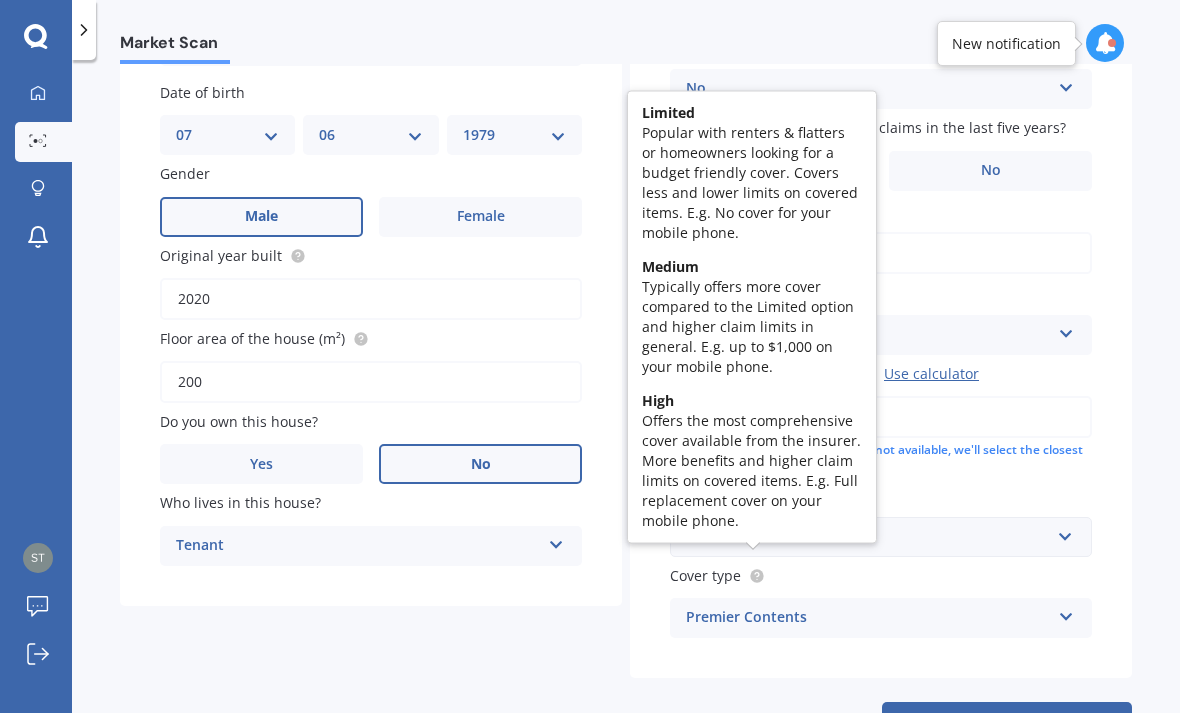 scroll, scrollTop: 64, scrollLeft: 0, axis: vertical 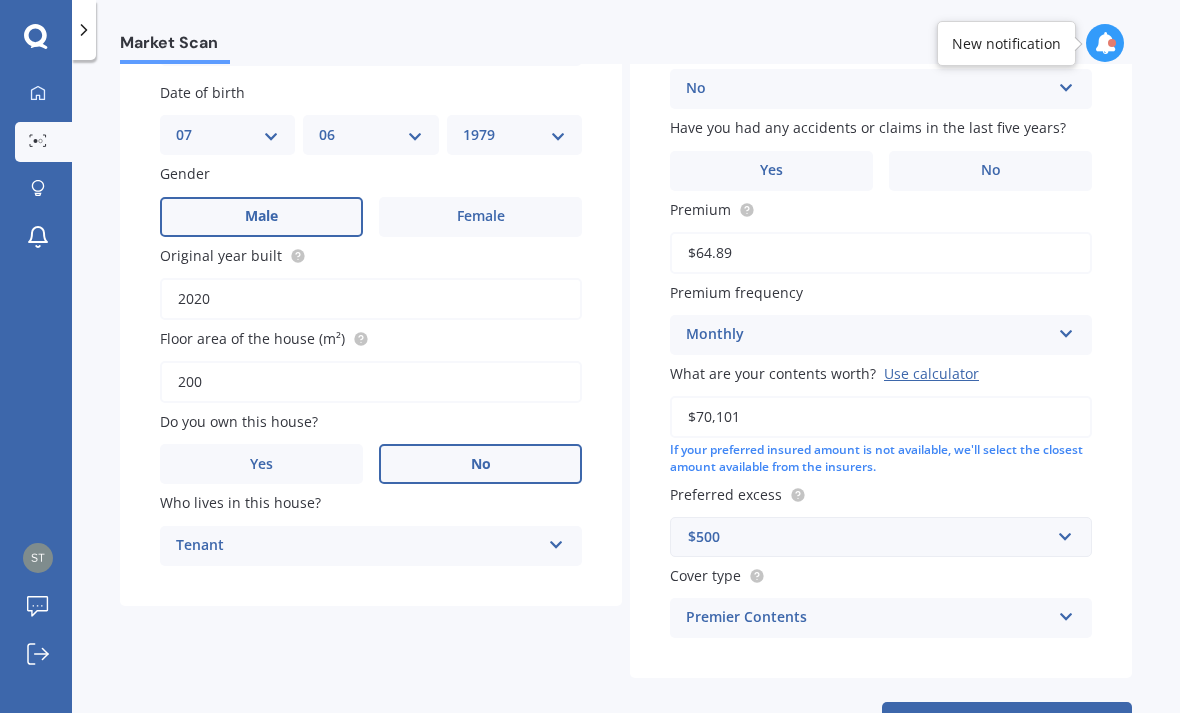 click on "Next" at bounding box center [1007, 721] 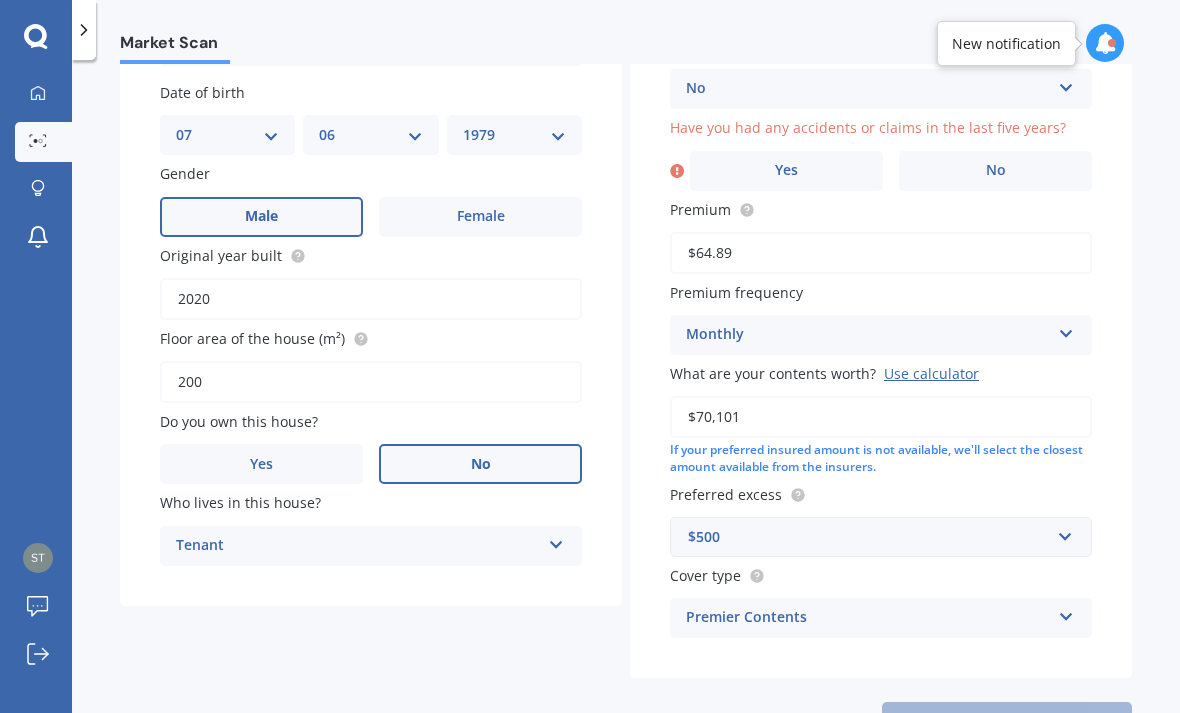 click on "No" at bounding box center [996, 170] 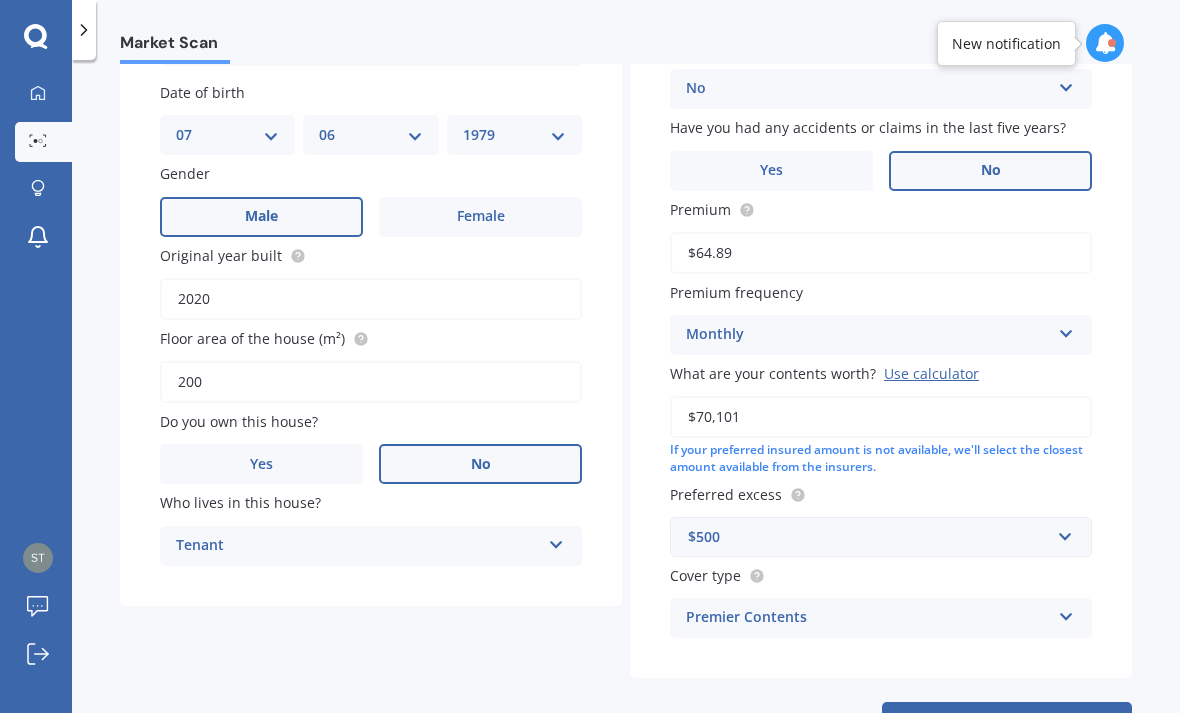click on "Next" at bounding box center [1007, 721] 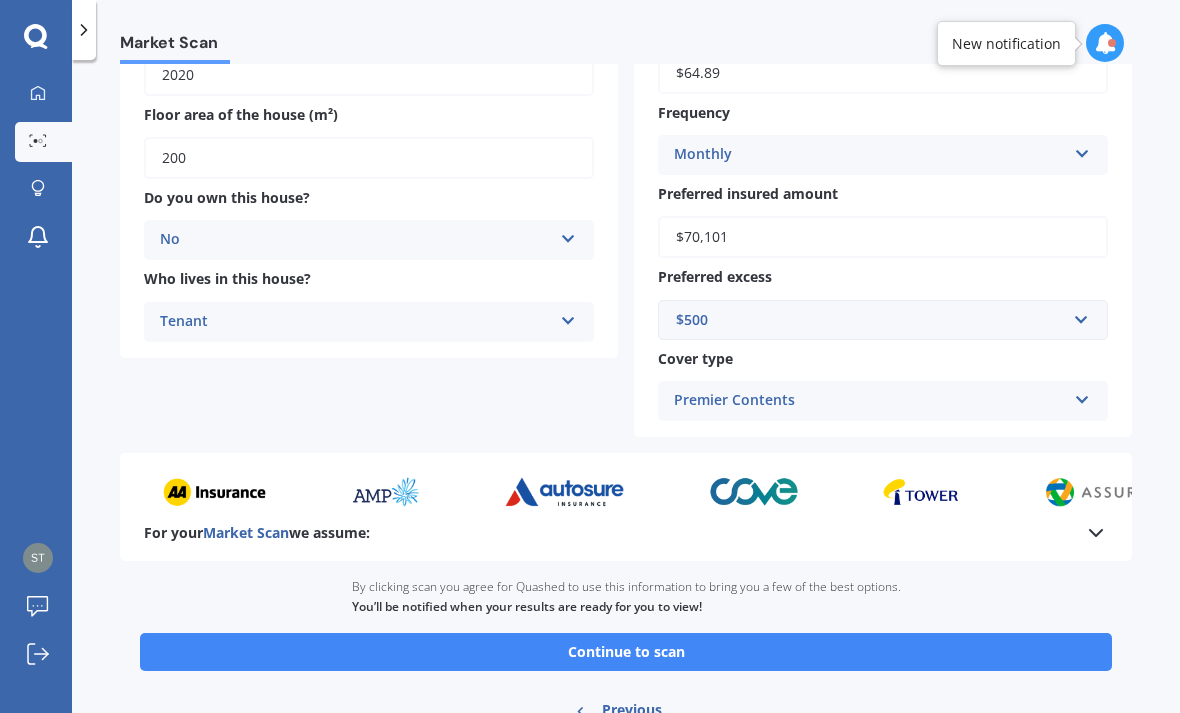 scroll, scrollTop: 401, scrollLeft: 0, axis: vertical 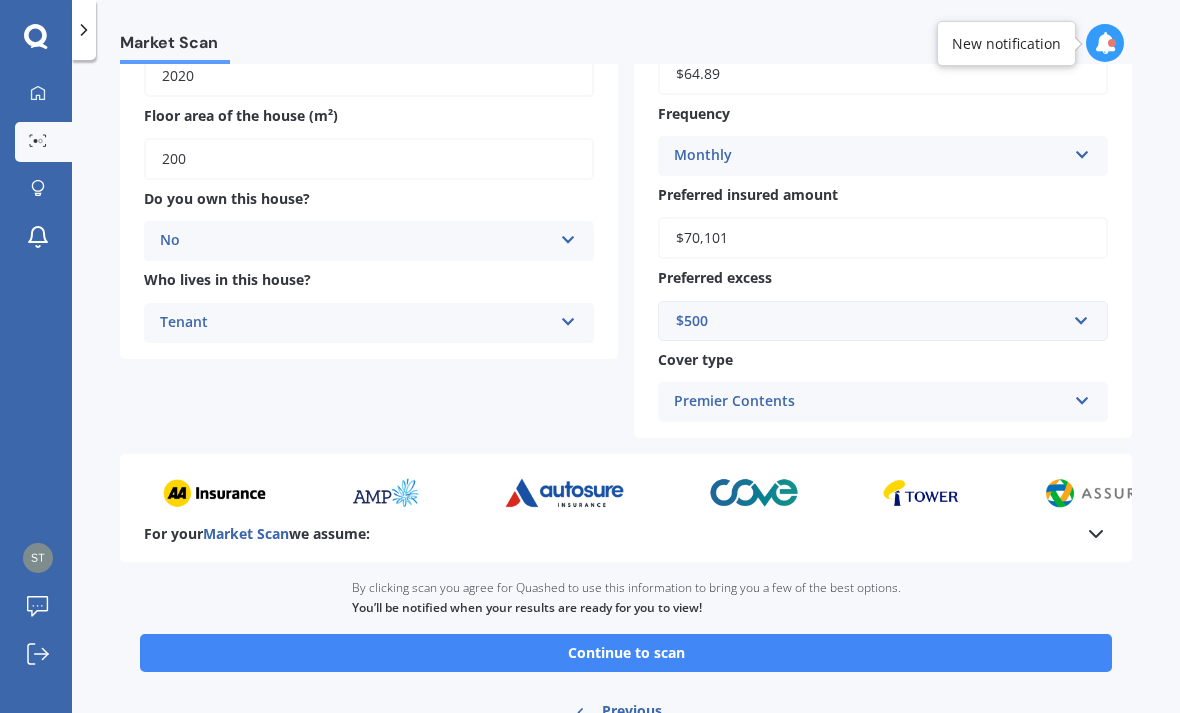 click on "Continue to scan" at bounding box center [626, 653] 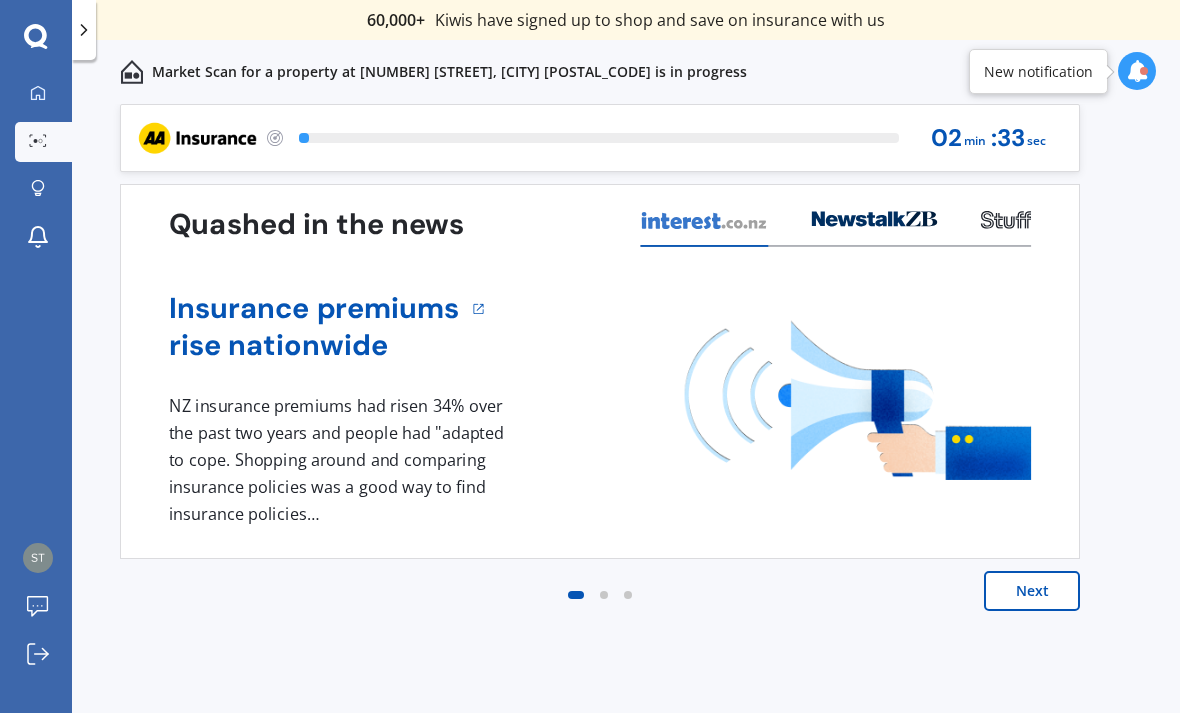 scroll, scrollTop: 0, scrollLeft: 0, axis: both 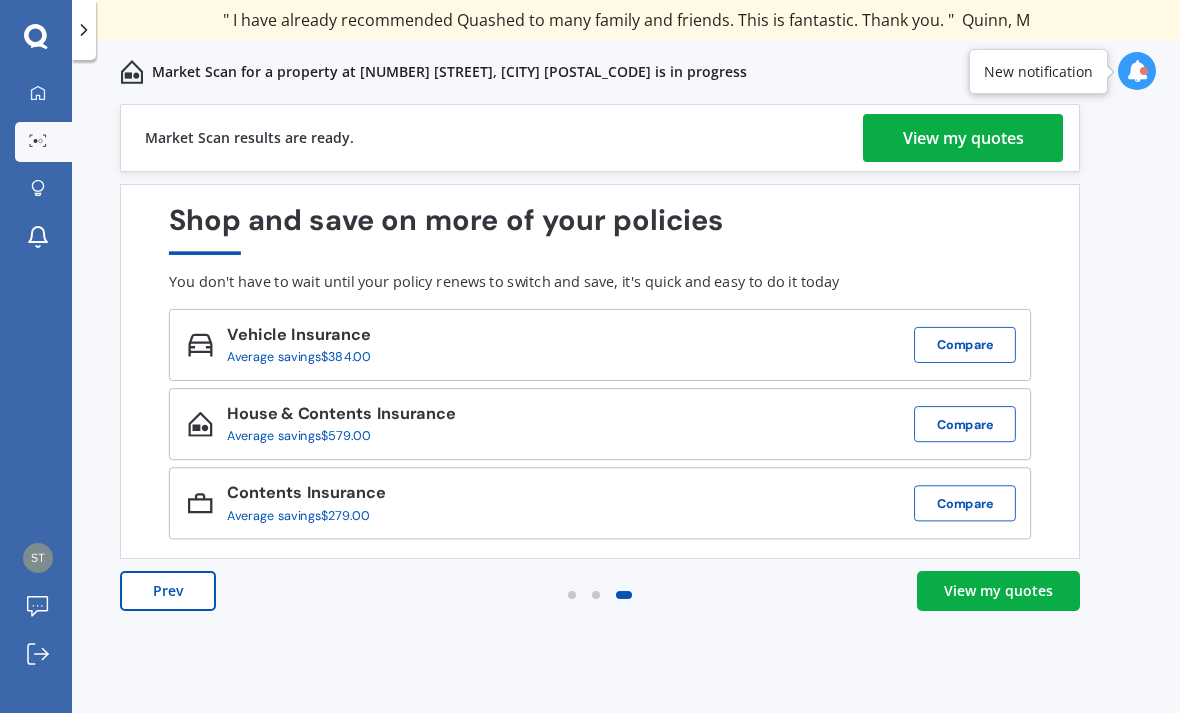 click on "View my quotes" at bounding box center (963, 138) 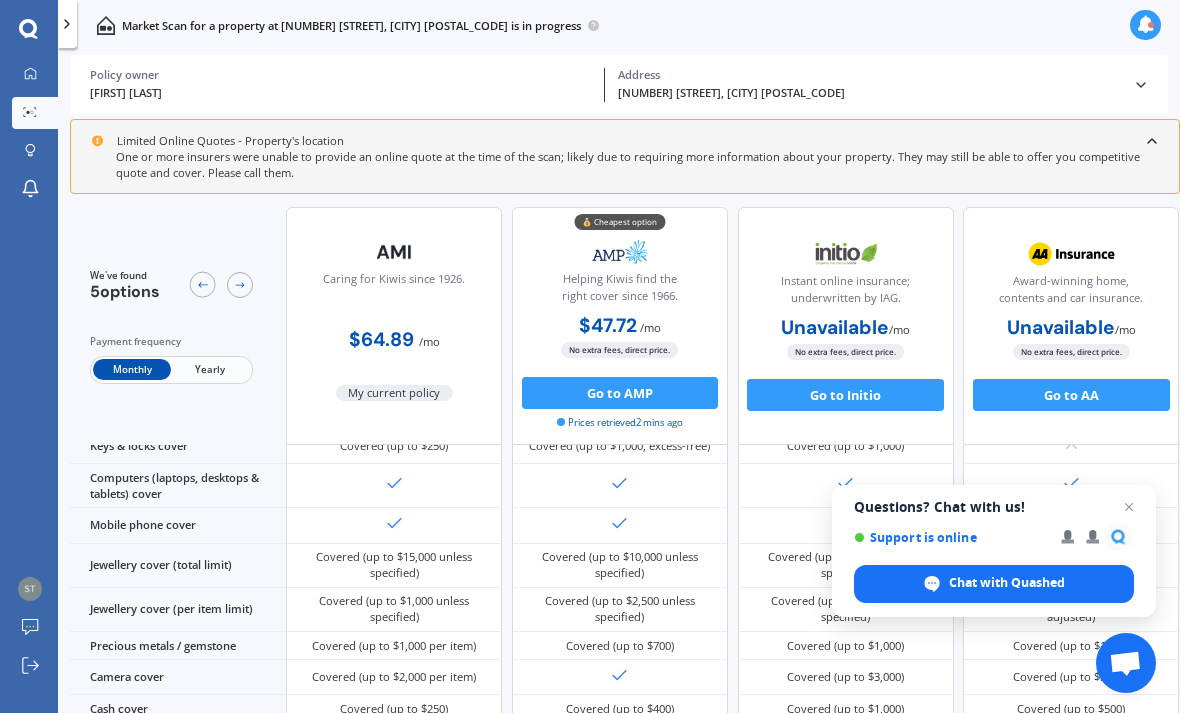scroll, scrollTop: 426, scrollLeft: 0, axis: vertical 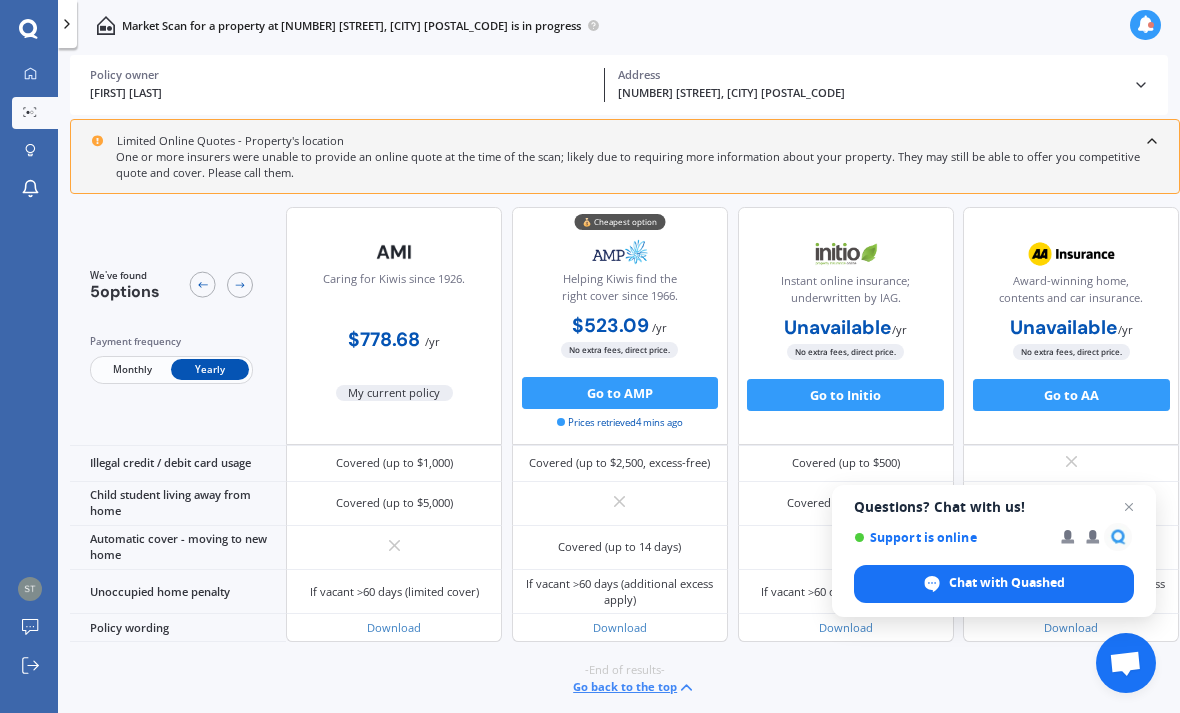 click on "Monthly" at bounding box center [132, 370] 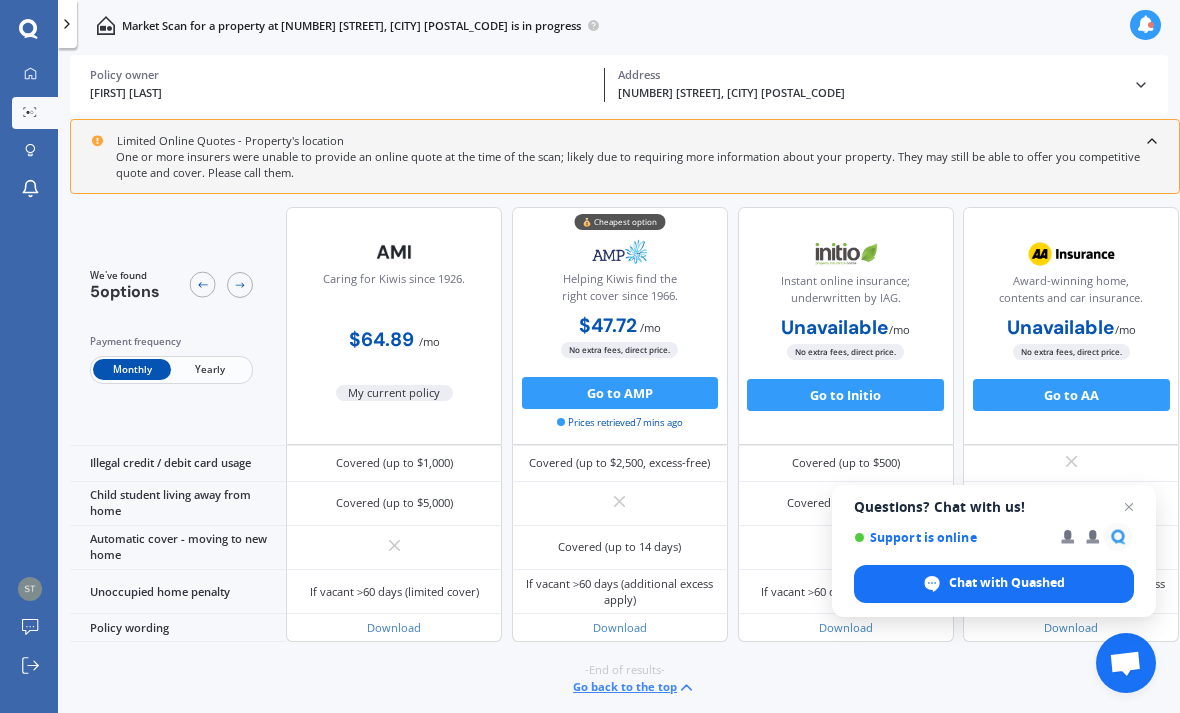 click on "Yearly" at bounding box center (210, 370) 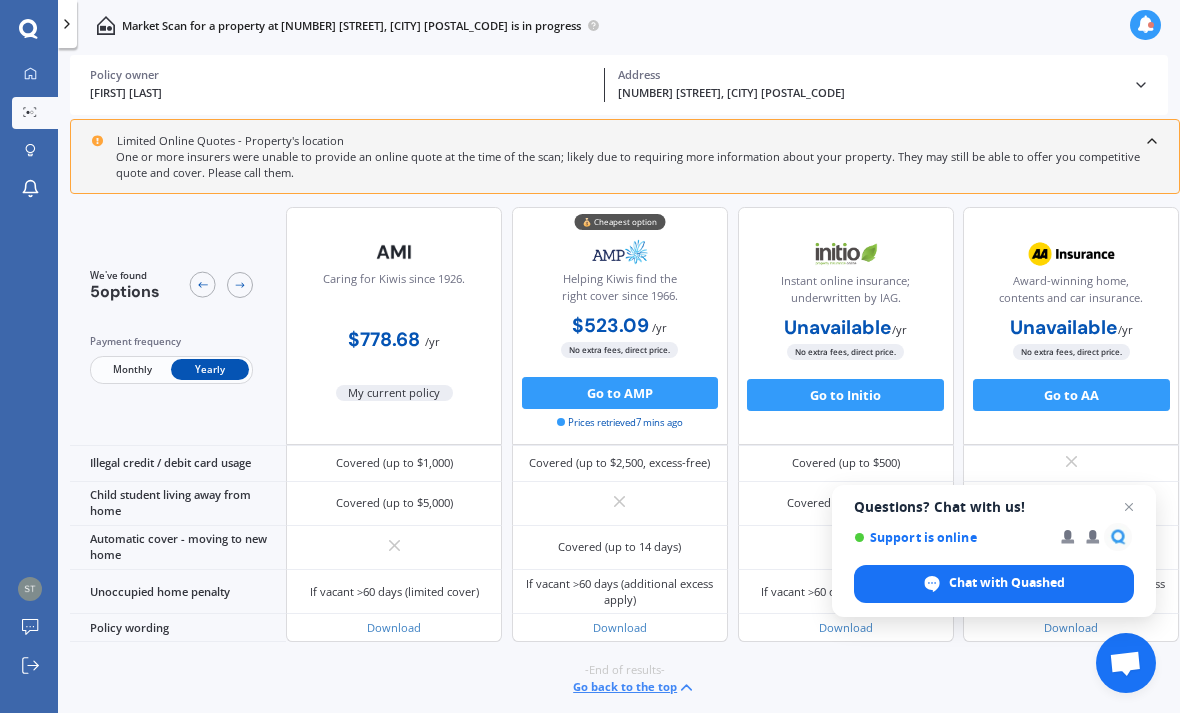 click on "Monthly" at bounding box center (132, 370) 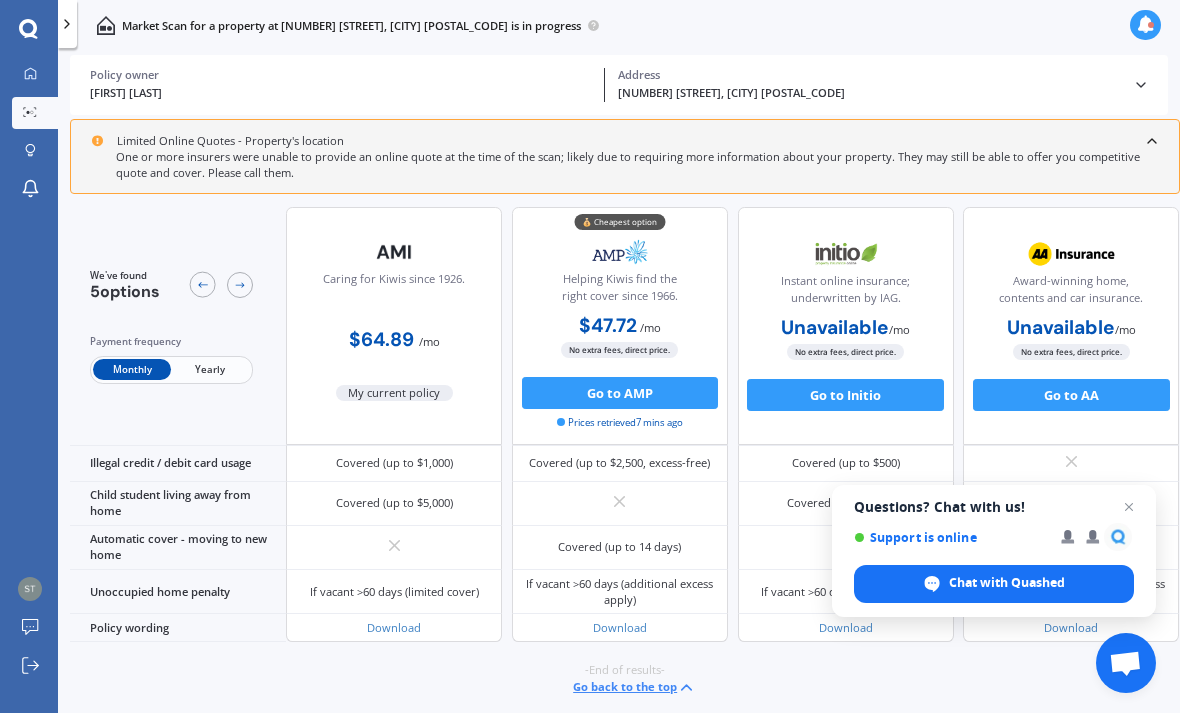 click on "My Dashboard" at bounding box center (35, 75) 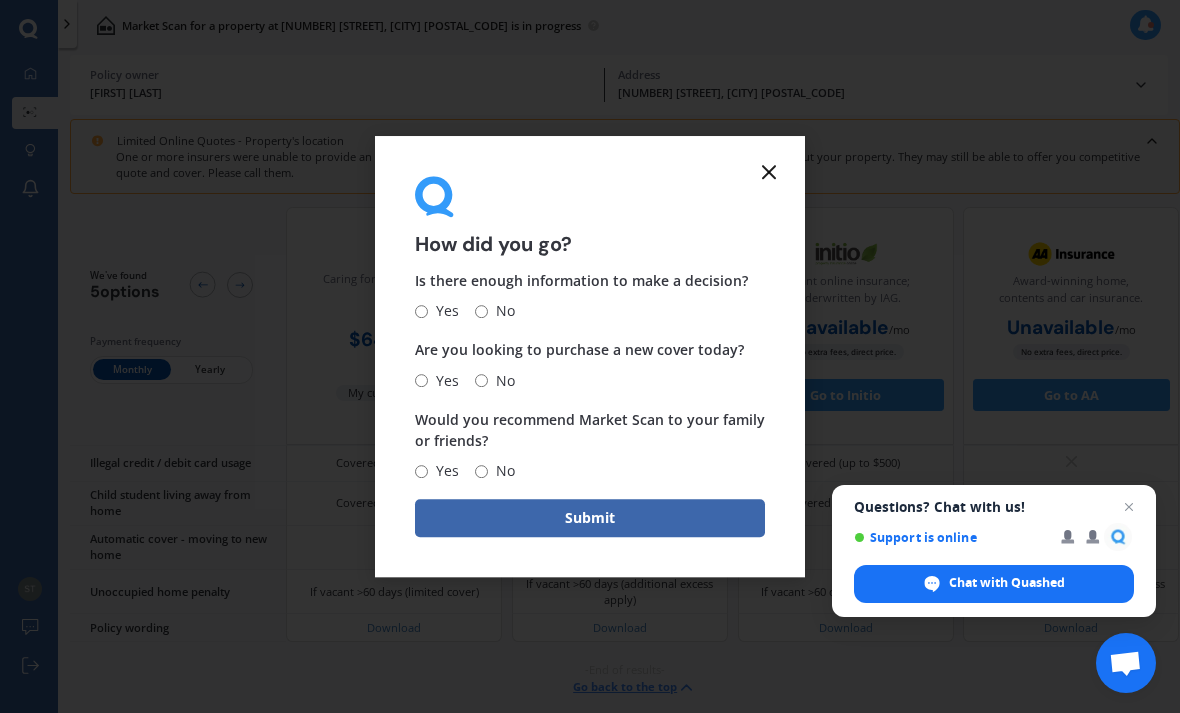 click on "How did you go? Is there enough information to make a decision? Yes No Are you looking to purchase a new cover today? Yes No Would you recommend Market Scan to your family or friends? Yes No Submit" at bounding box center (590, 357) 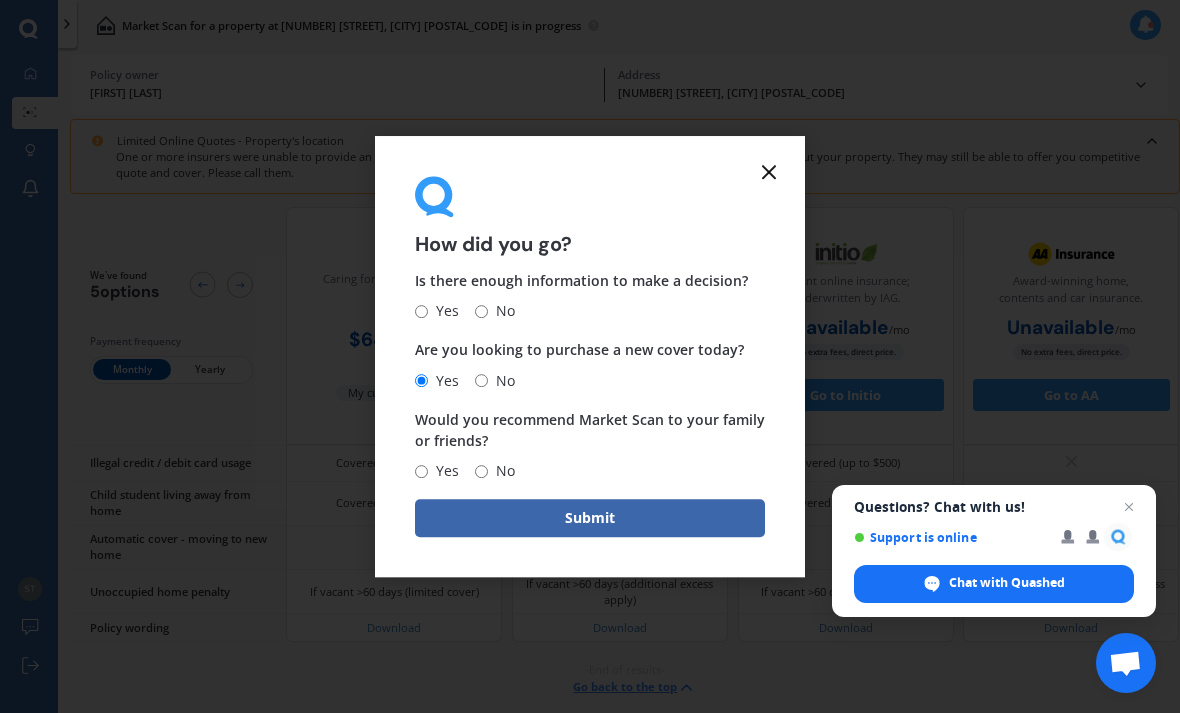 click on "Are you looking to purchase a new cover today? Yes No" at bounding box center [590, 366] 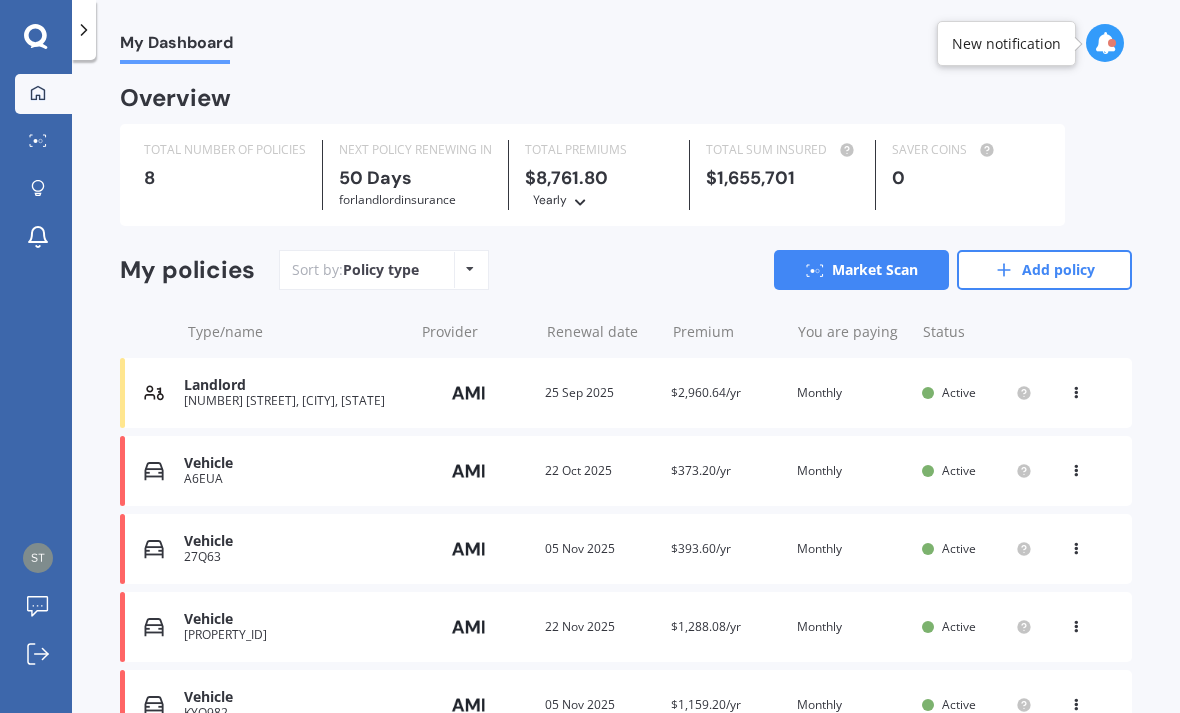 click on "TOTAL SUM INSURED $1,655,701" at bounding box center (783, 175) 